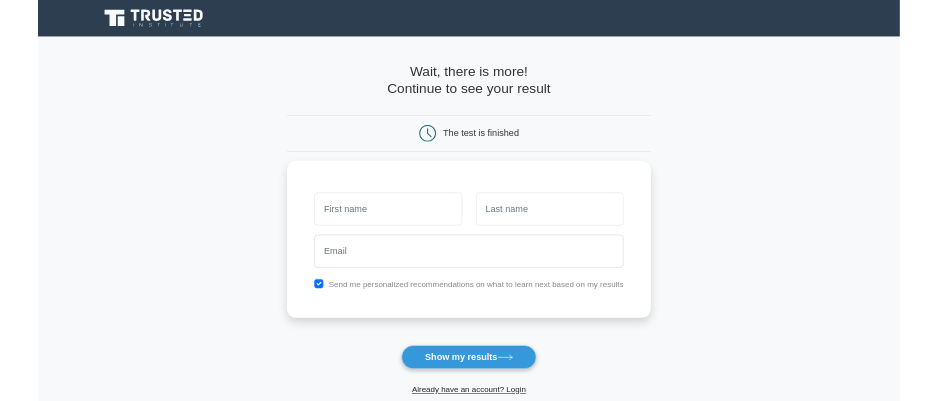scroll, scrollTop: 0, scrollLeft: 0, axis: both 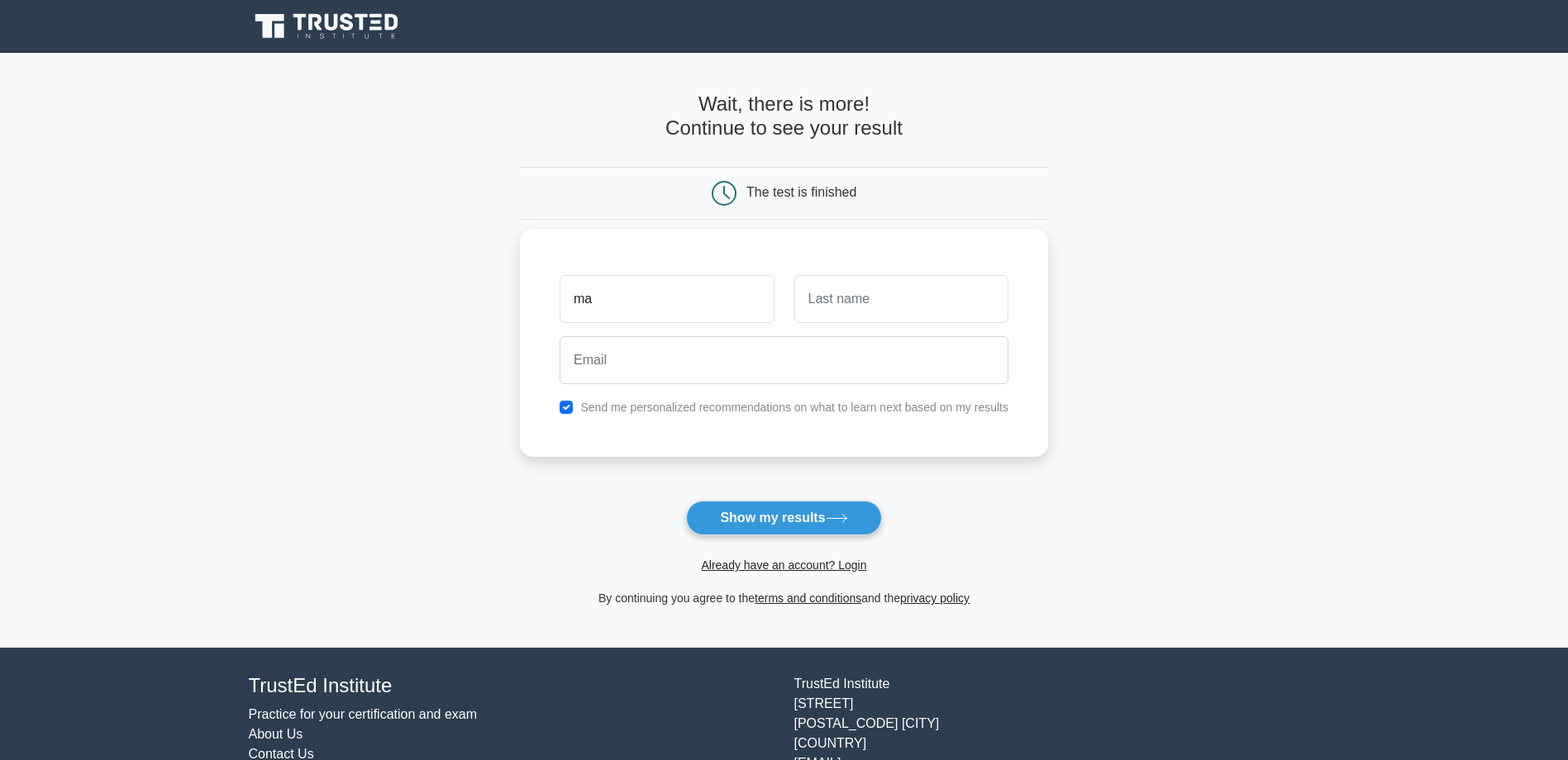 type on "Makarius" 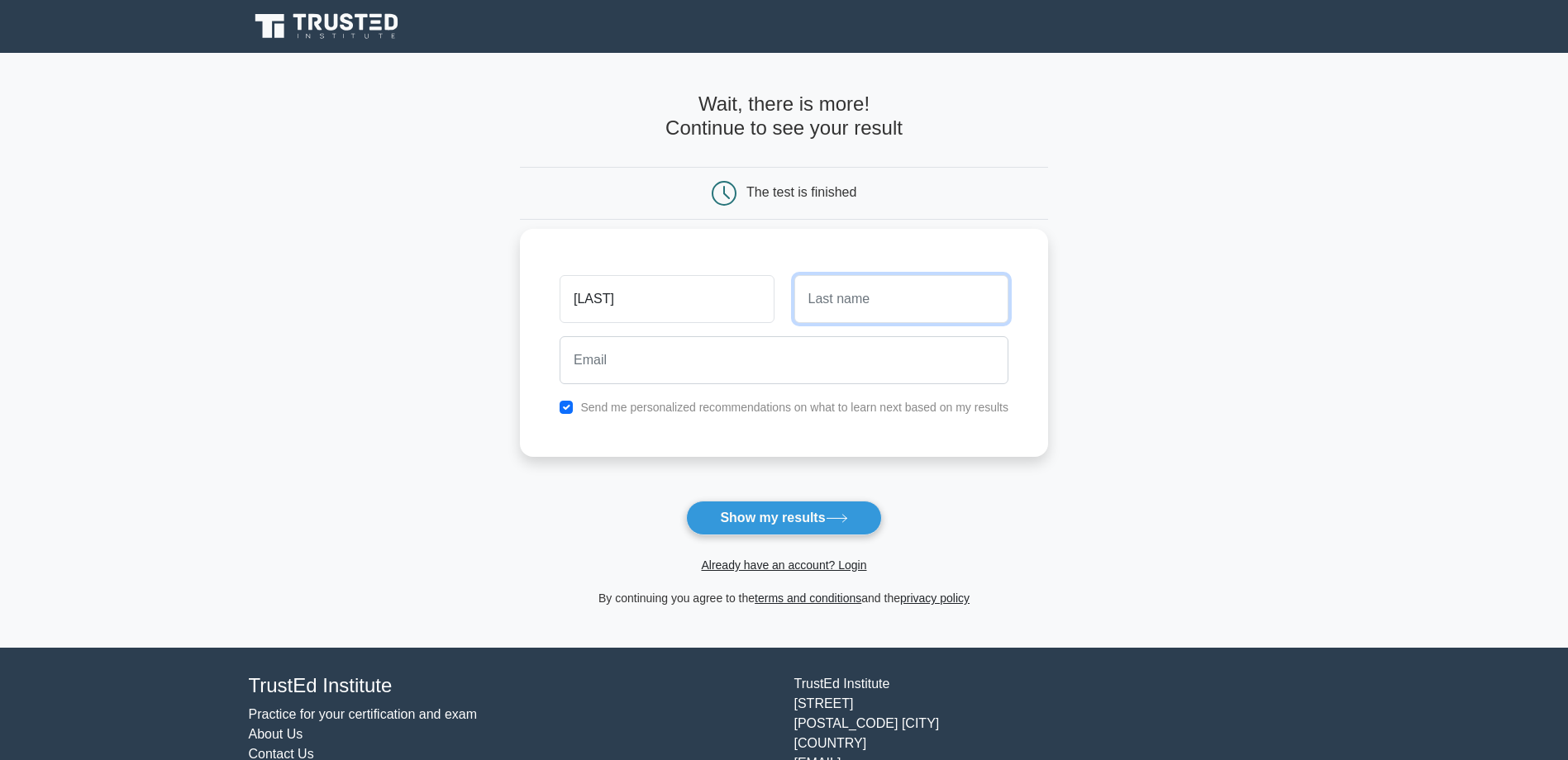 click at bounding box center (901, 299) 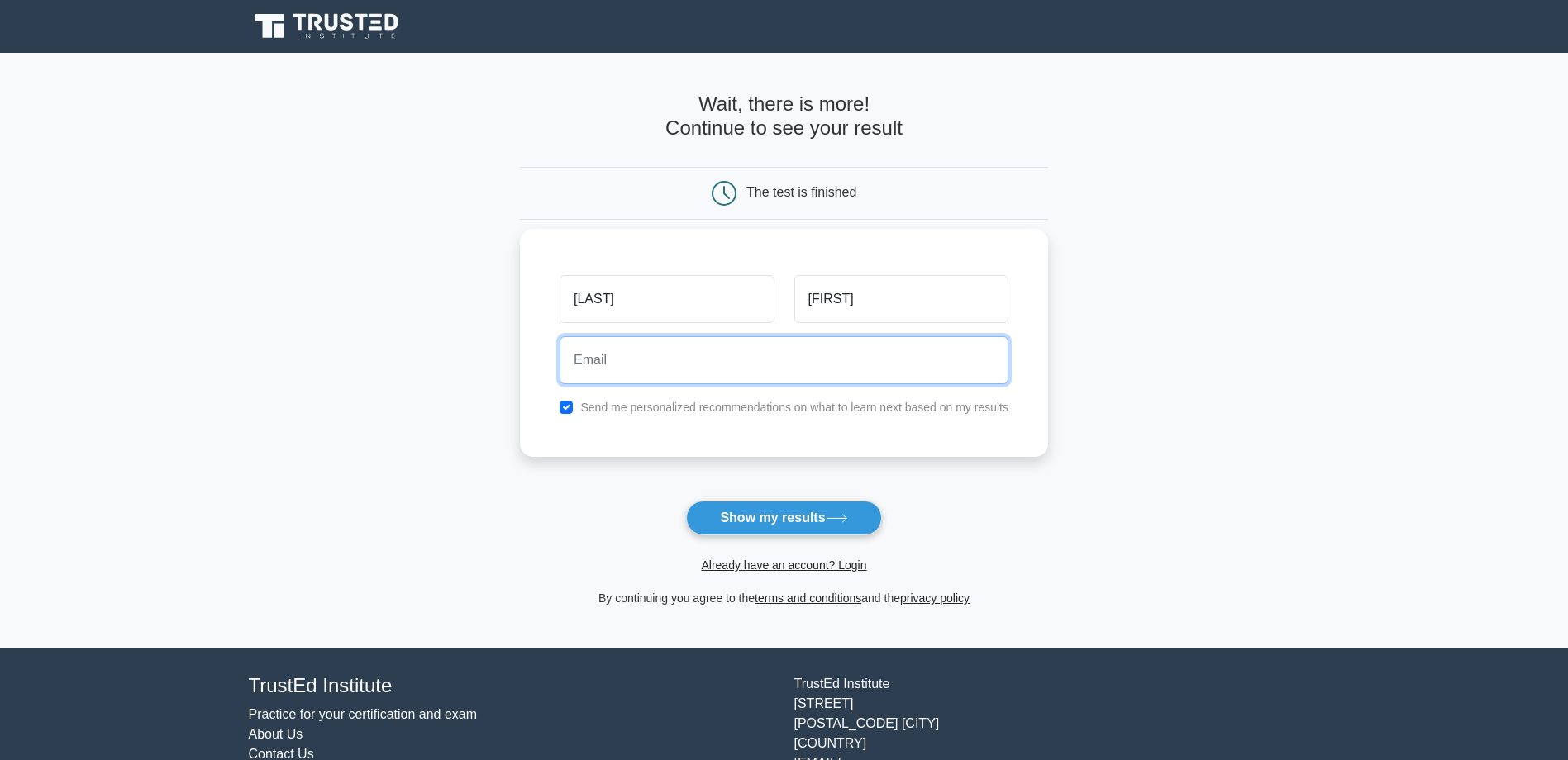 click at bounding box center (784, 360) 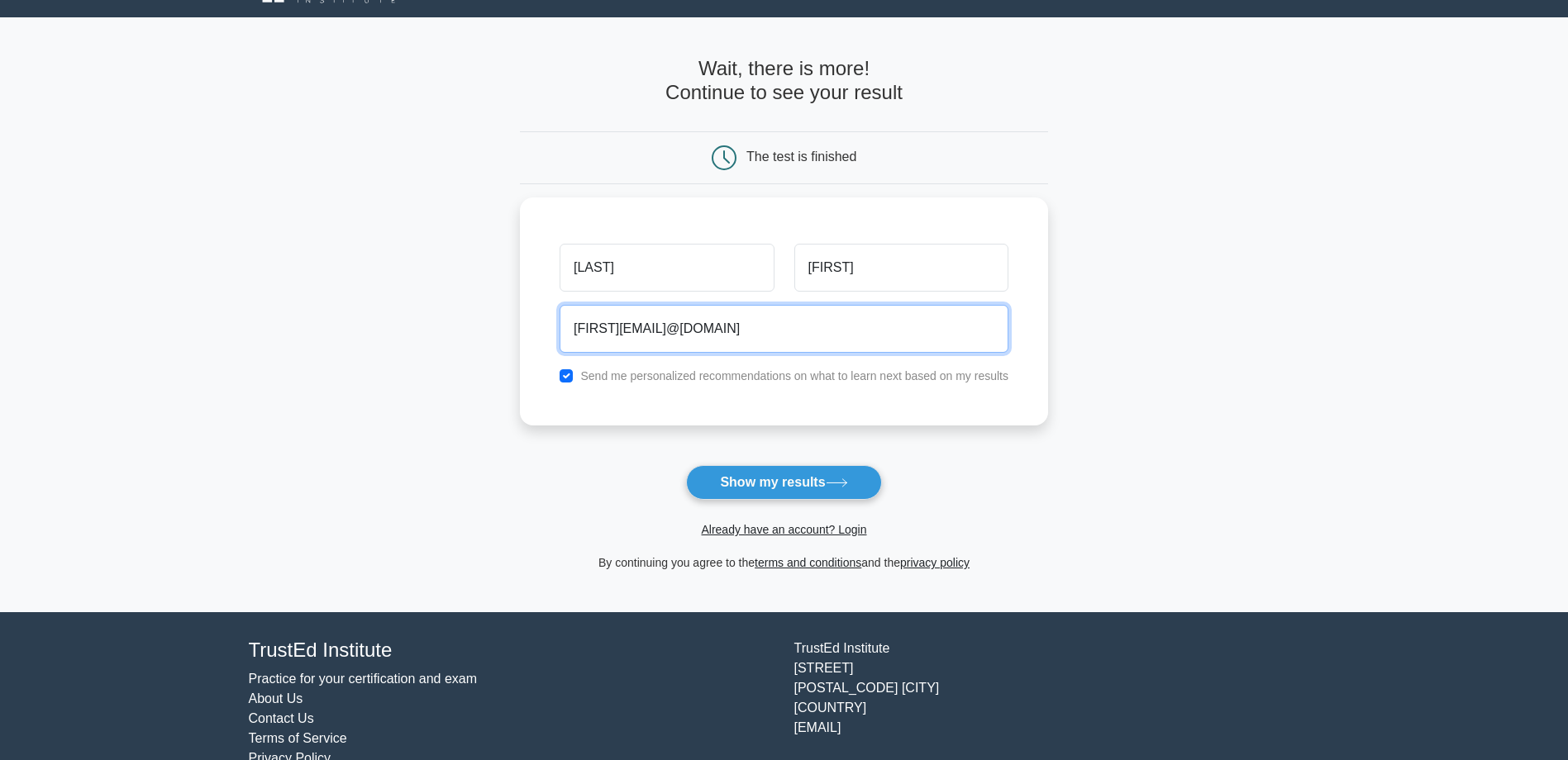 scroll, scrollTop: 0, scrollLeft: 0, axis: both 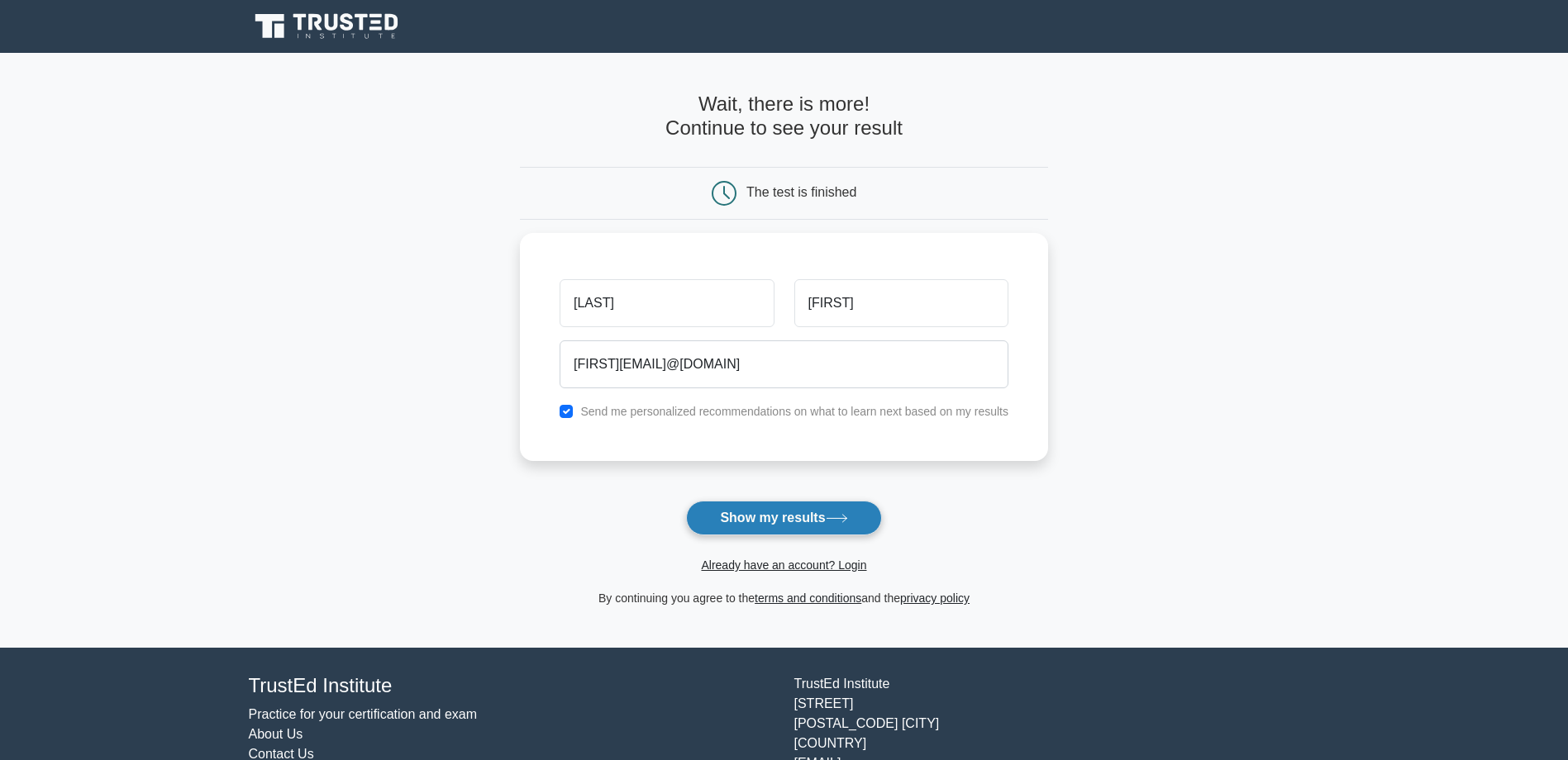 click on "Show my results" at bounding box center (784, 518) 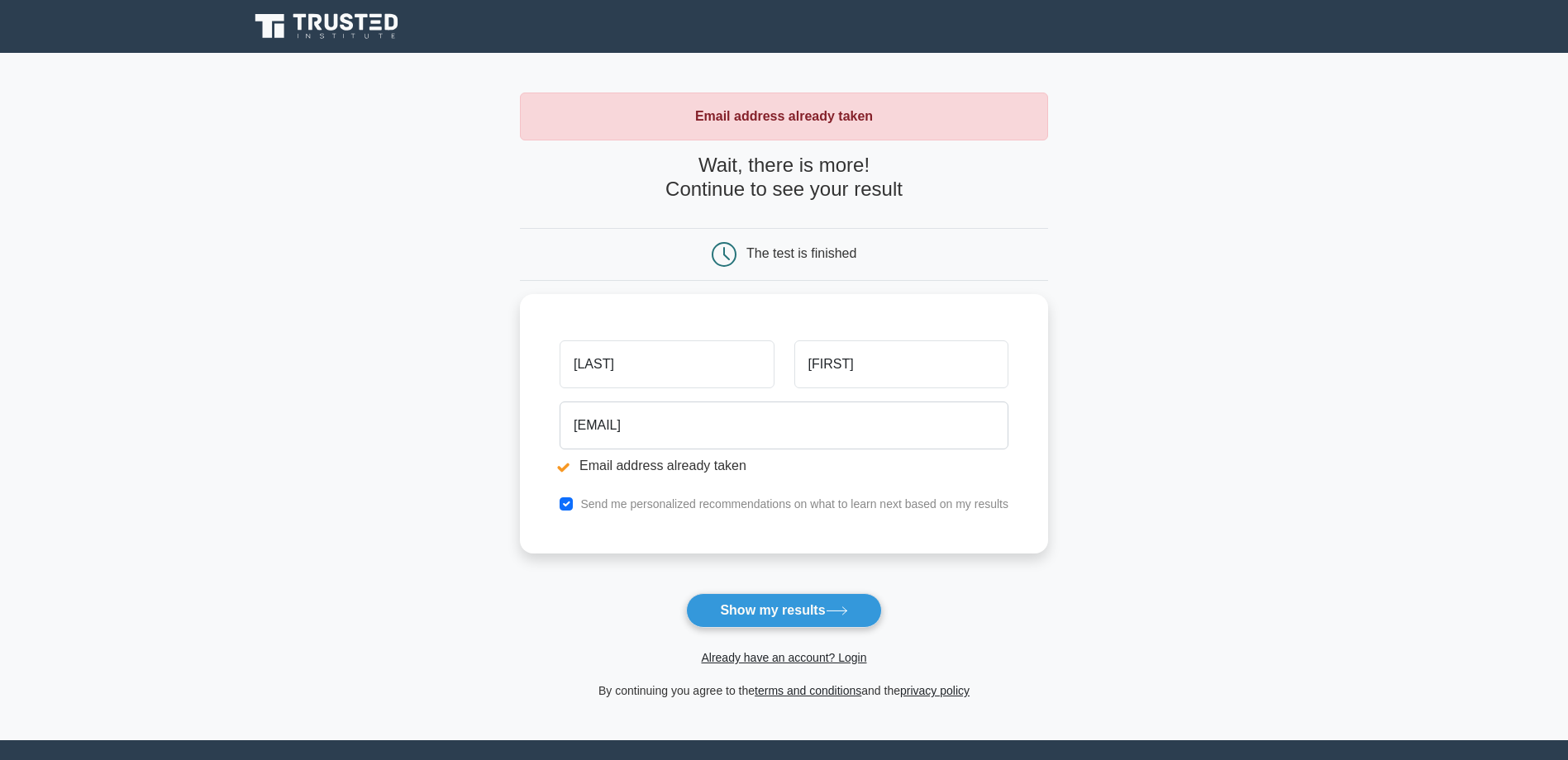 scroll, scrollTop: 0, scrollLeft: 0, axis: both 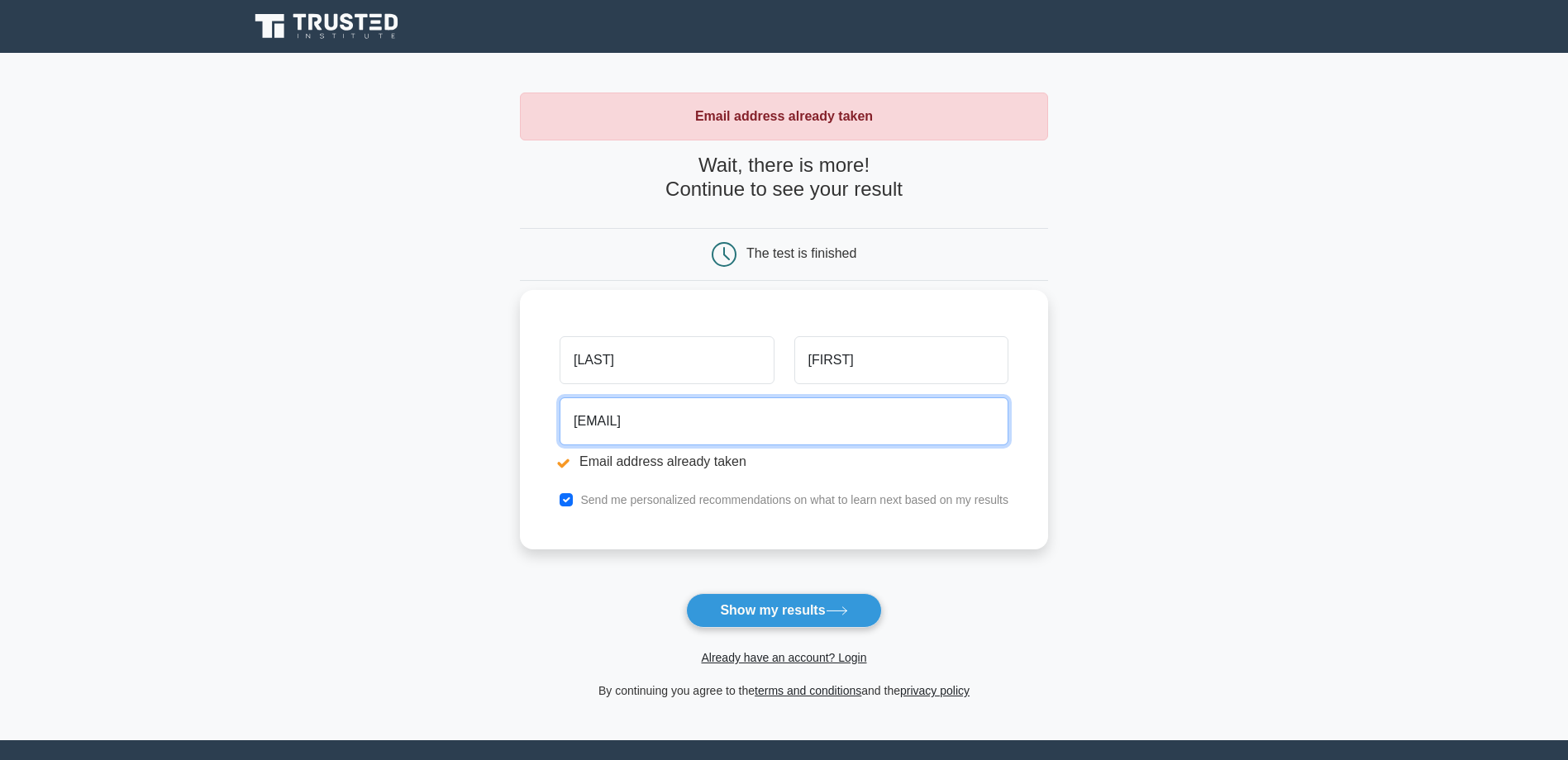 click on "makariusjackie@yahoo.com" at bounding box center (784, 421) 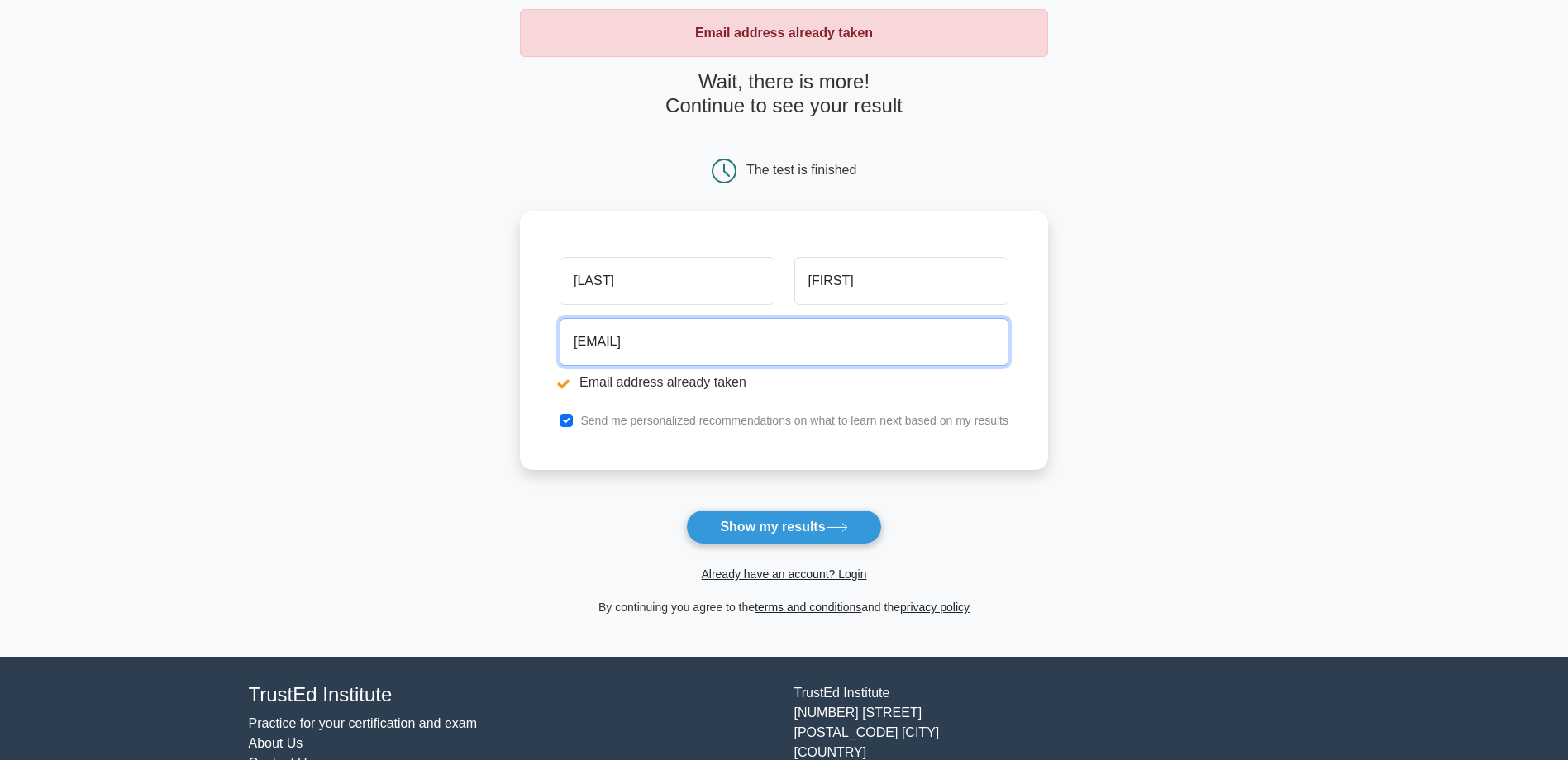 scroll, scrollTop: 164, scrollLeft: 0, axis: vertical 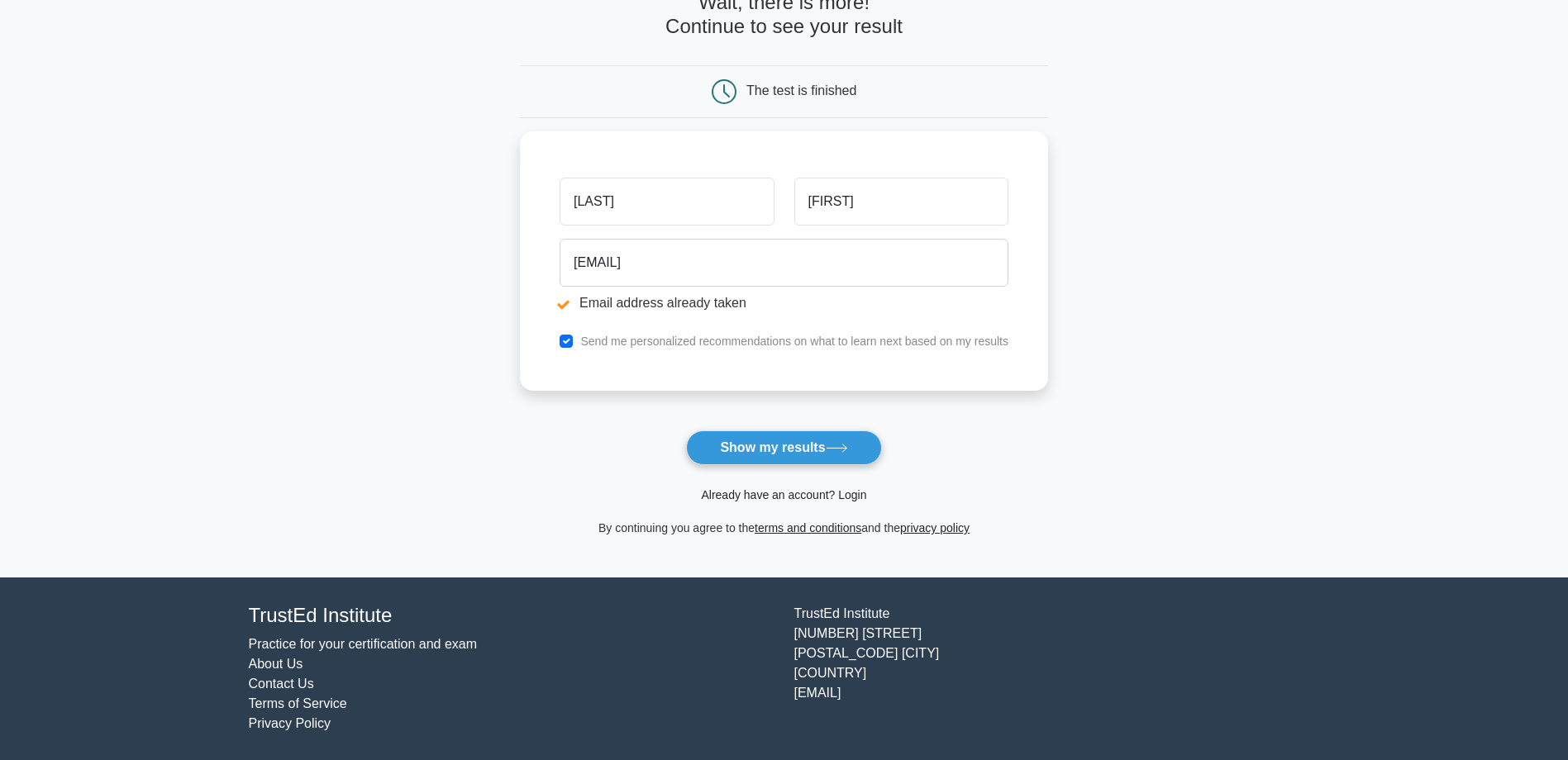 click on "Already have an account? Login" at bounding box center (784, 495) 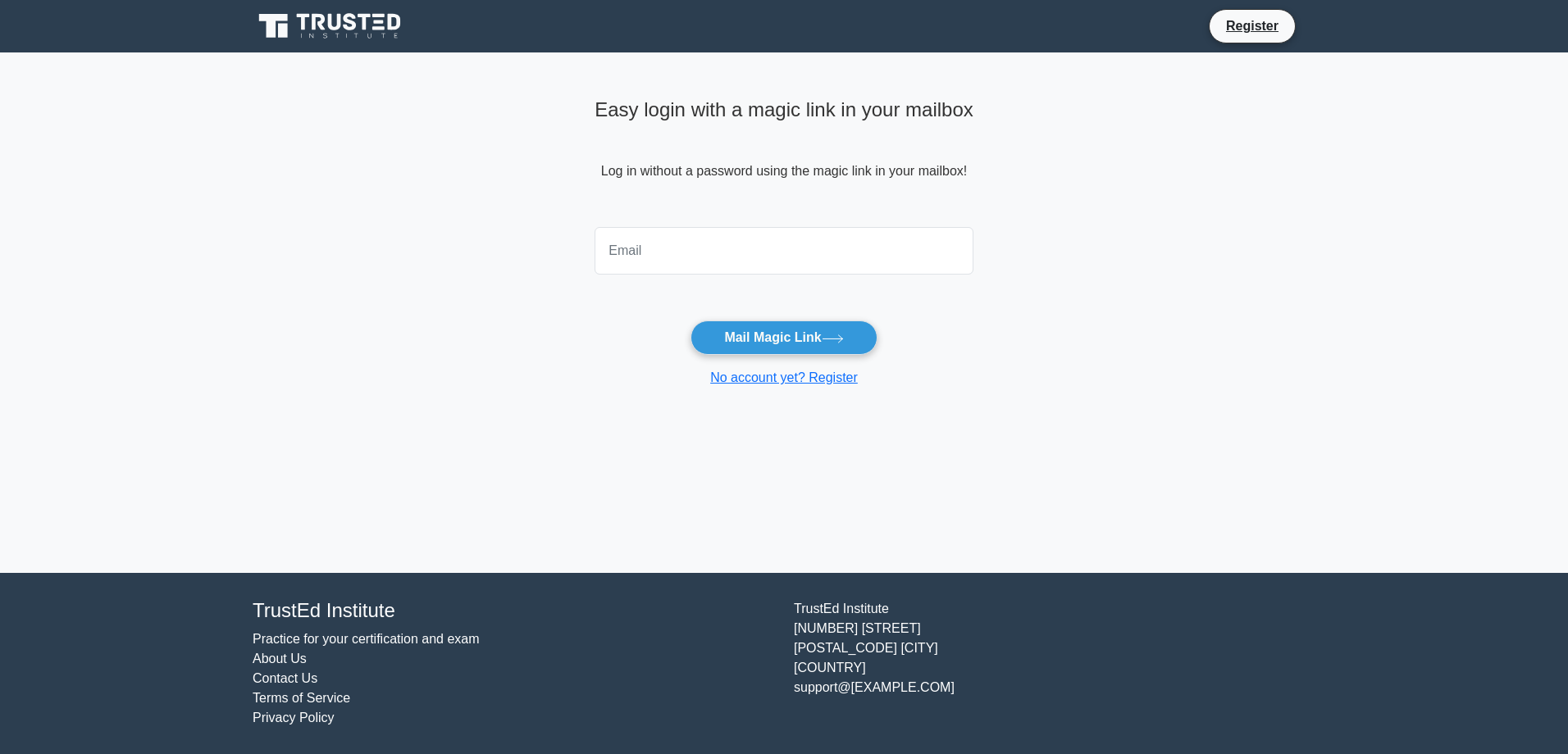 scroll, scrollTop: 0, scrollLeft: 0, axis: both 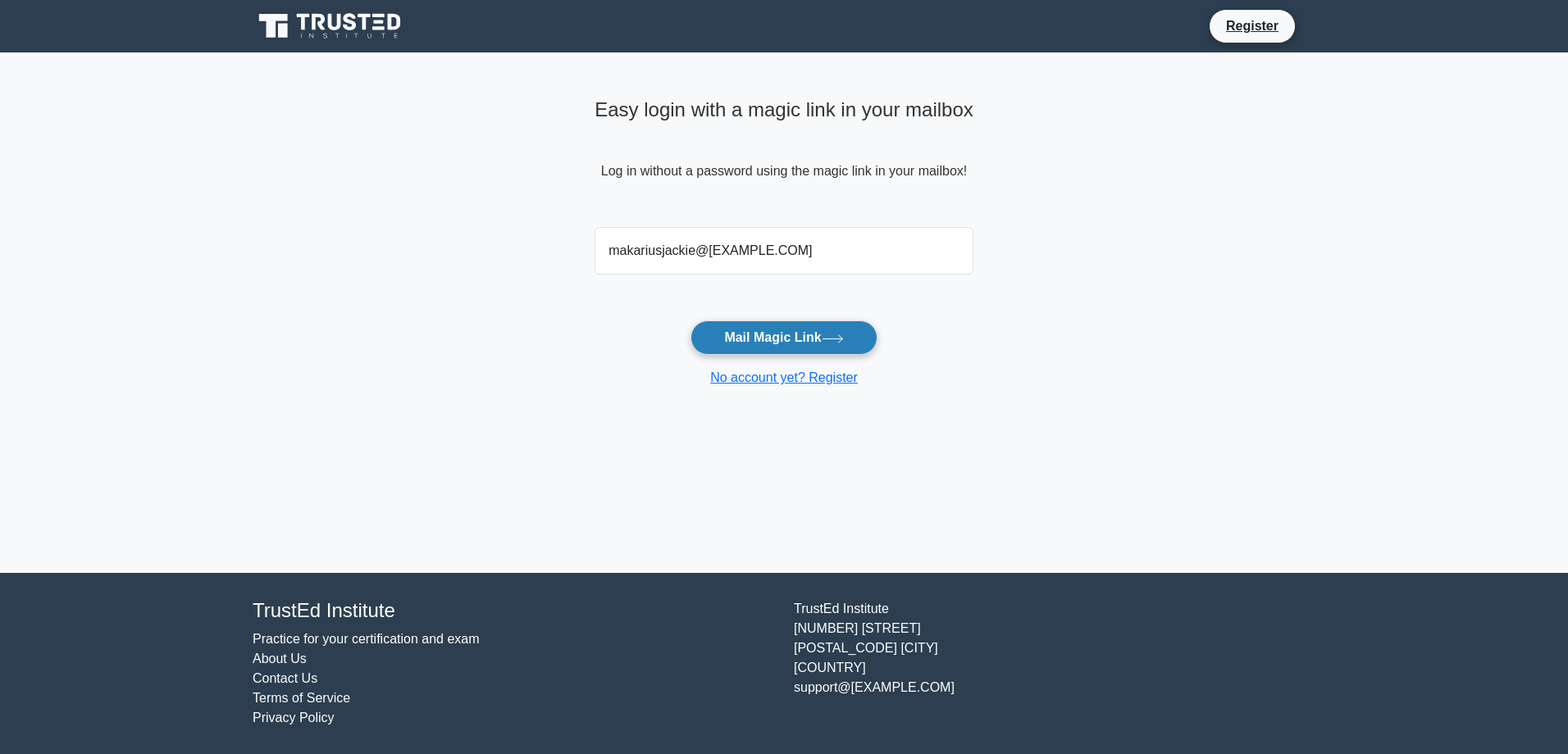 click on "Mail Magic Link" at bounding box center [783, 338] 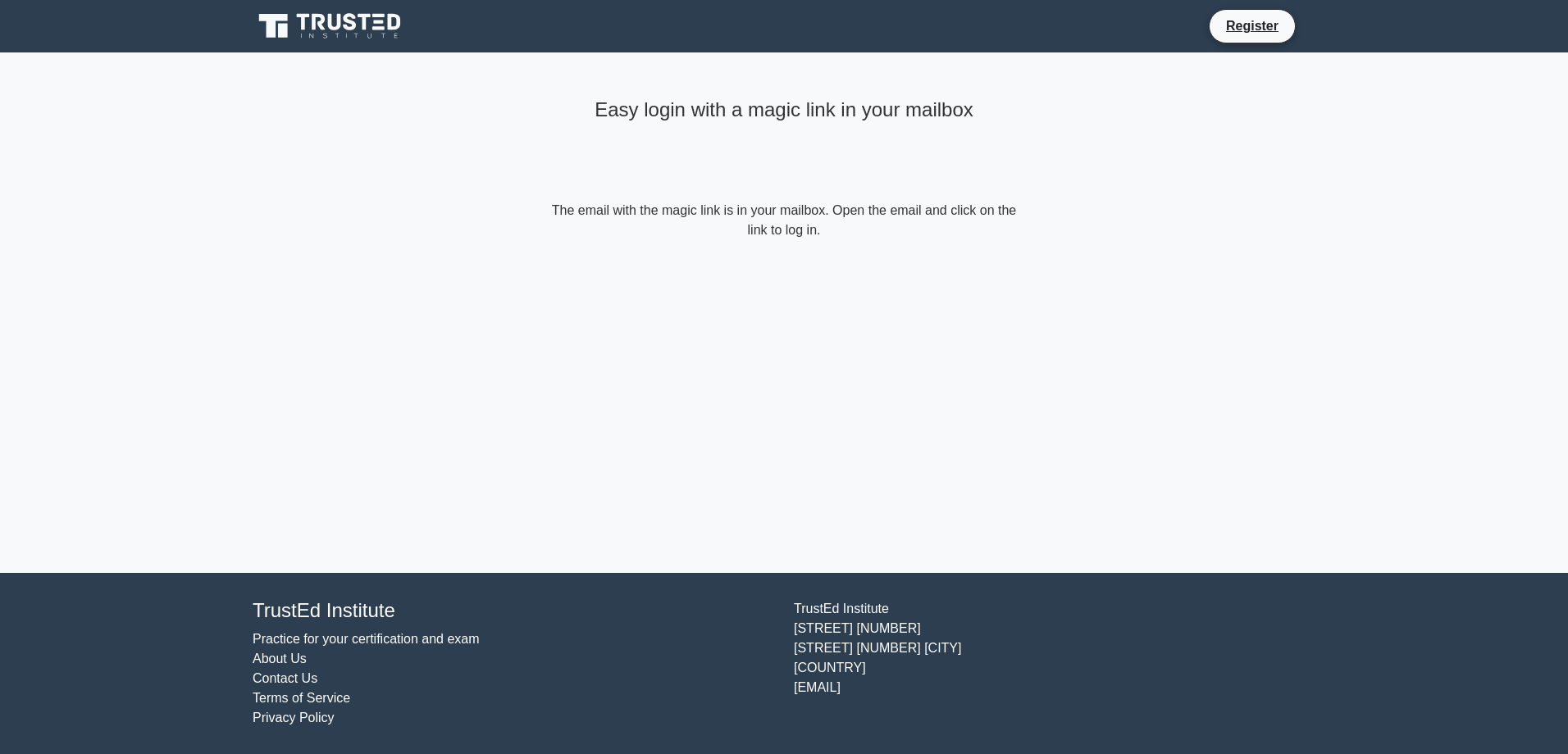 scroll, scrollTop: 0, scrollLeft: 0, axis: both 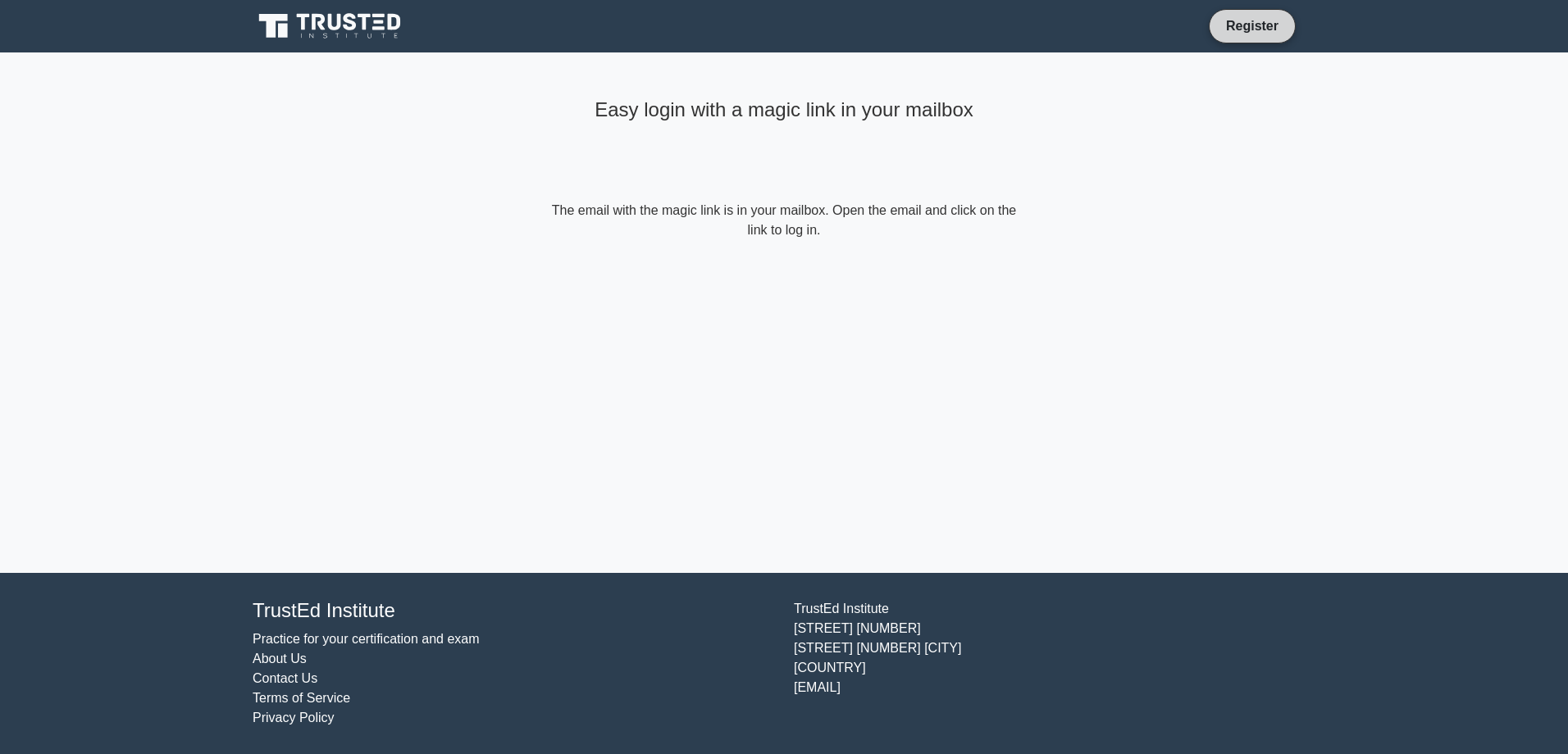 click on "Register" at bounding box center [1252, 25] 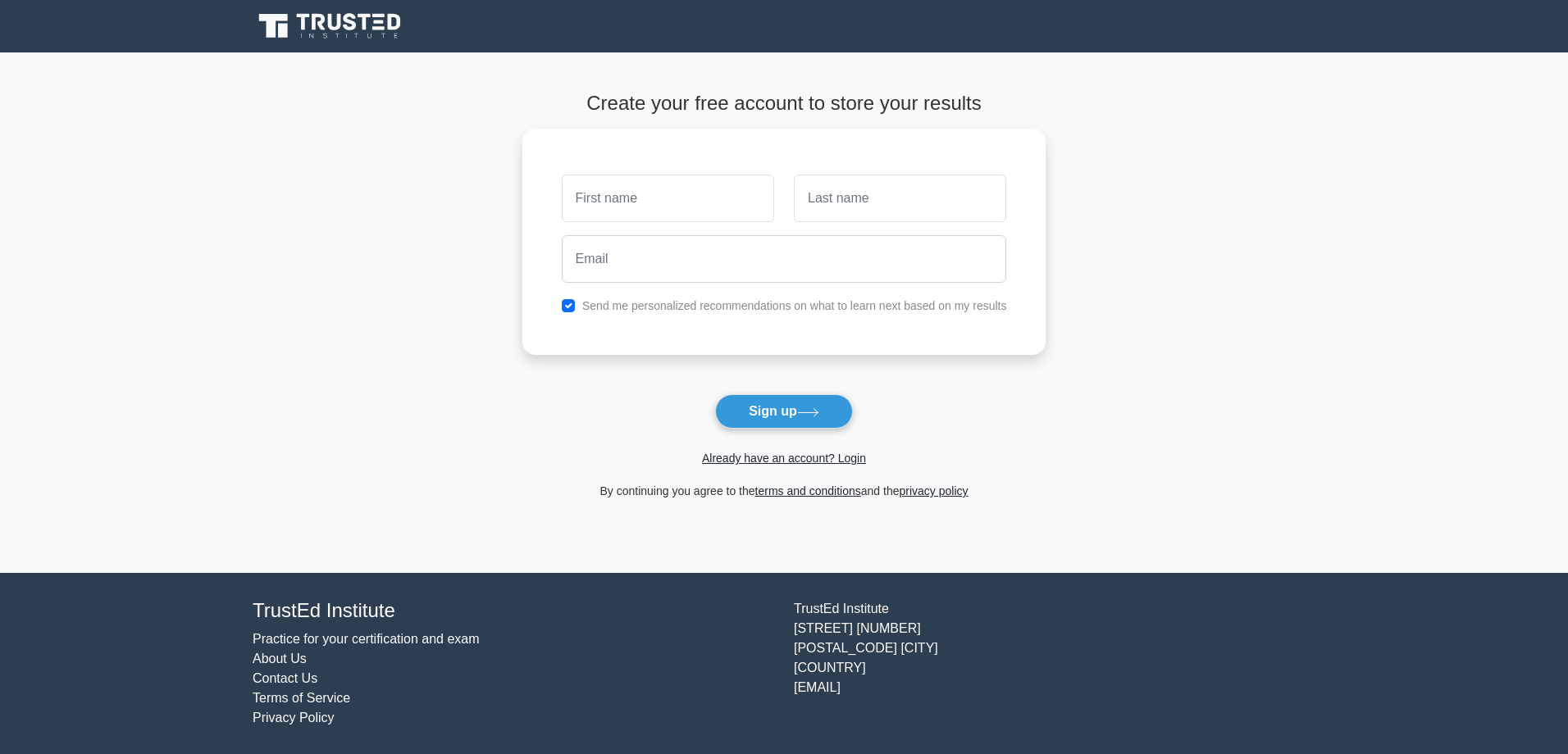 scroll, scrollTop: 0, scrollLeft: 0, axis: both 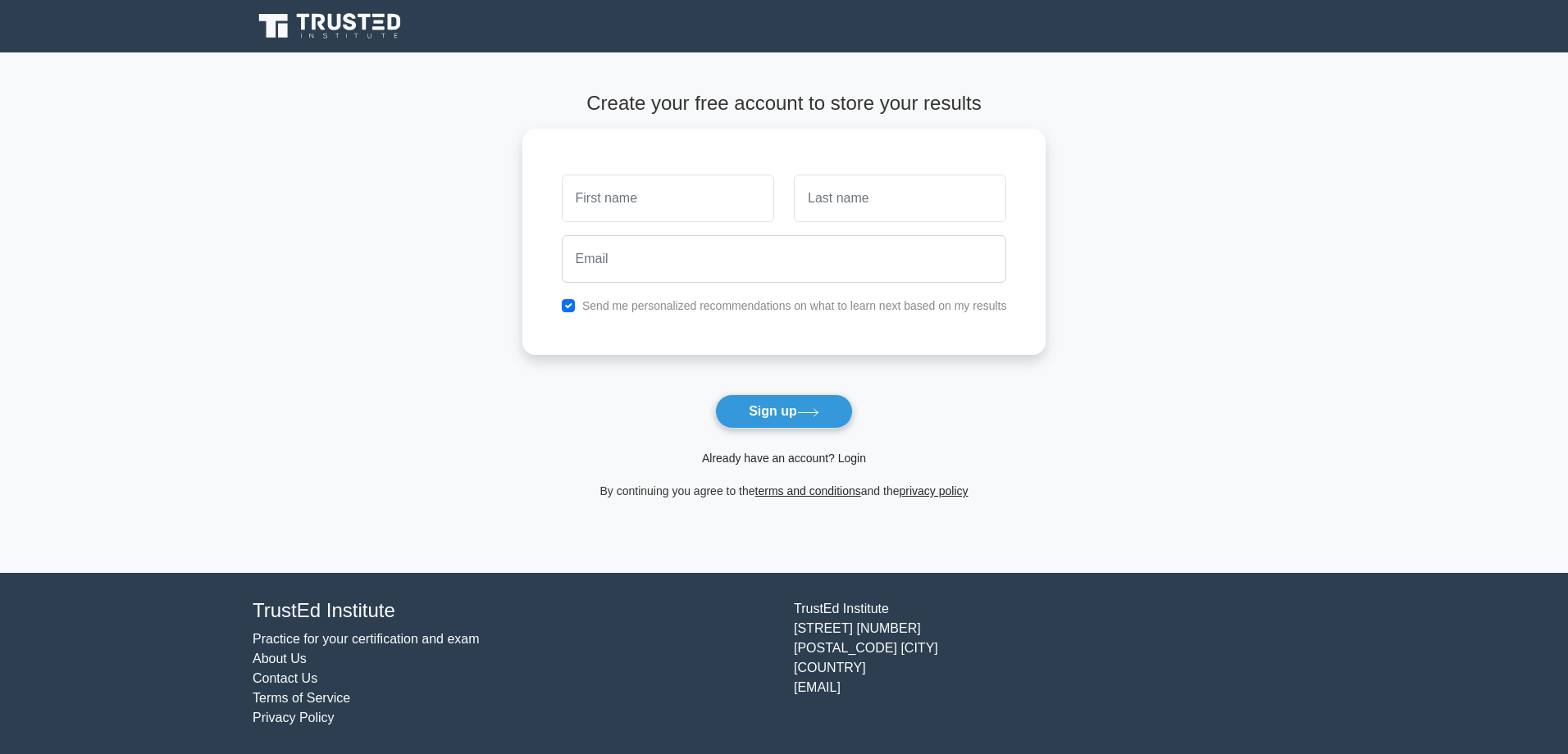 click on "Already have an account? Login" at bounding box center (784, 458) 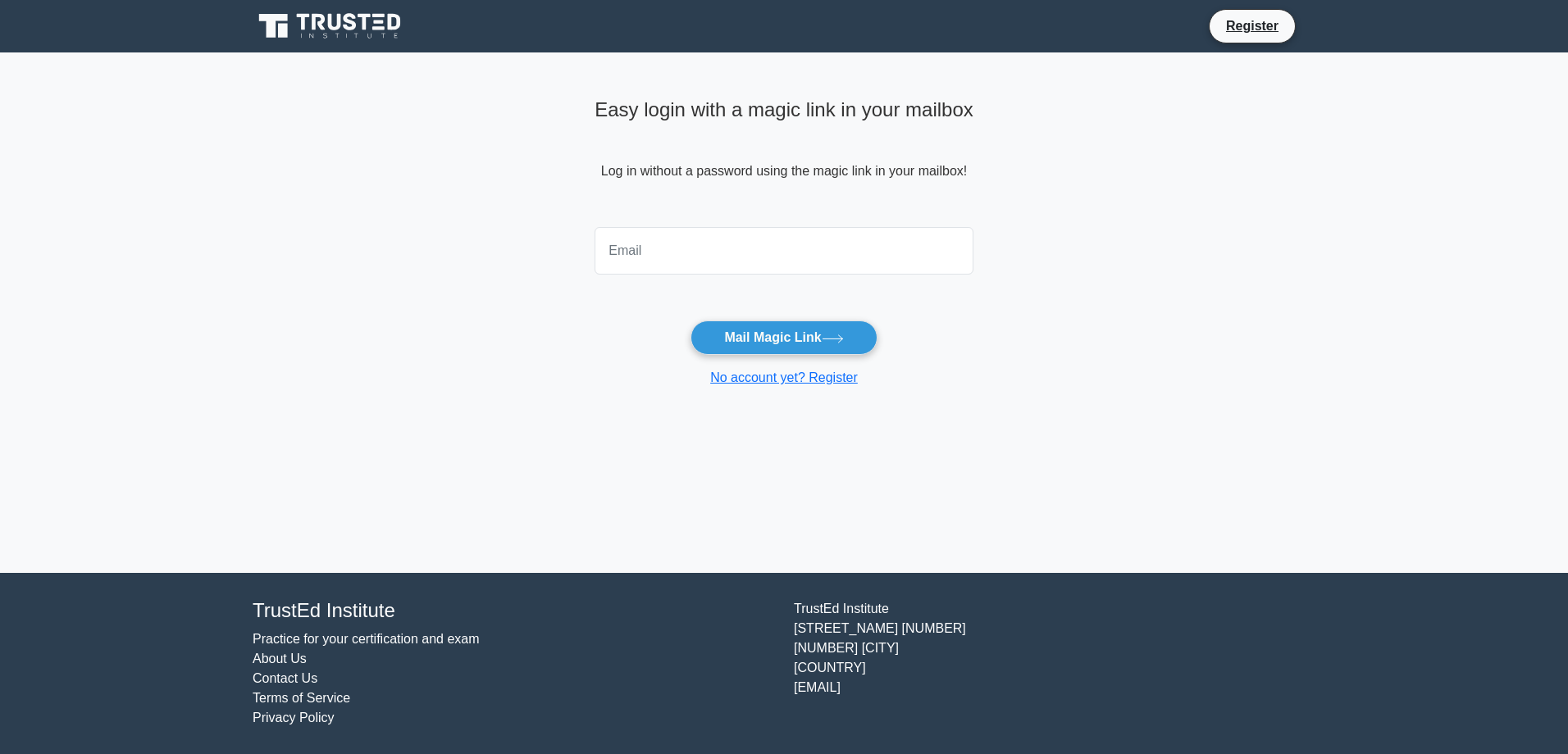 scroll, scrollTop: 0, scrollLeft: 0, axis: both 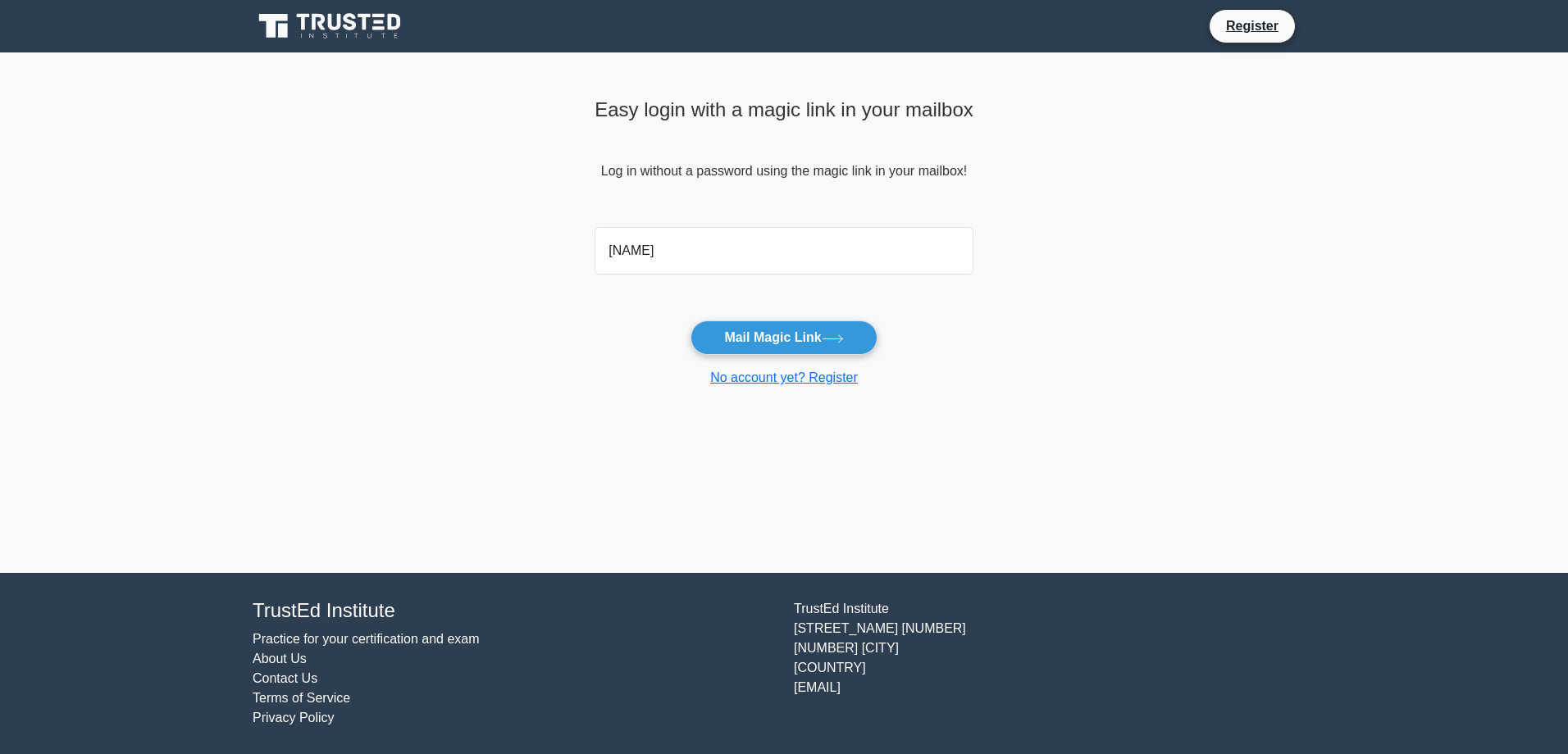 type on "makariusjackie@yahoo.com" 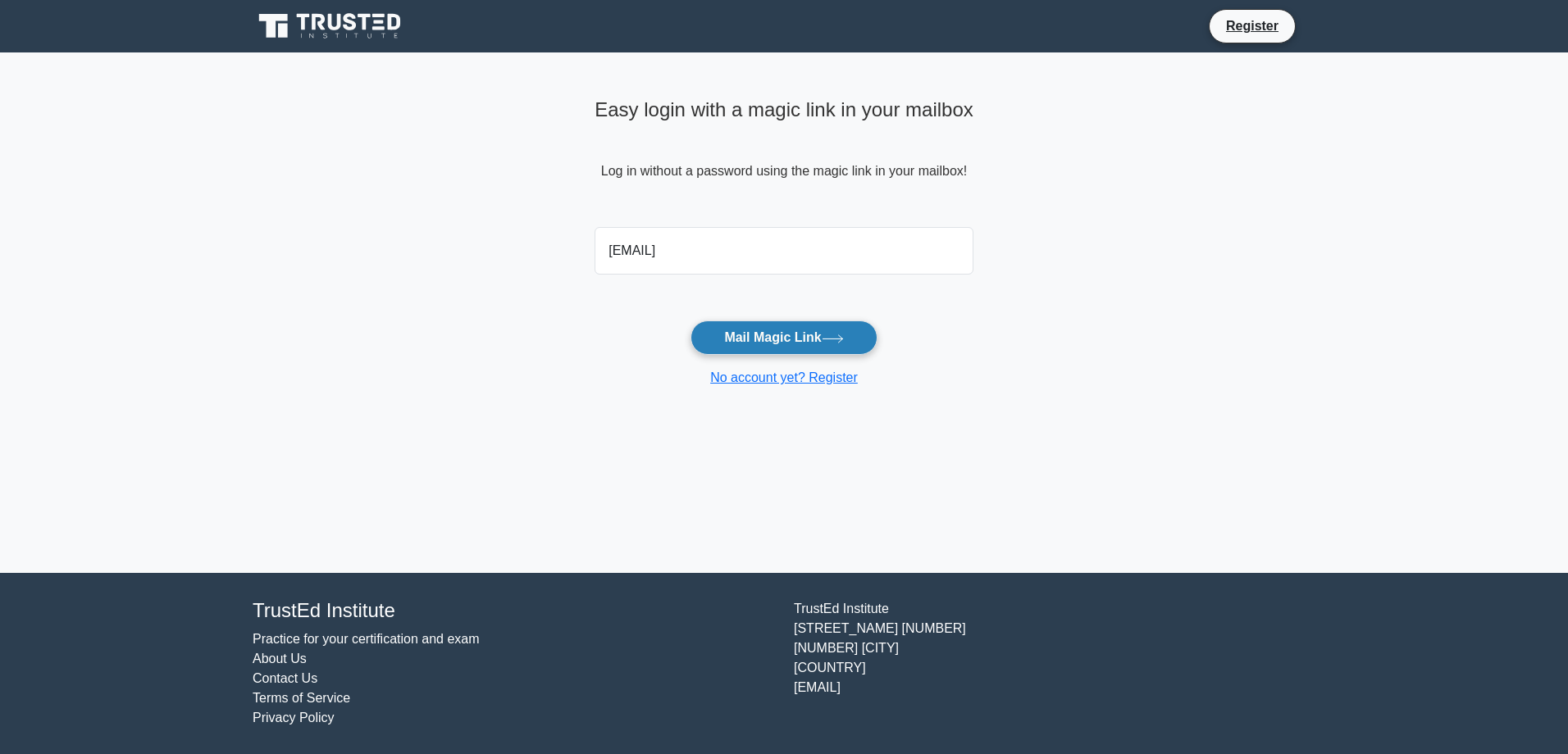 click on "Mail Magic Link" at bounding box center (783, 338) 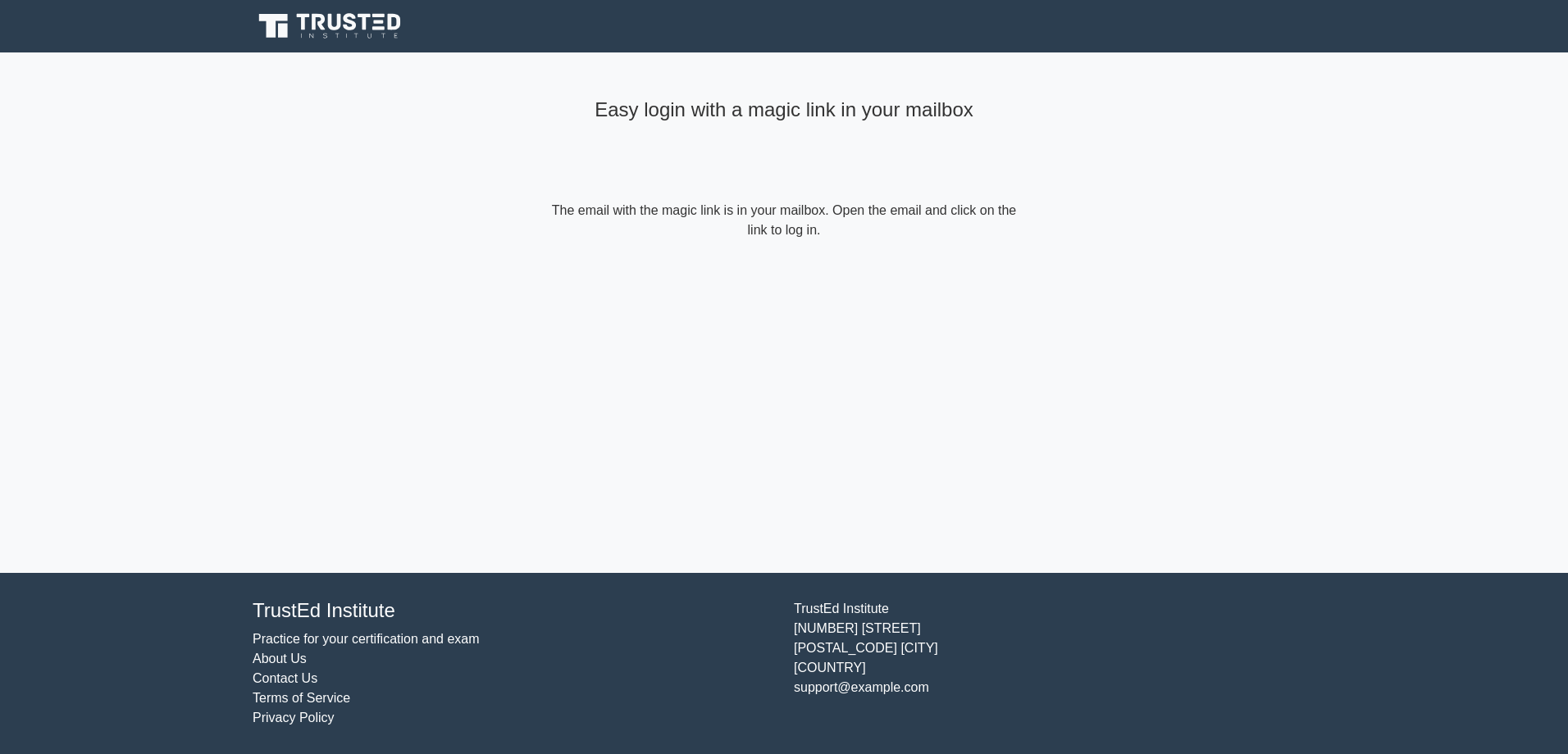 scroll, scrollTop: 0, scrollLeft: 0, axis: both 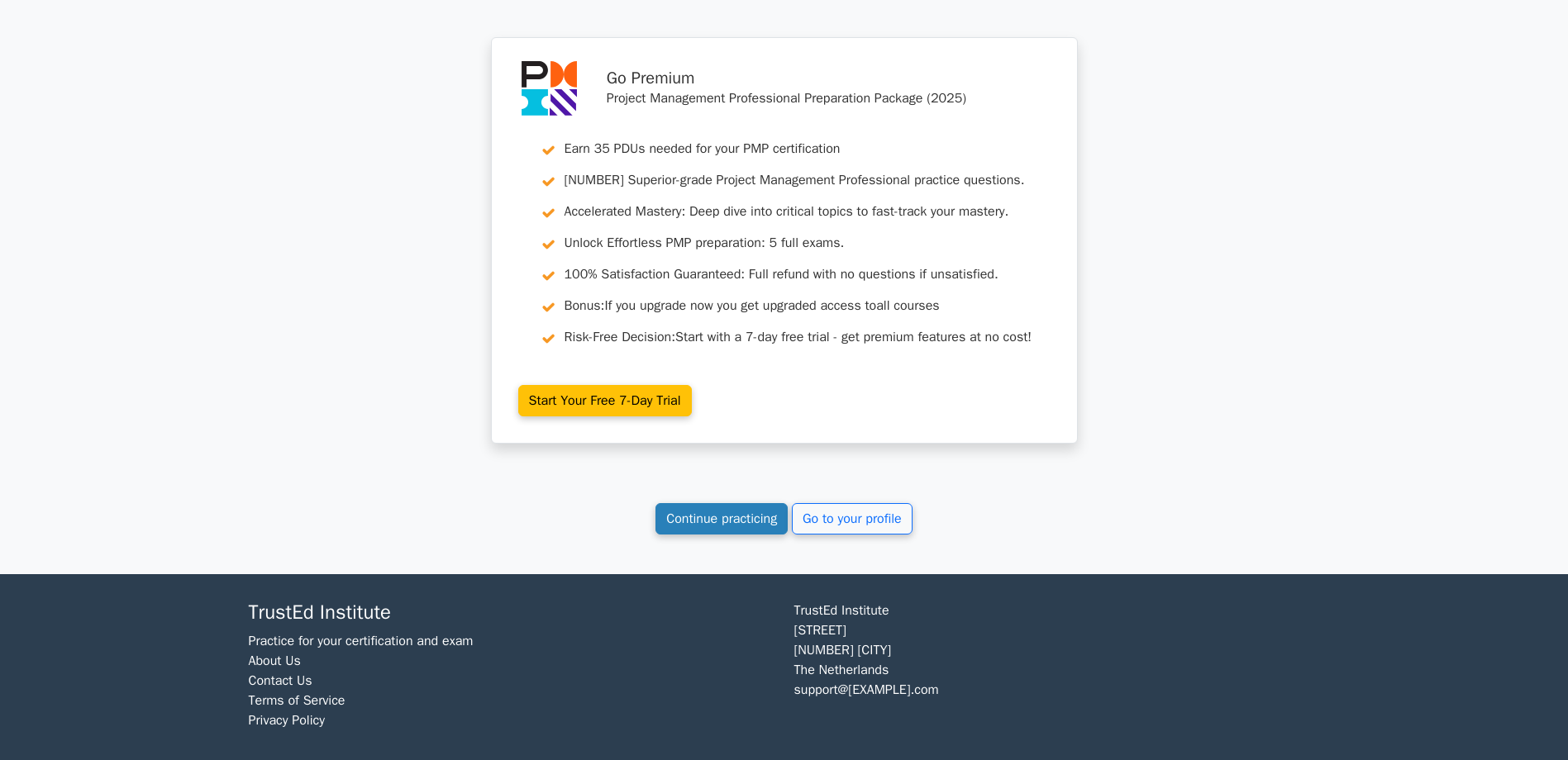click on "Continue practicing" at bounding box center [722, 519] 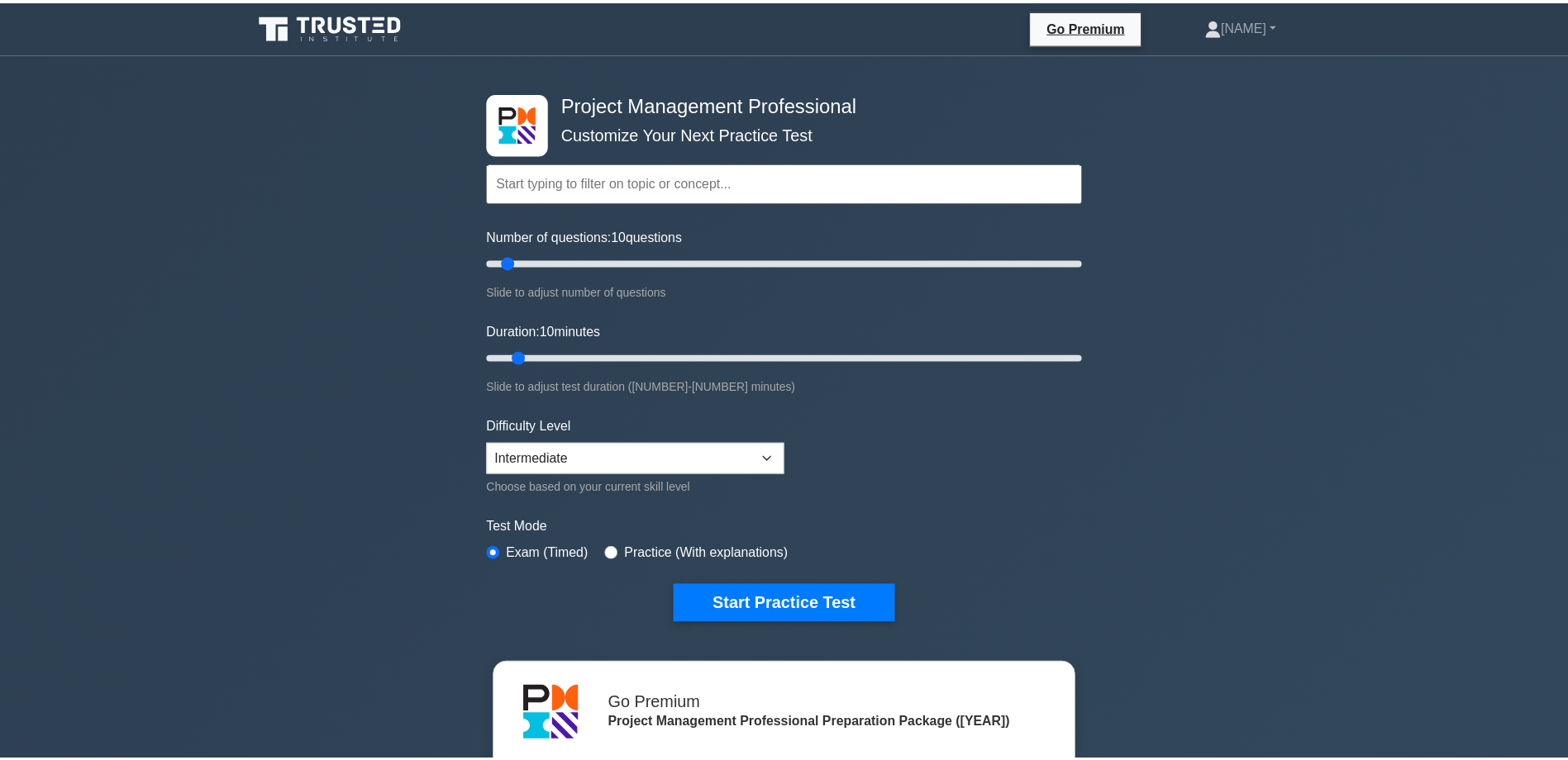 scroll, scrollTop: 0, scrollLeft: 0, axis: both 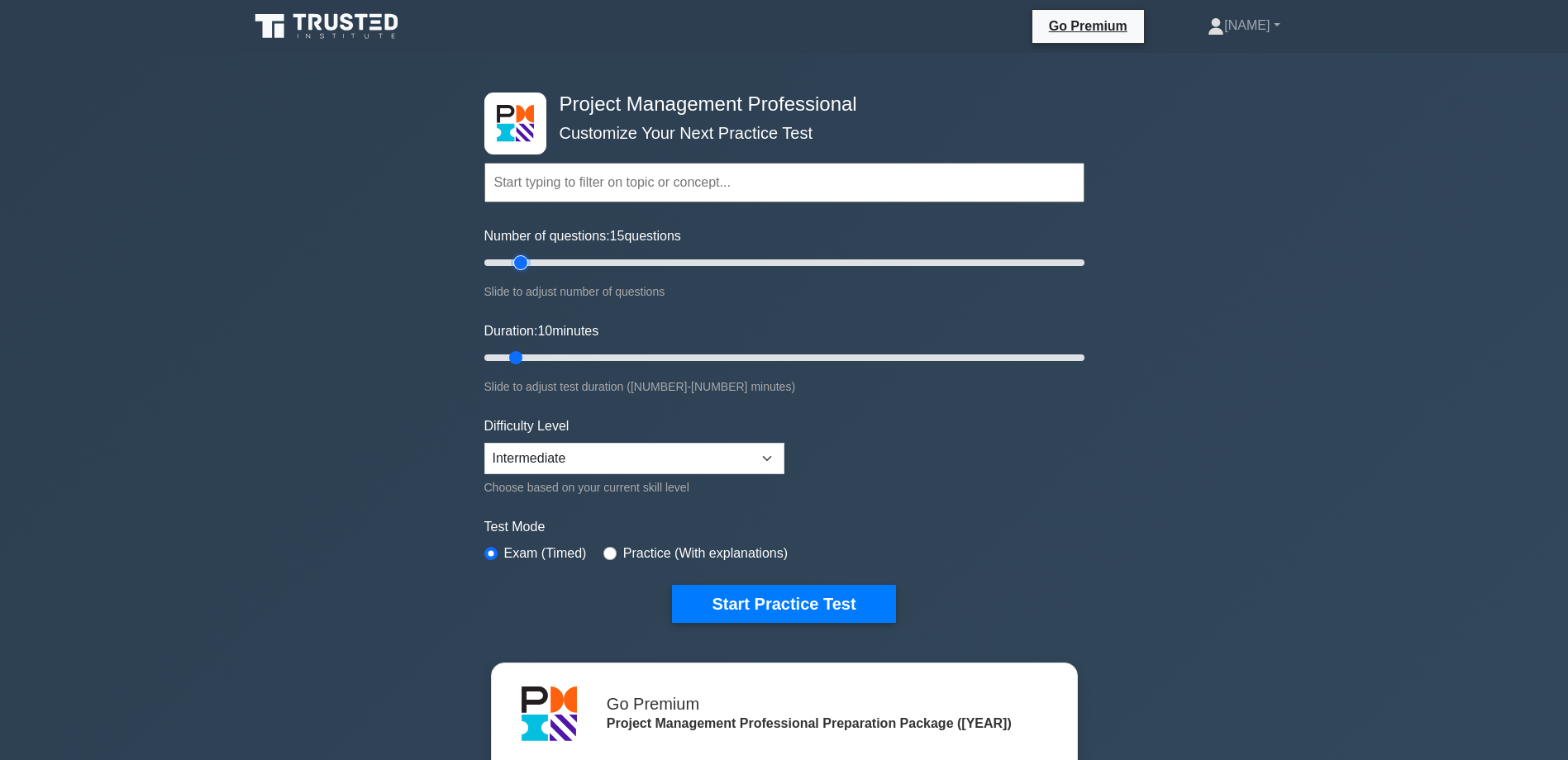 type on "15" 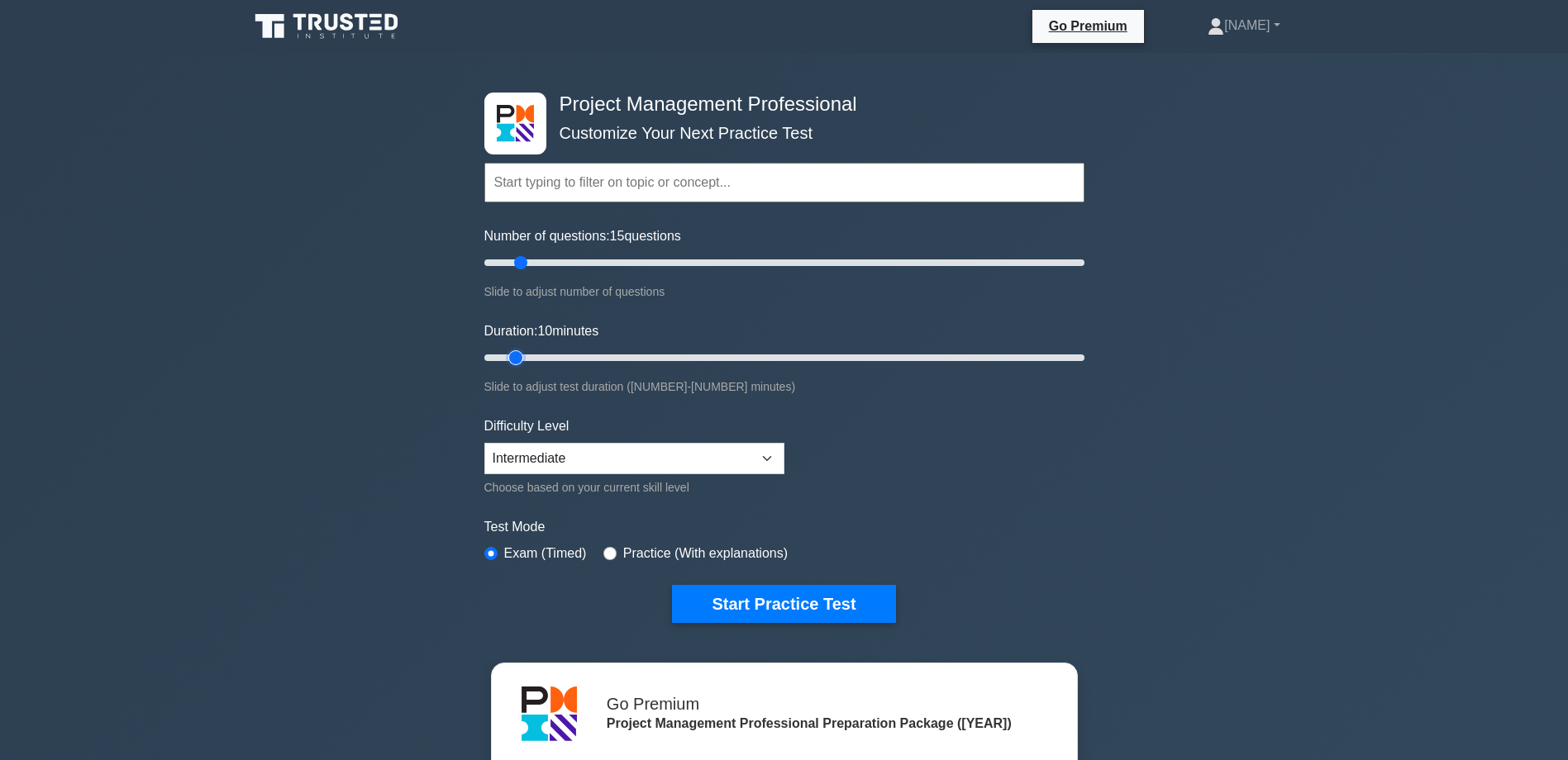 click on "Duration:  10  minutes" at bounding box center (784, 358) 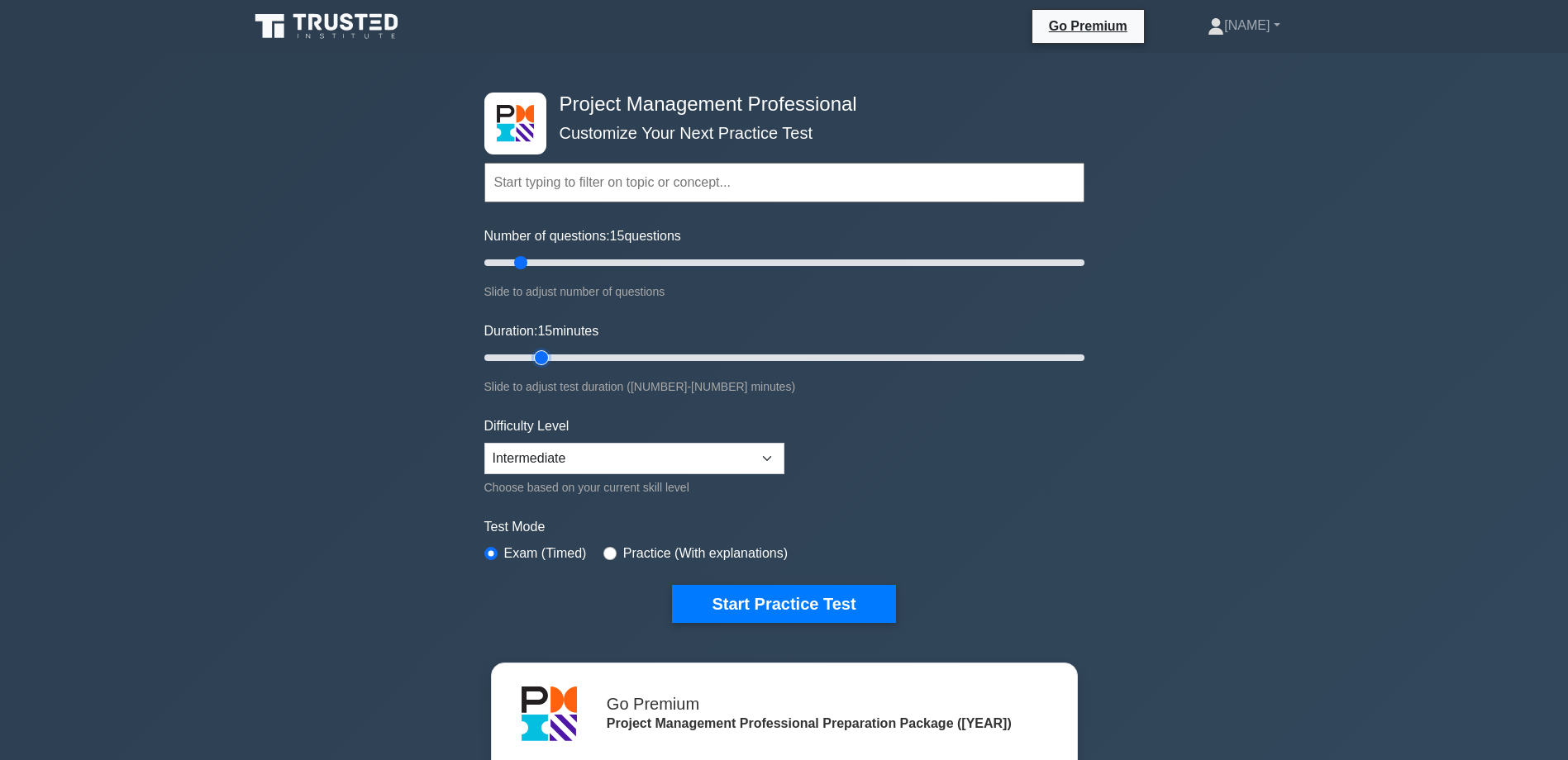 type on "15" 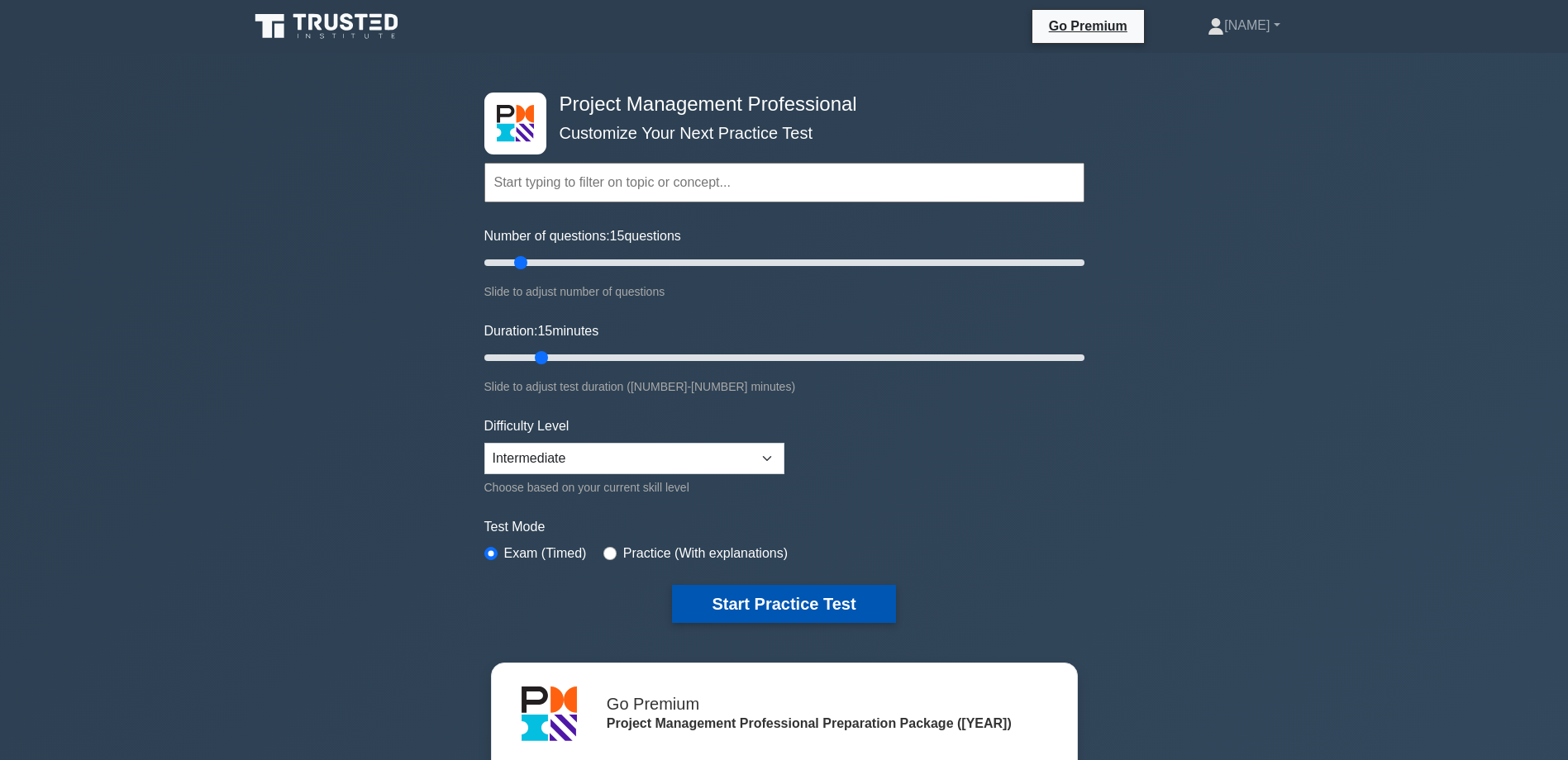 click on "Start Practice Test" at bounding box center (784, 604) 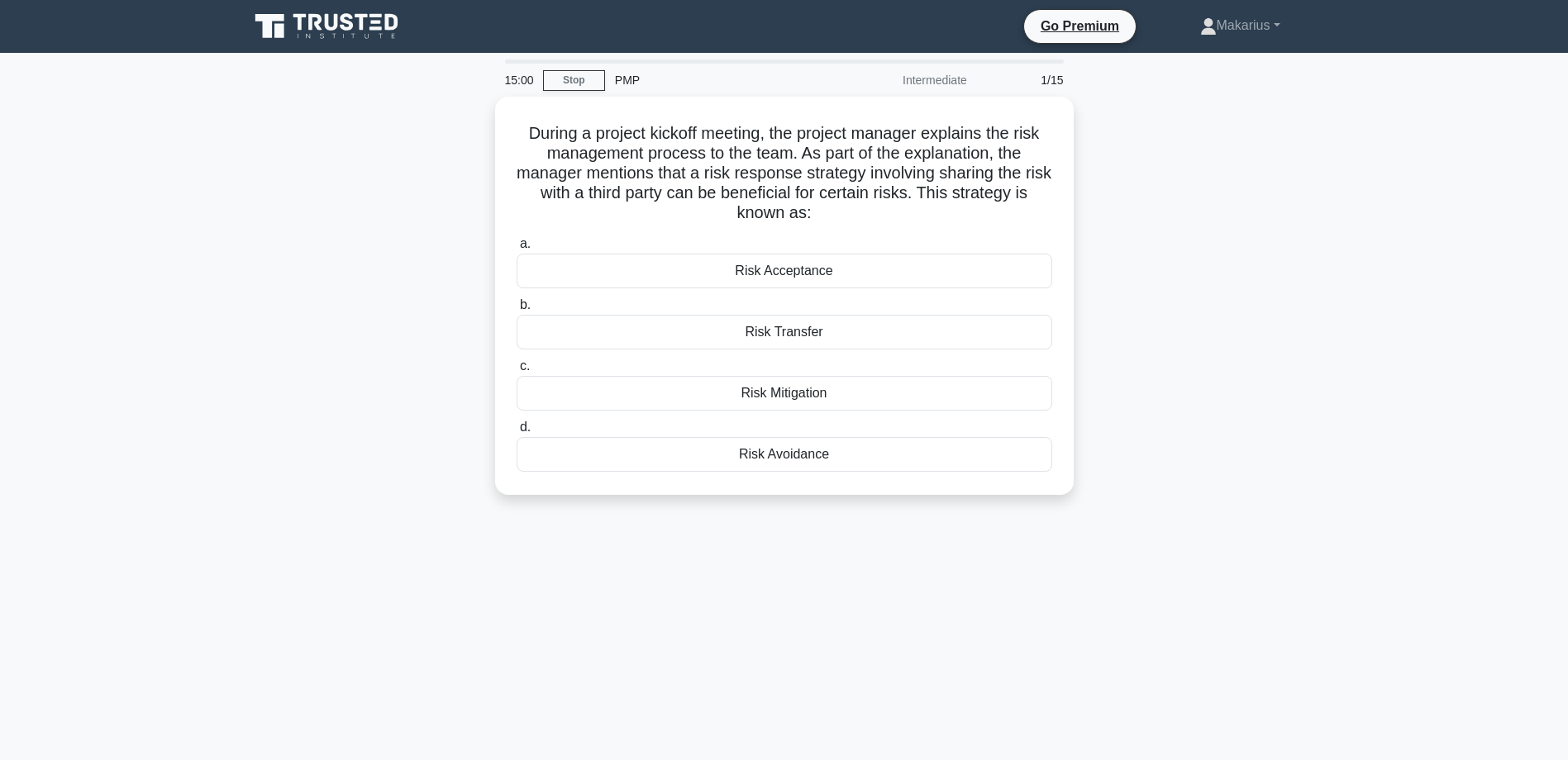 scroll, scrollTop: 0, scrollLeft: 0, axis: both 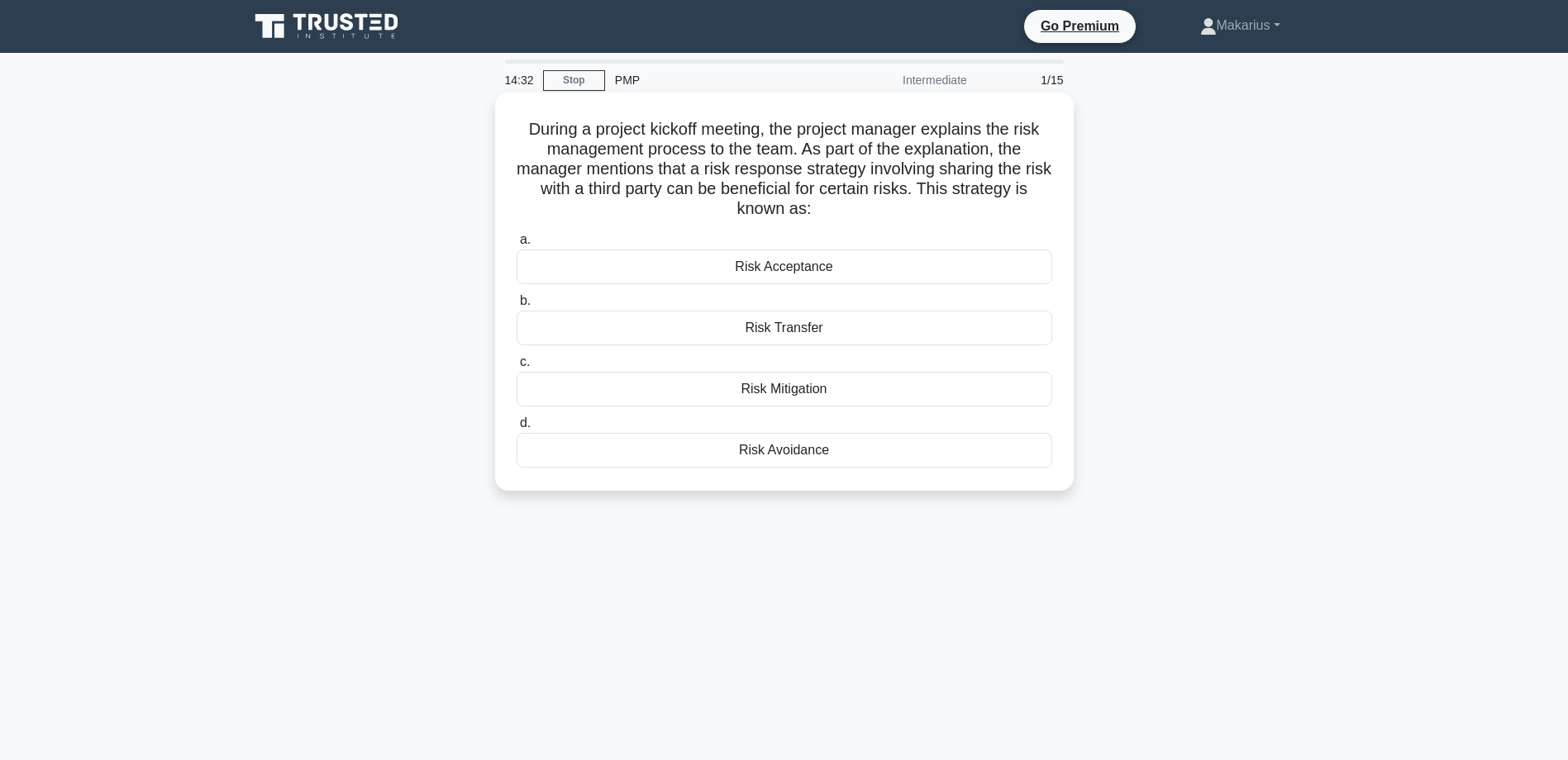click on "Risk Transfer" at bounding box center [784, 328] 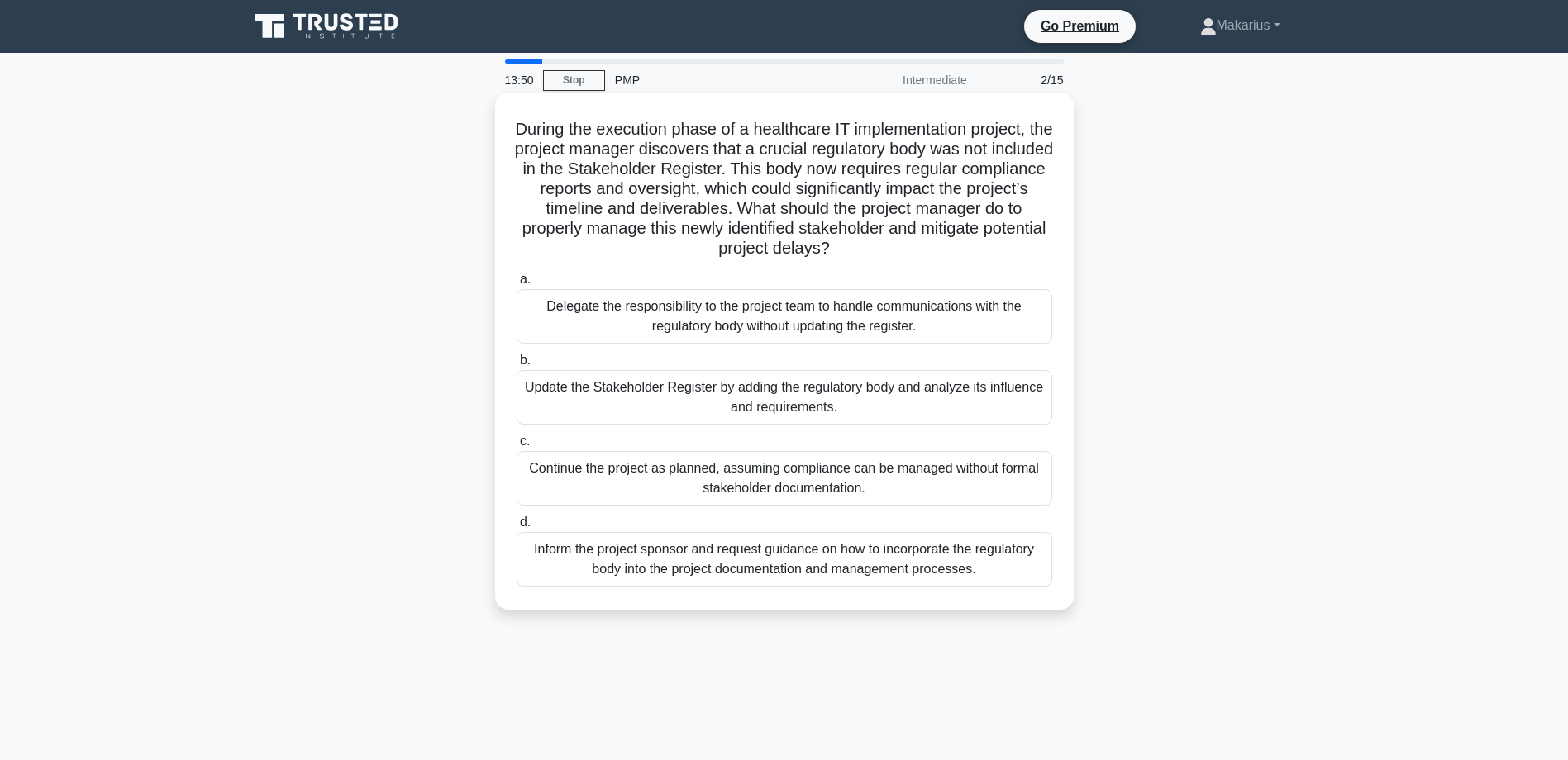 click on "Update the Stakeholder Register by adding the regulatory body and analyze its influence and requirements." at bounding box center [784, 397] 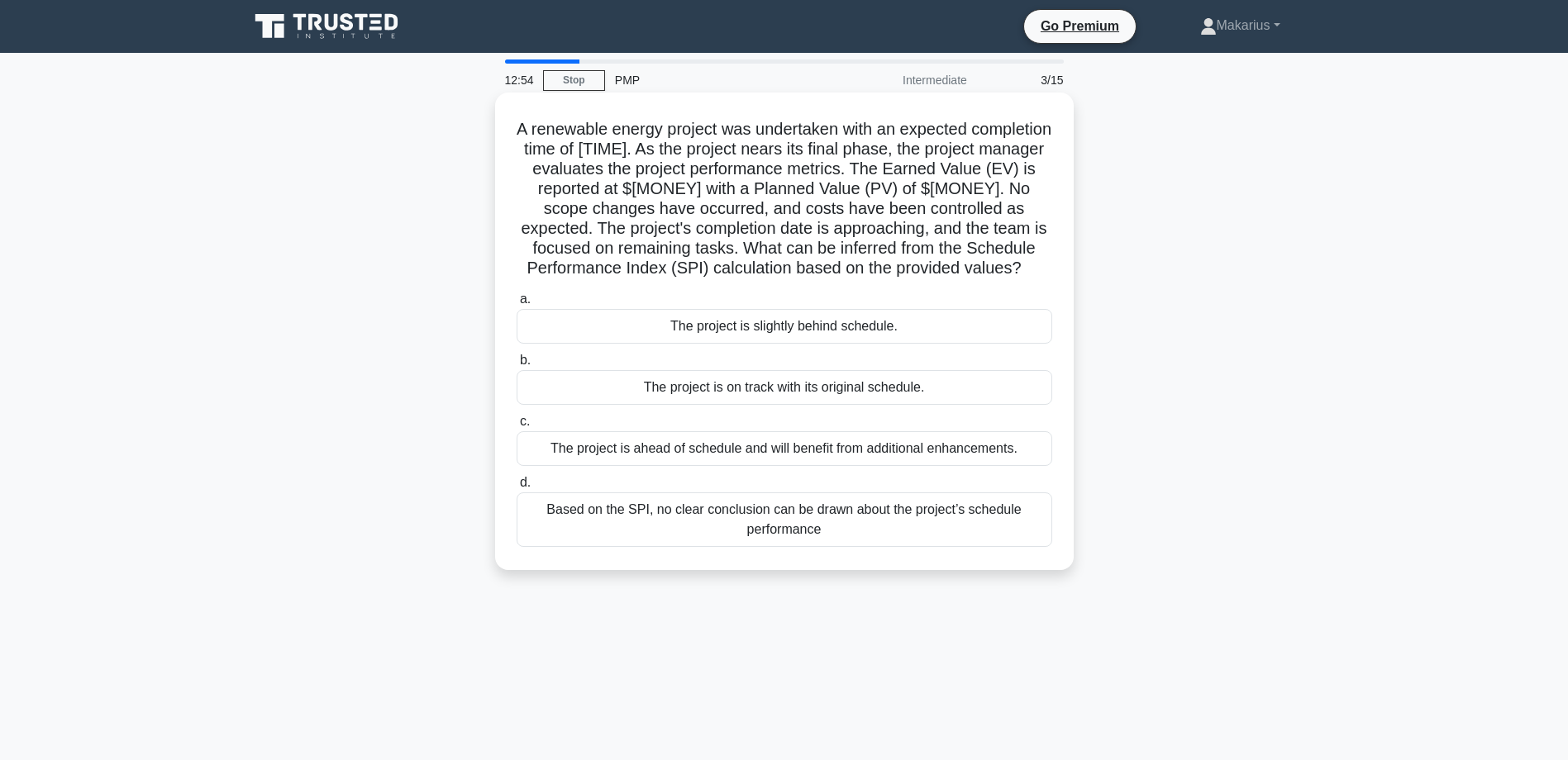 click on "The project is on track with its original schedule." at bounding box center (784, 387) 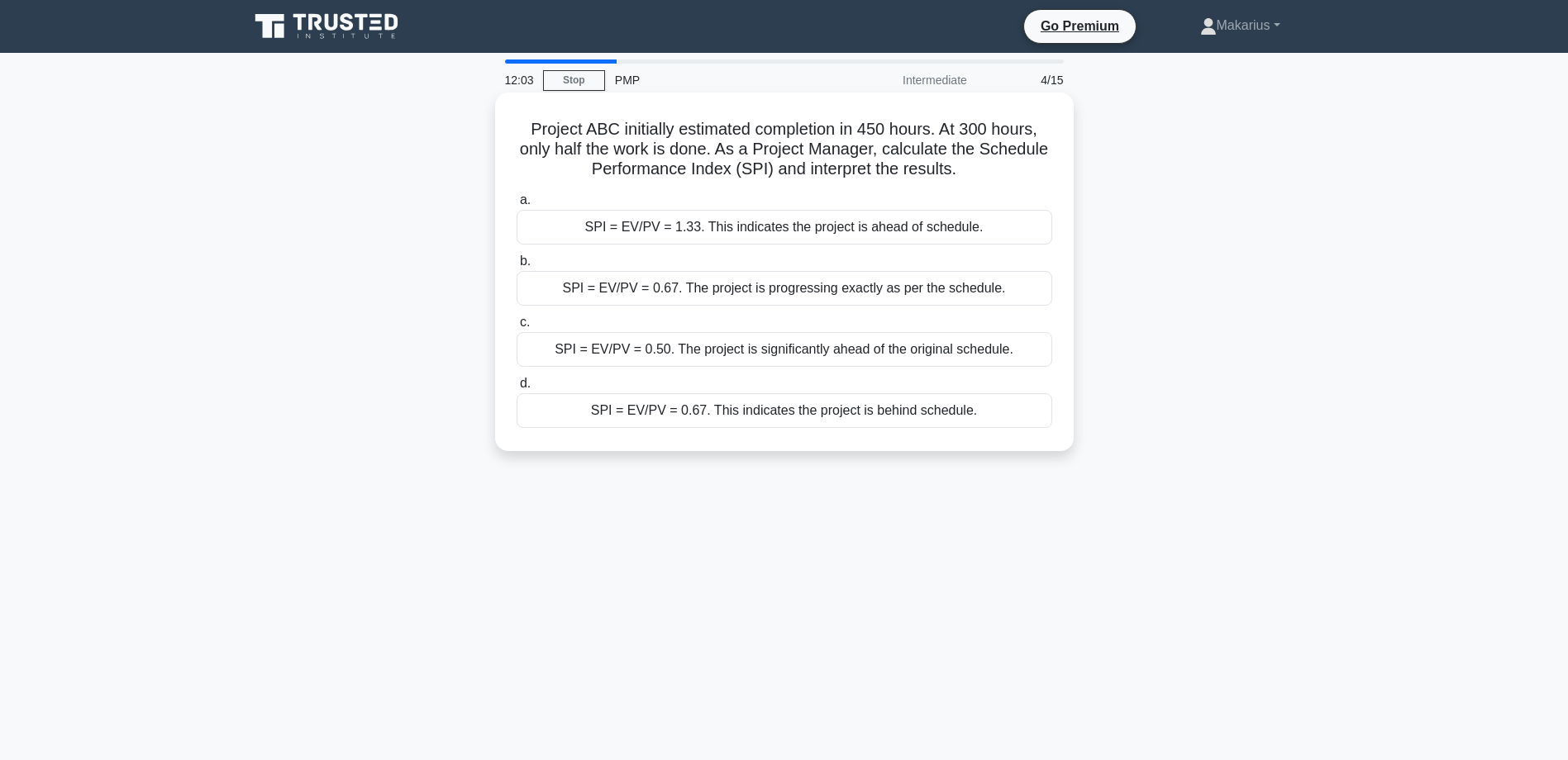 click on "SPI = EV/PV = 1.33. This indicates the project is ahead of schedule." at bounding box center [784, 227] 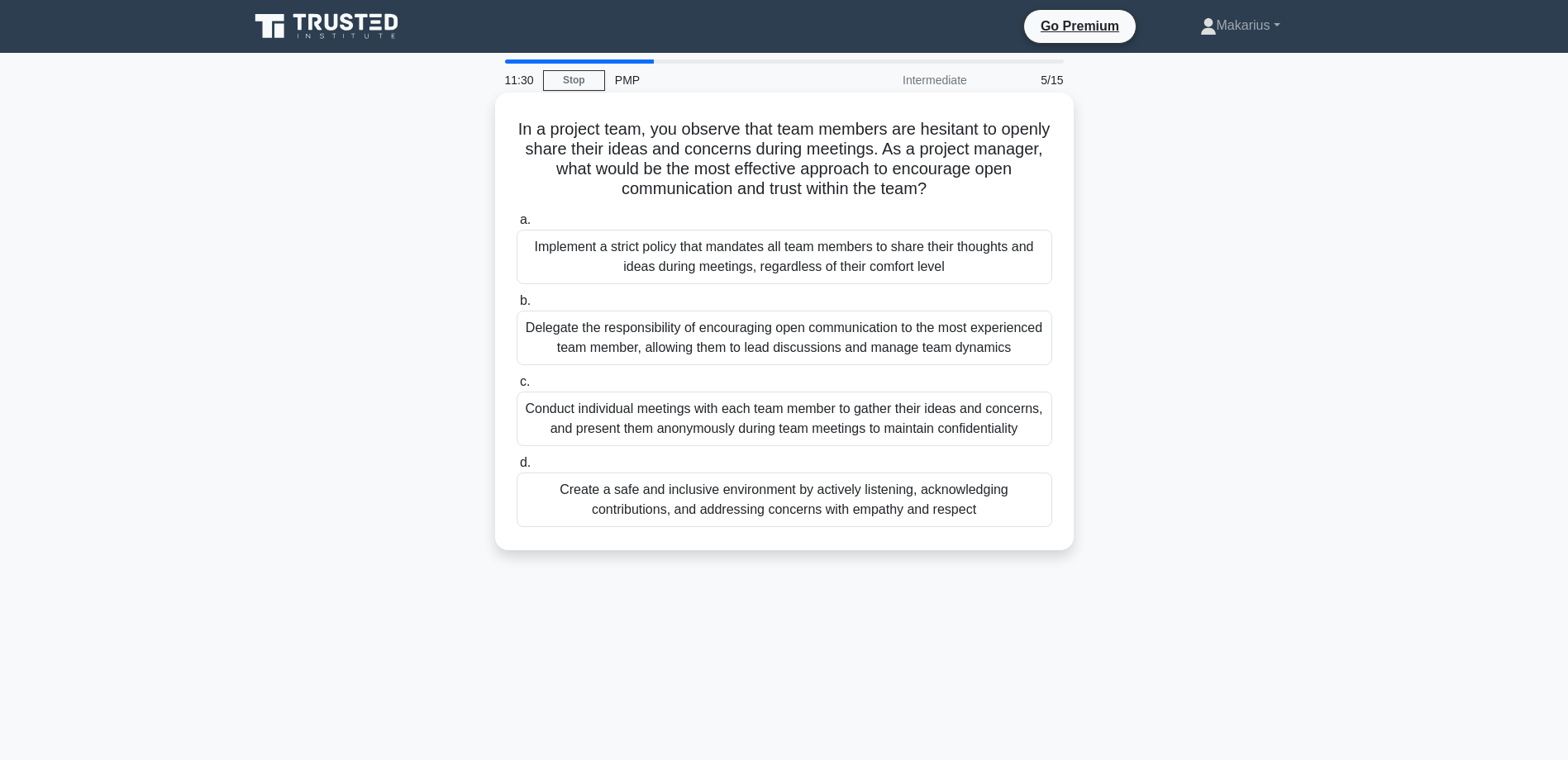 click on "Conduct individual meetings with each team member to gather their ideas and concerns, and present them anonymously during team meetings to maintain confidentiality" at bounding box center (784, 419) 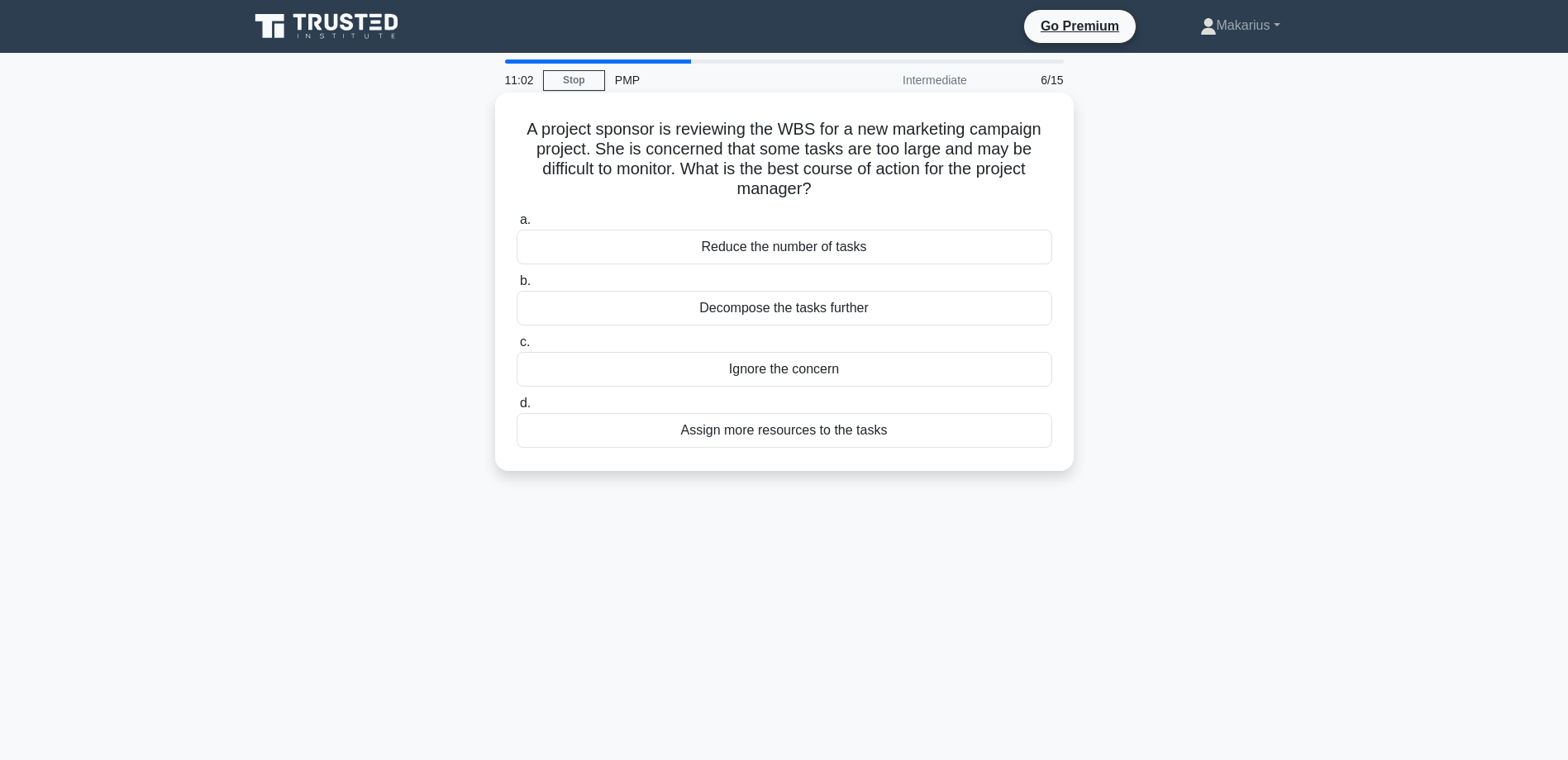 click on "Decompose the tasks further" at bounding box center (784, 308) 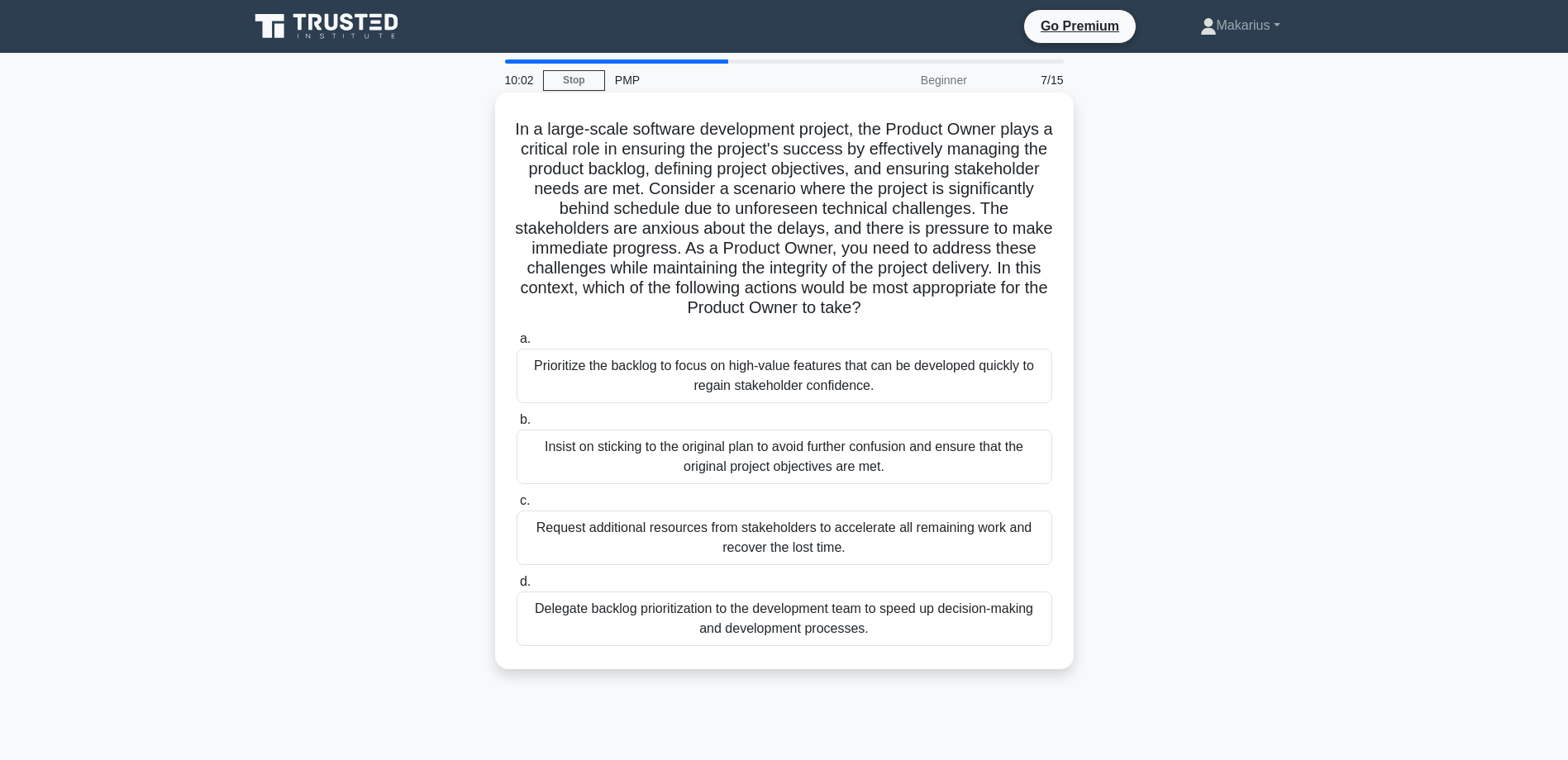 click on "Insist on sticking to the original plan to avoid further confusion and ensure that the original project objectives are met." at bounding box center (784, 457) 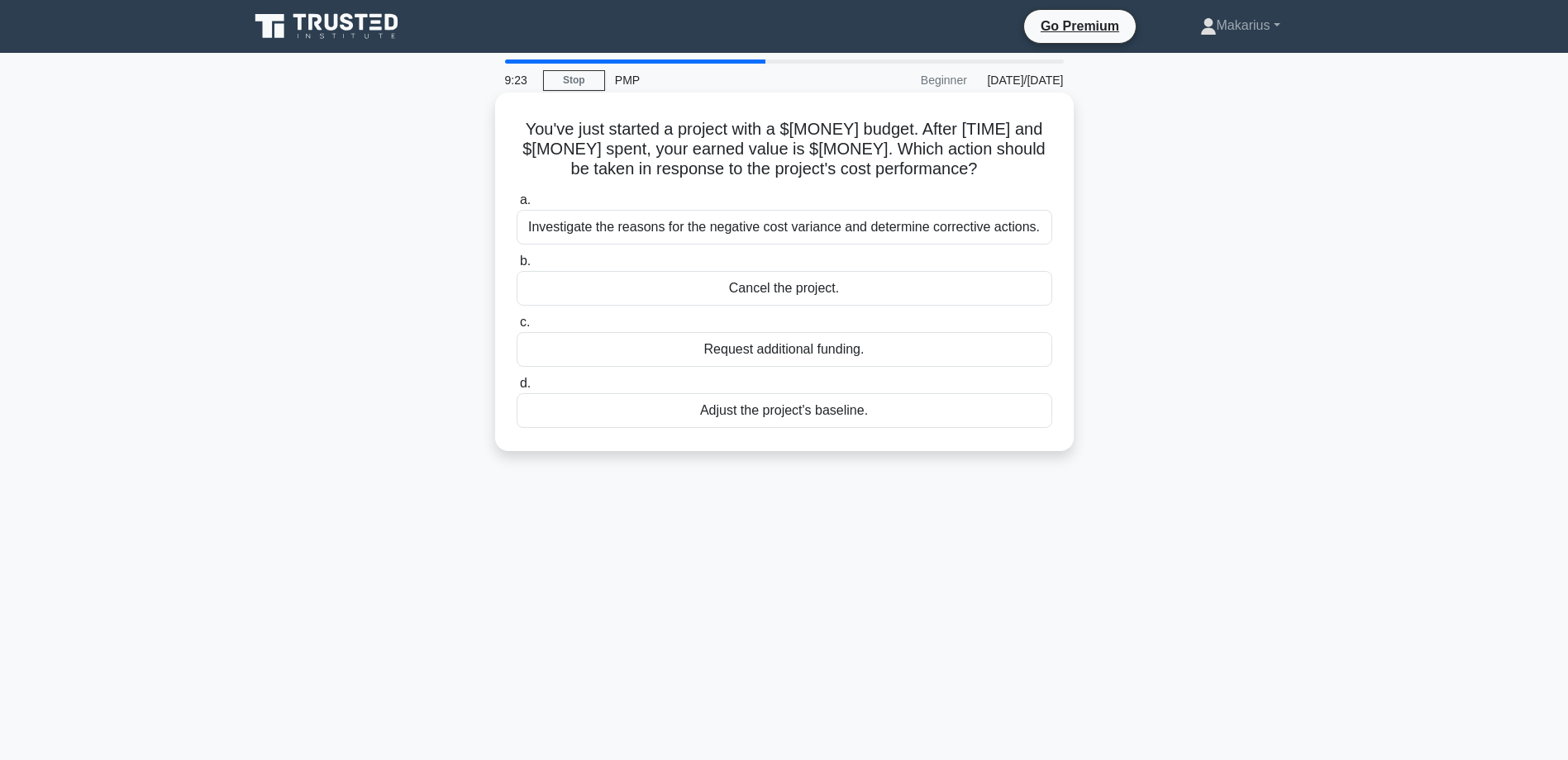 click on "Investigate the reasons for the negative cost variance and determine corrective actions." at bounding box center (784, 227) 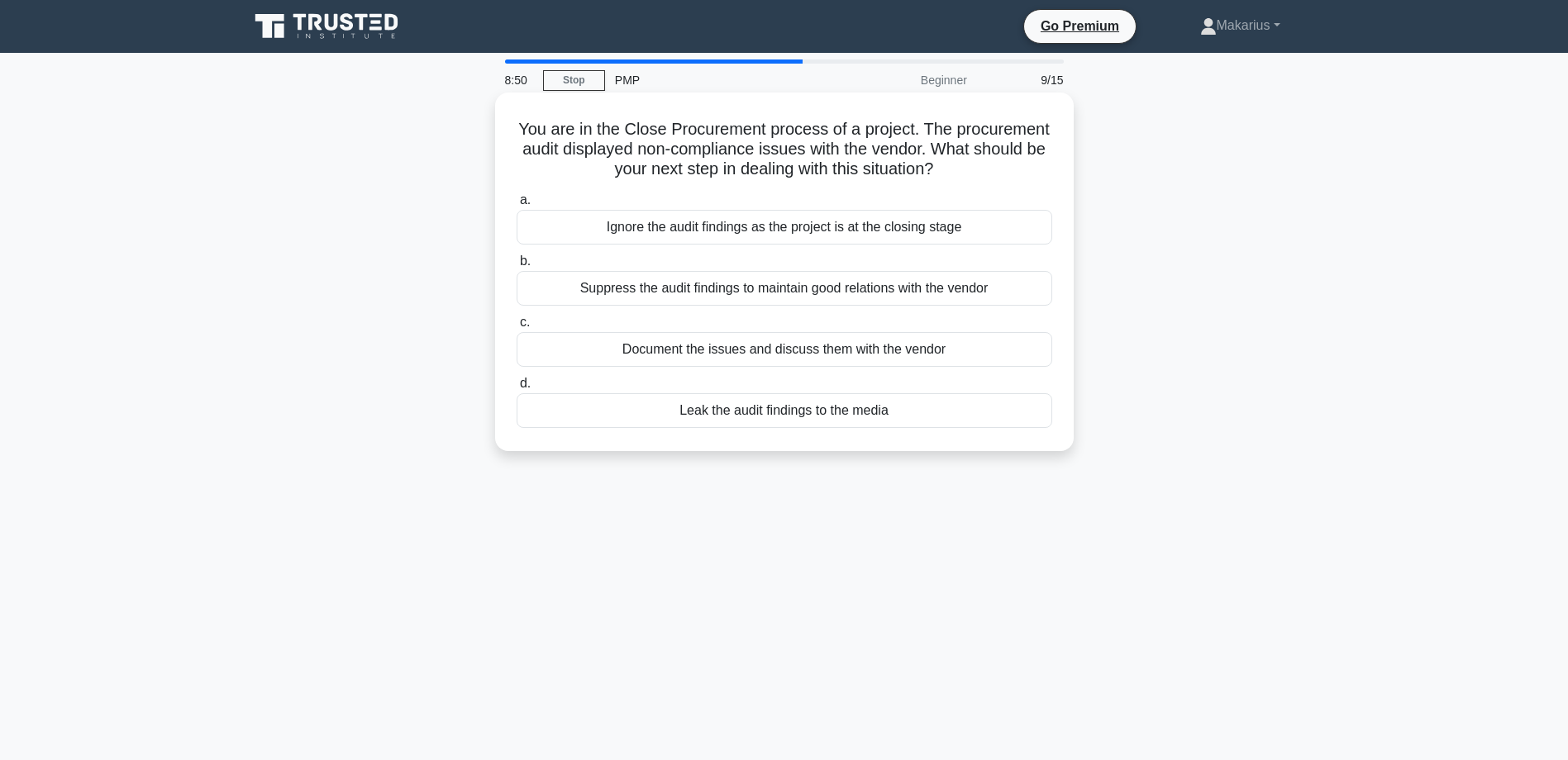click on "Document the issues and discuss them with the vendor" at bounding box center (784, 349) 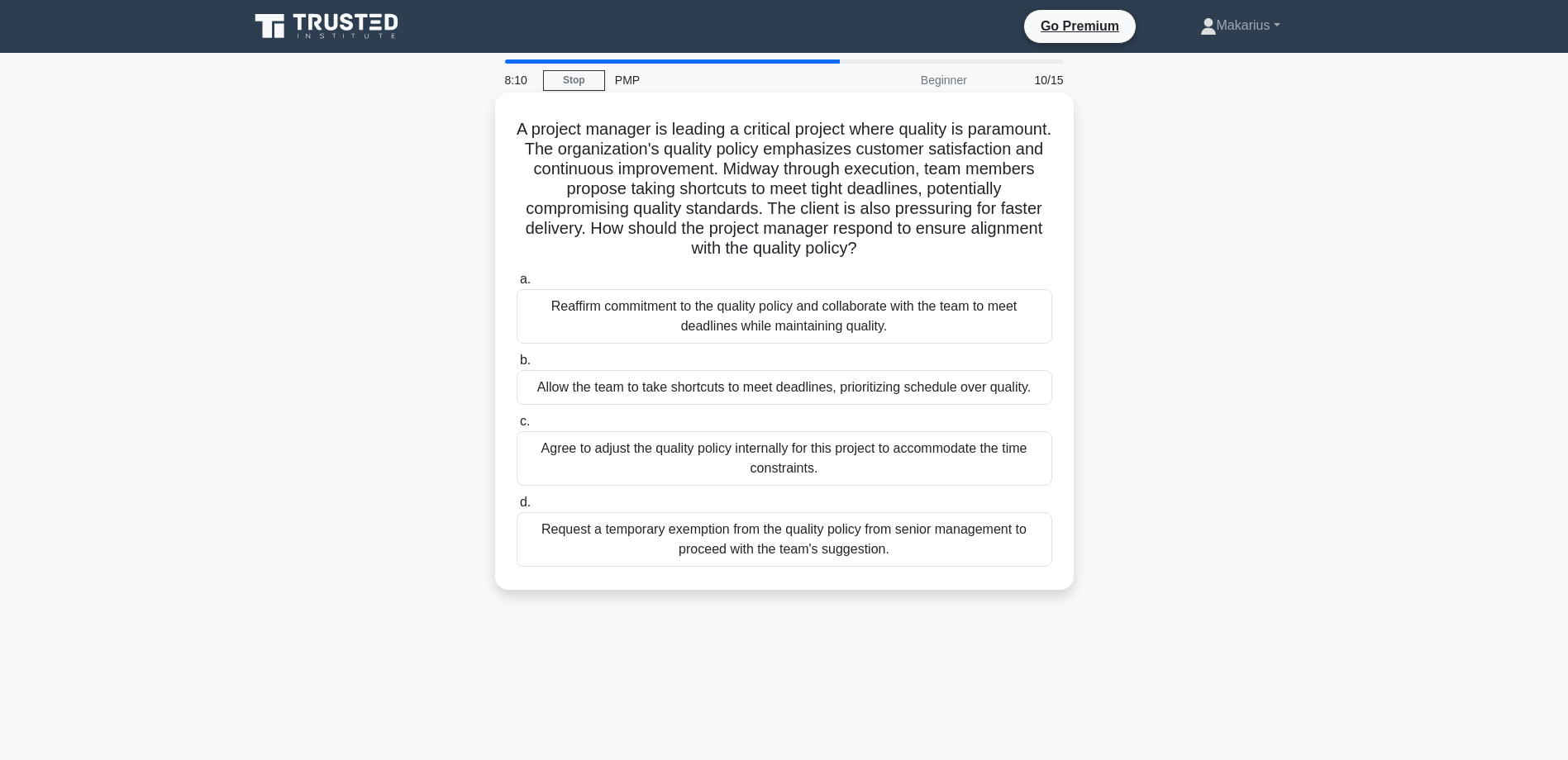 click on "Reaffirm commitment to the quality policy and collaborate with the team to meet deadlines while maintaining quality." at bounding box center (784, 316) 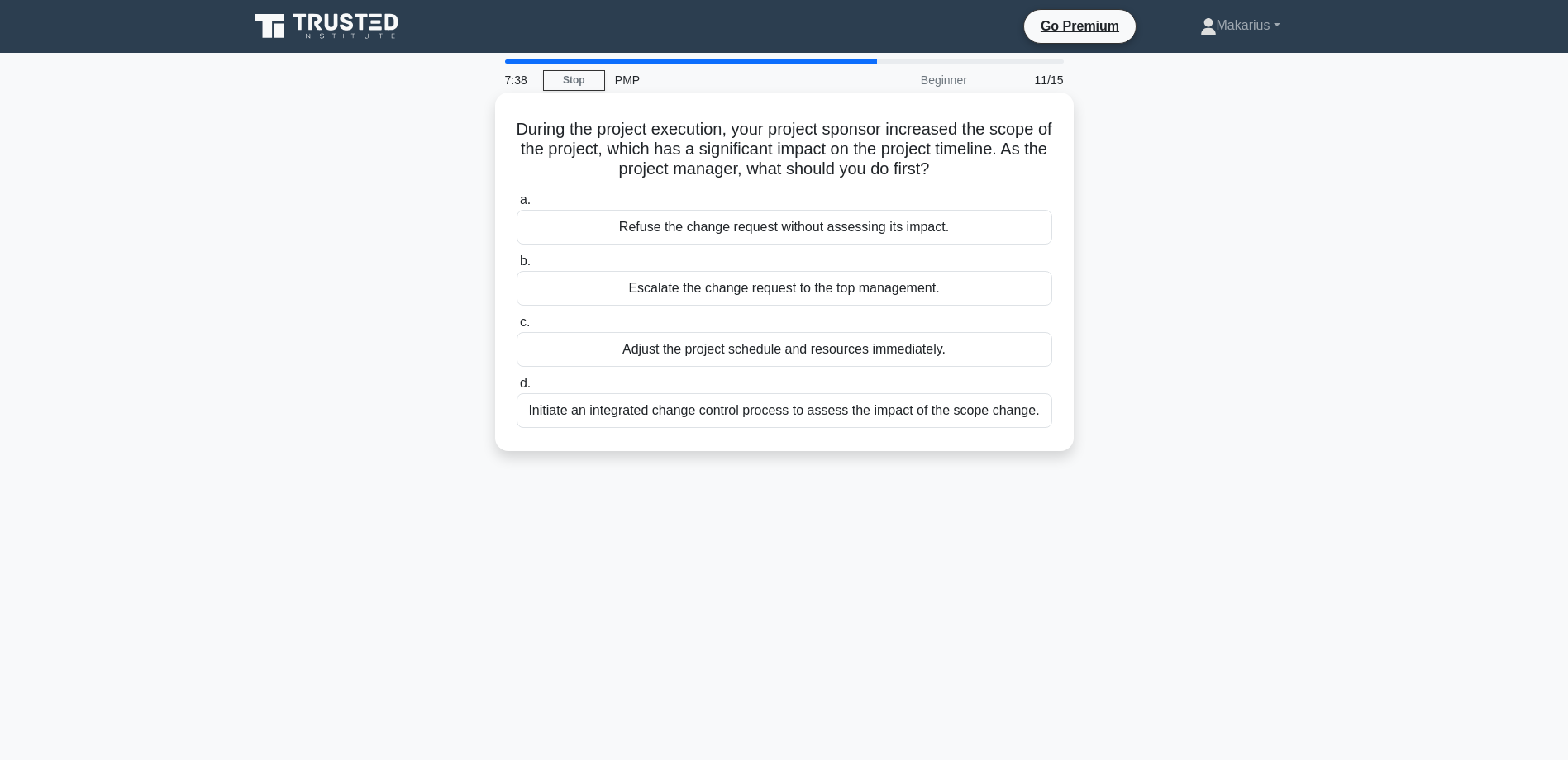 click on "Initiate an integrated change control process to assess the impact of the scope change." at bounding box center (784, 411) 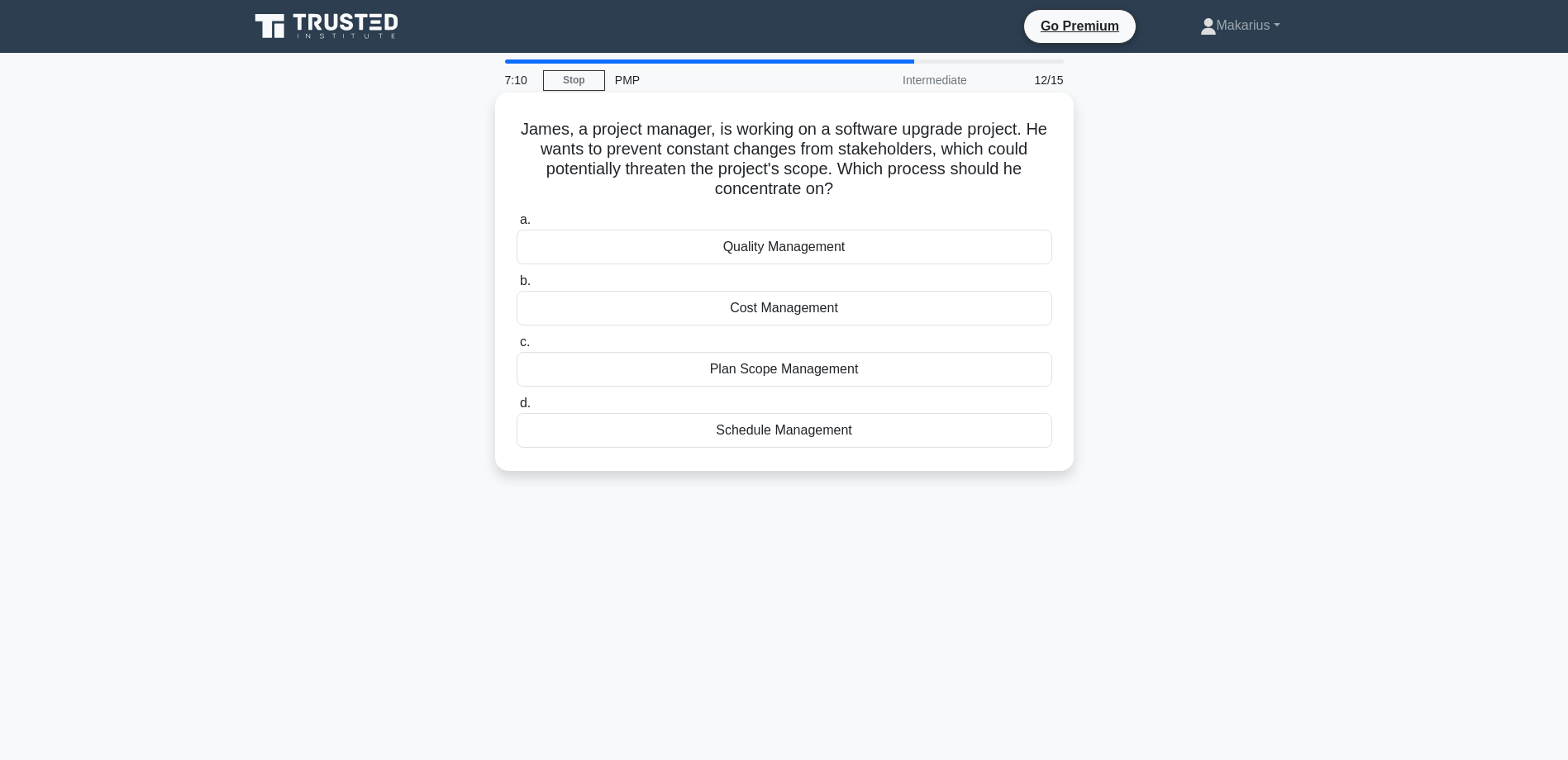 click on "Plan Scope Management" at bounding box center (784, 369) 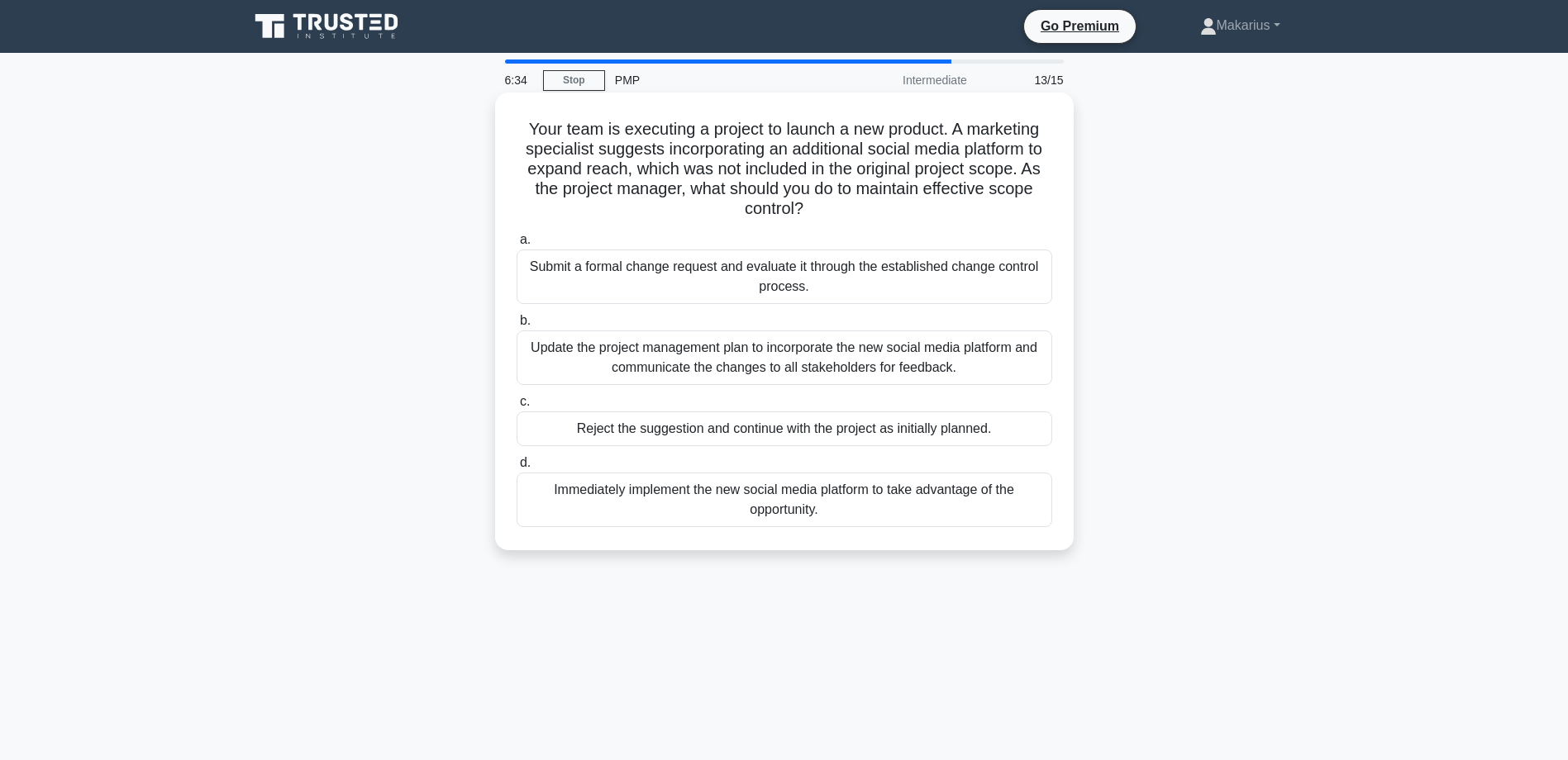click on "Submit a formal change request and evaluate it through the established change control process." at bounding box center [784, 277] 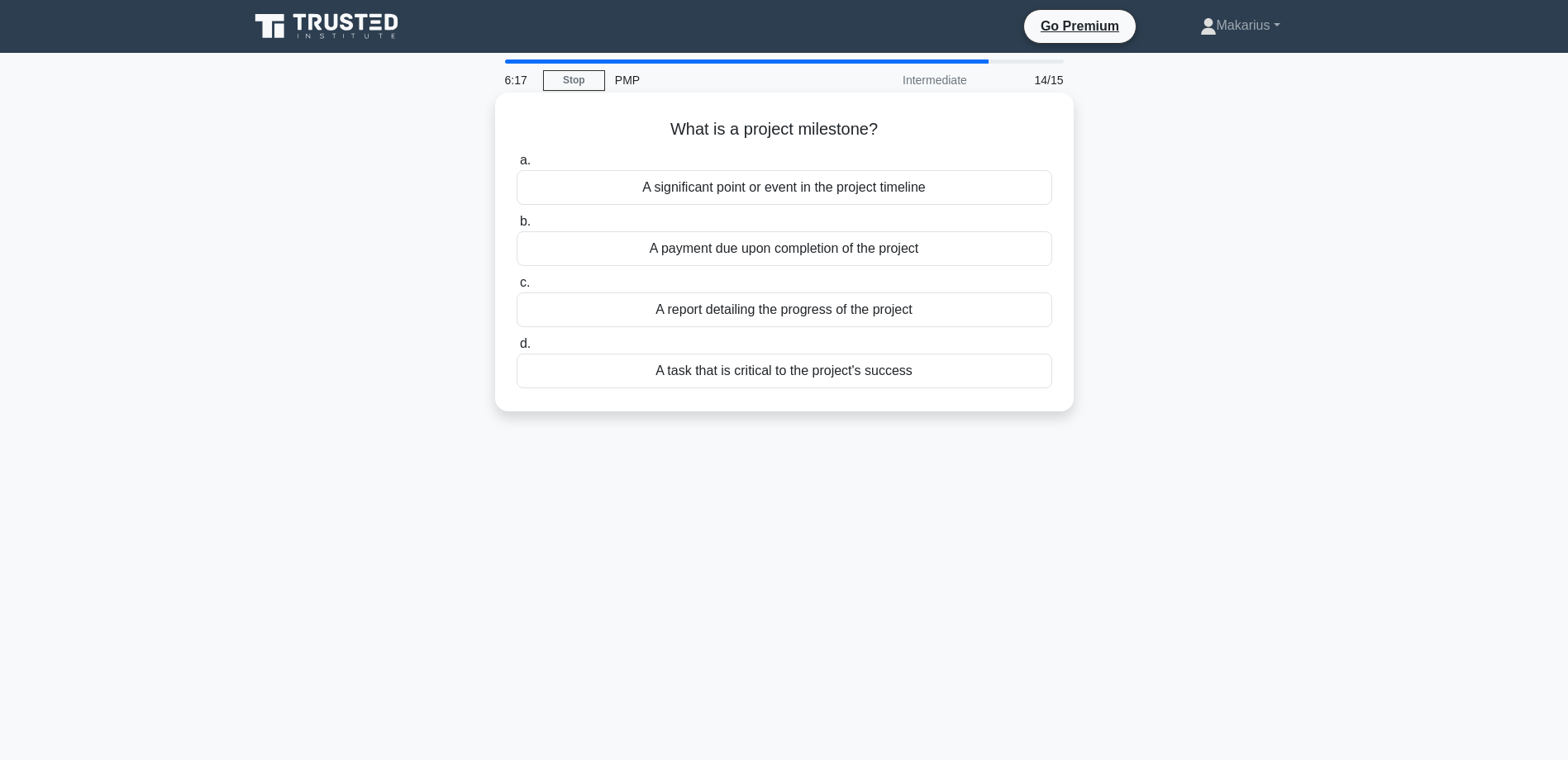 click on "A significant point or event in the project timeline" at bounding box center (784, 188) 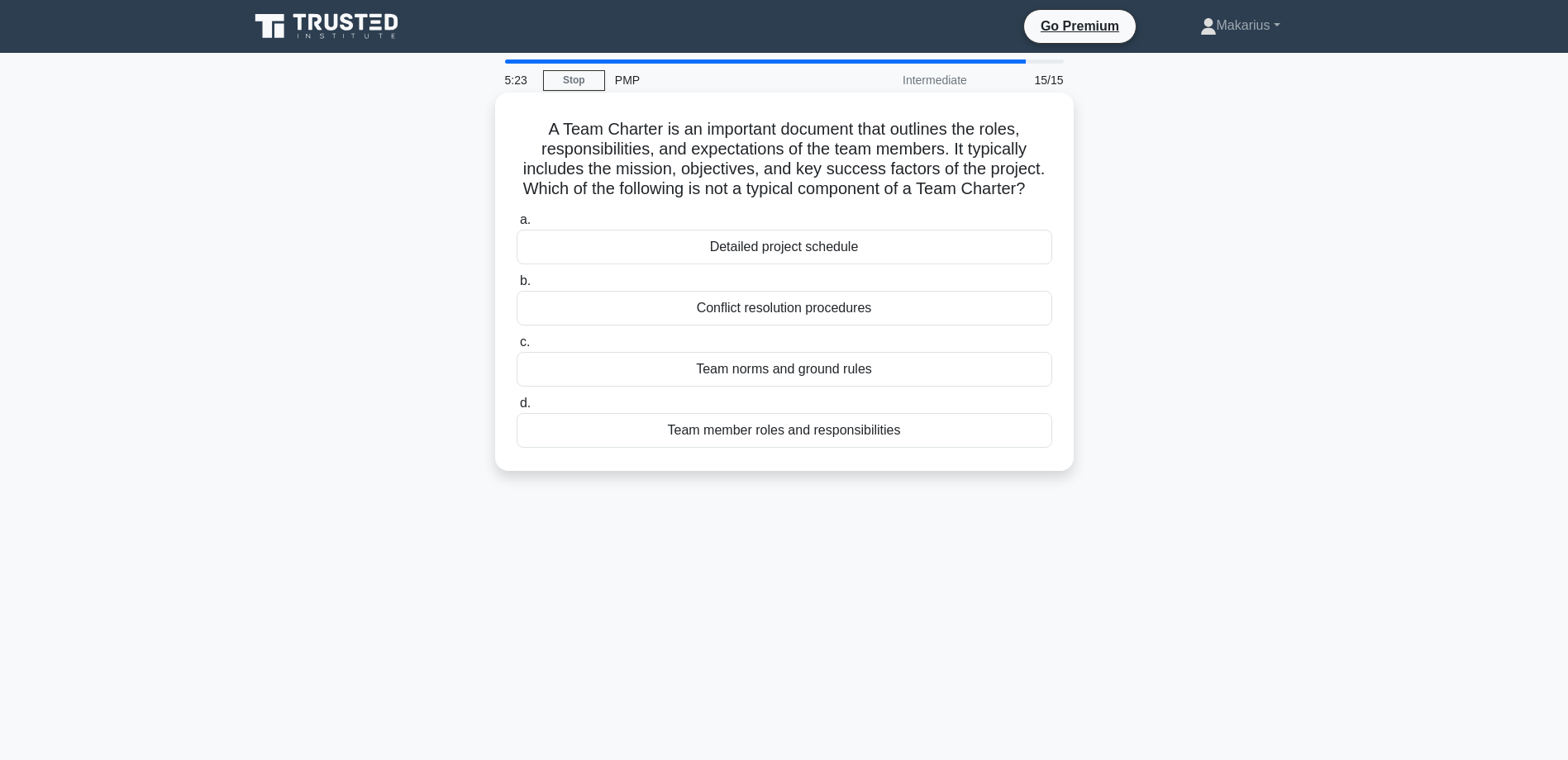 click on "Conflict resolution procedures" at bounding box center (784, 308) 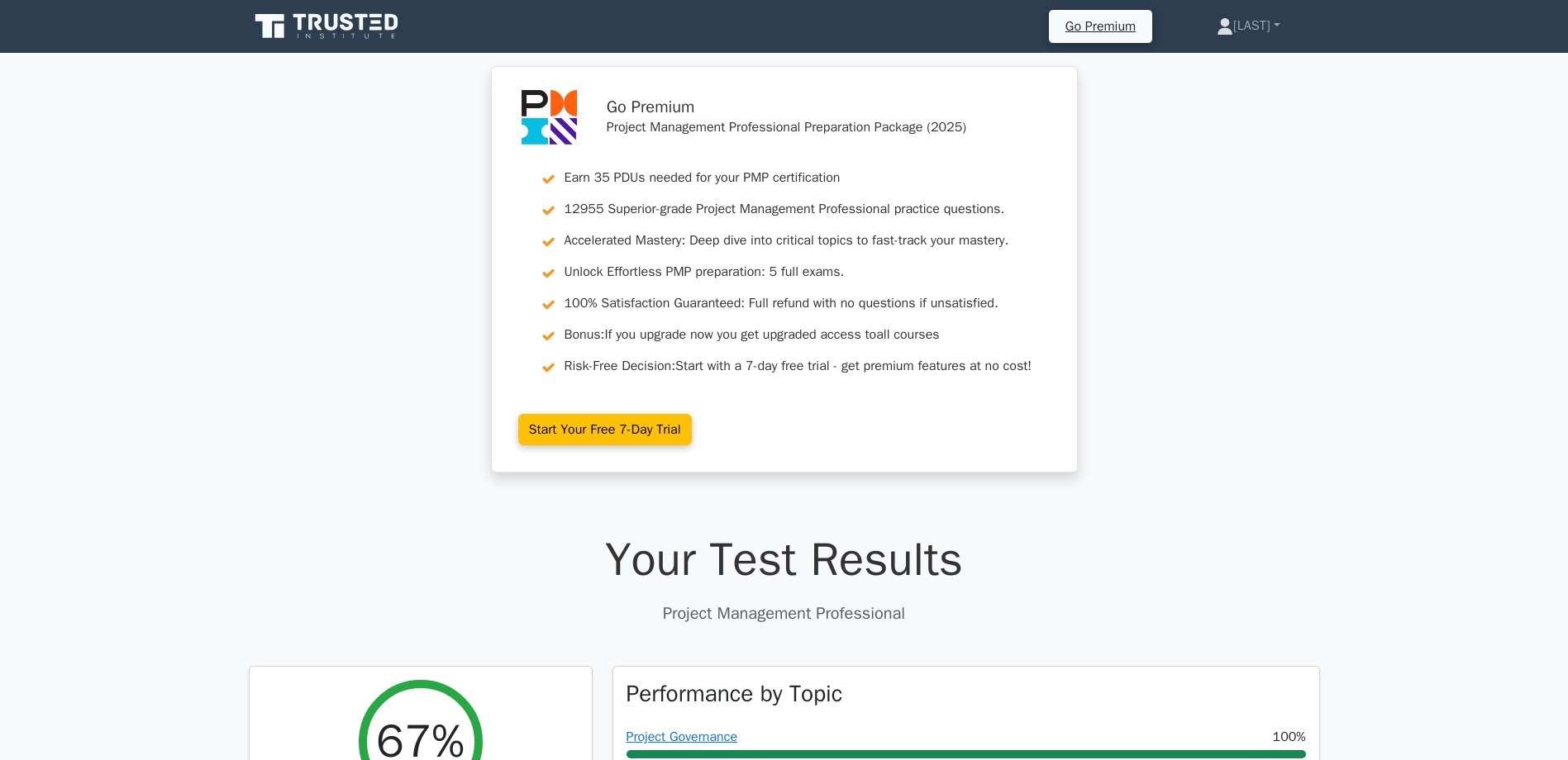 scroll, scrollTop: 0, scrollLeft: 0, axis: both 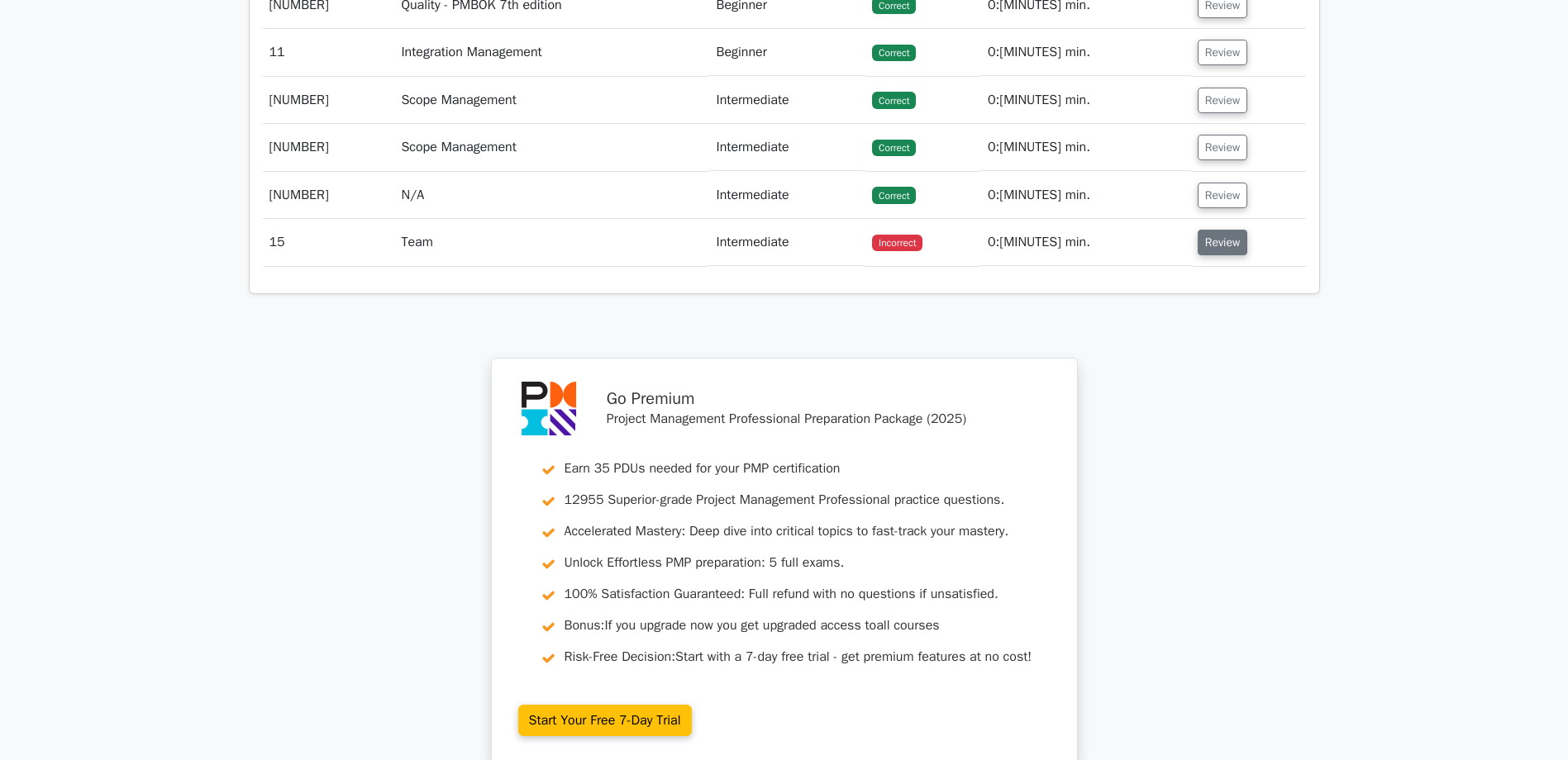 click on "Review" at bounding box center (1222, 242) 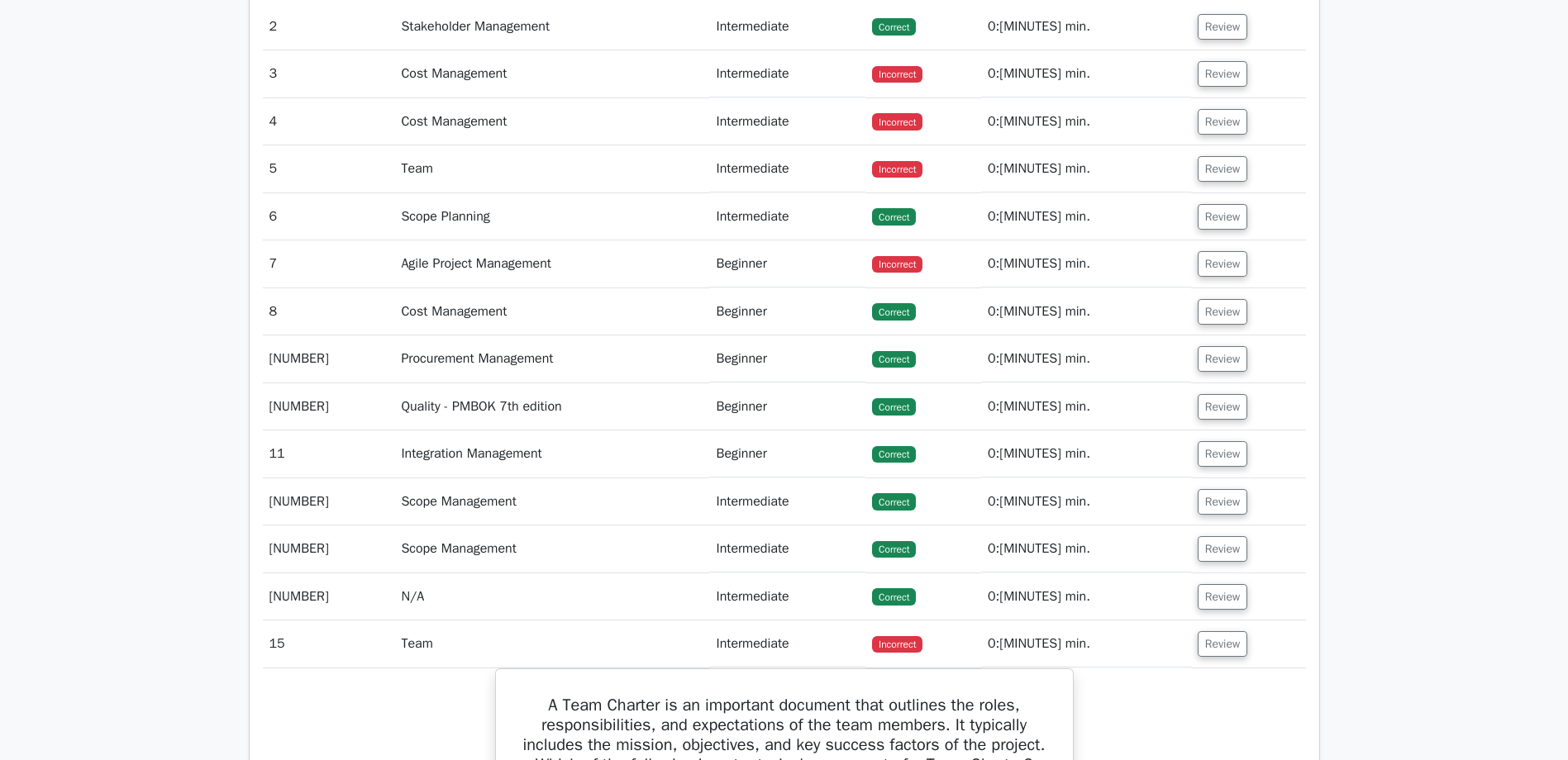 scroll, scrollTop: 2313, scrollLeft: 0, axis: vertical 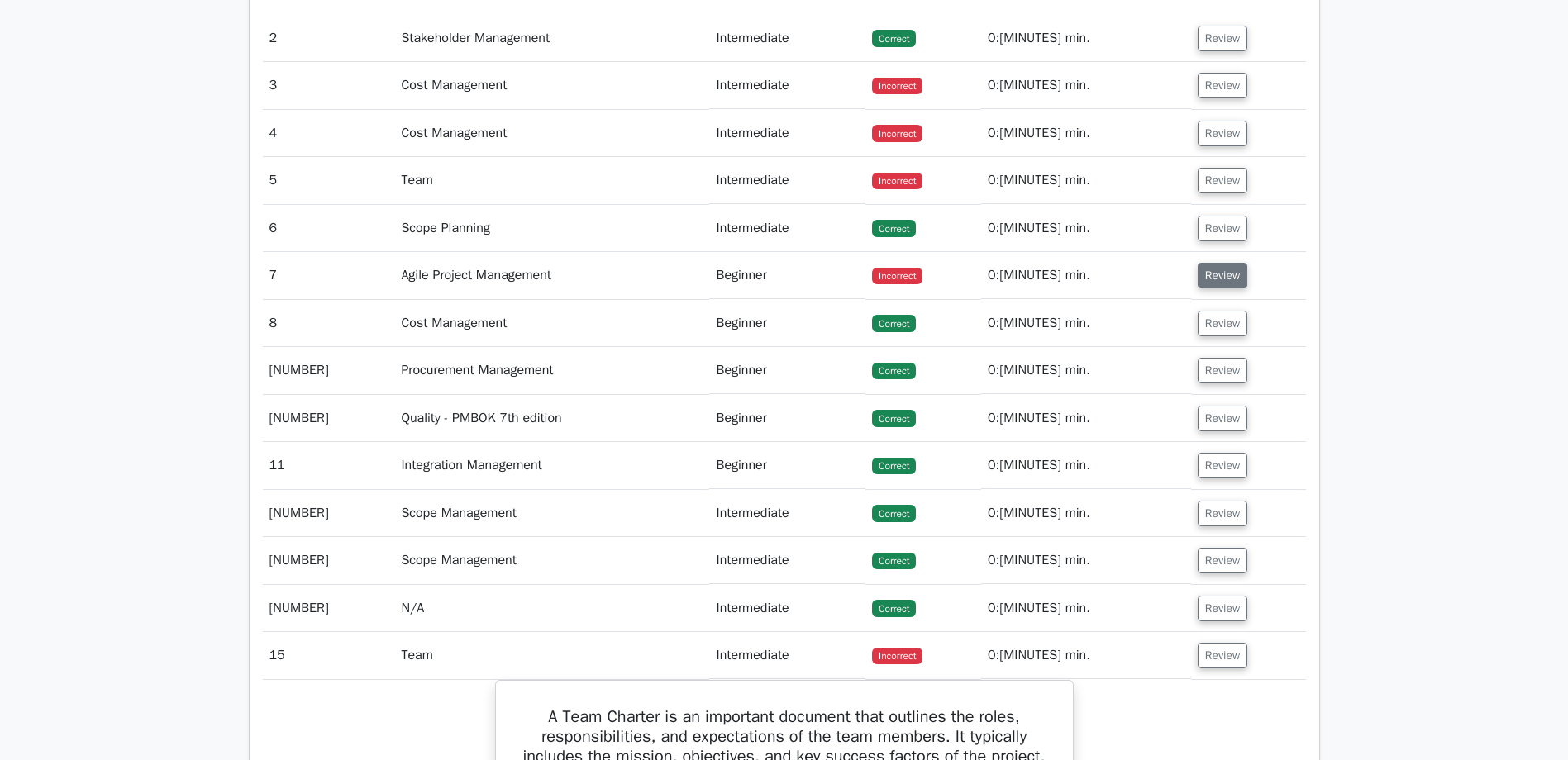 click on "Review" at bounding box center [1222, 275] 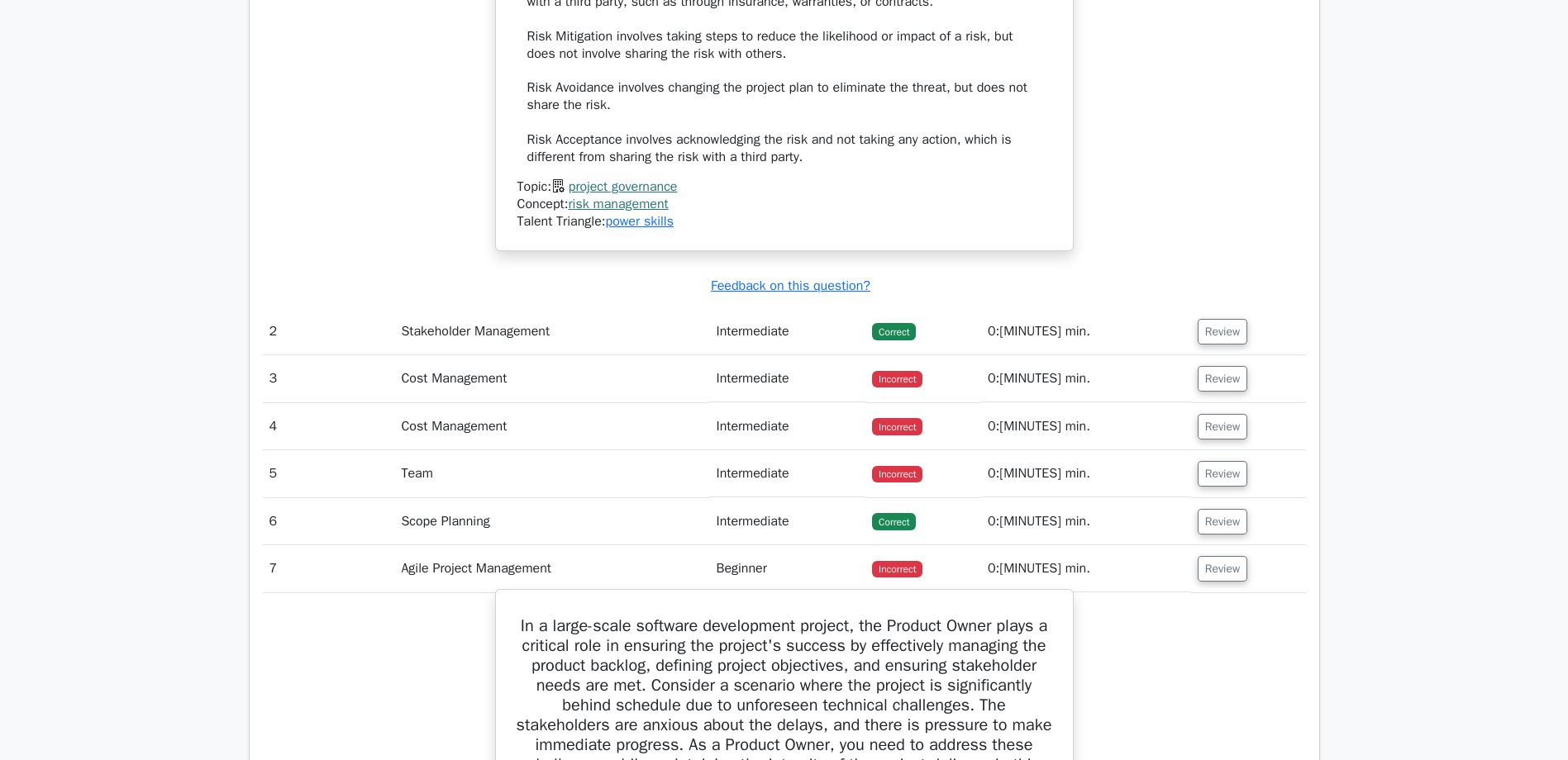 scroll, scrollTop: 1983, scrollLeft: 0, axis: vertical 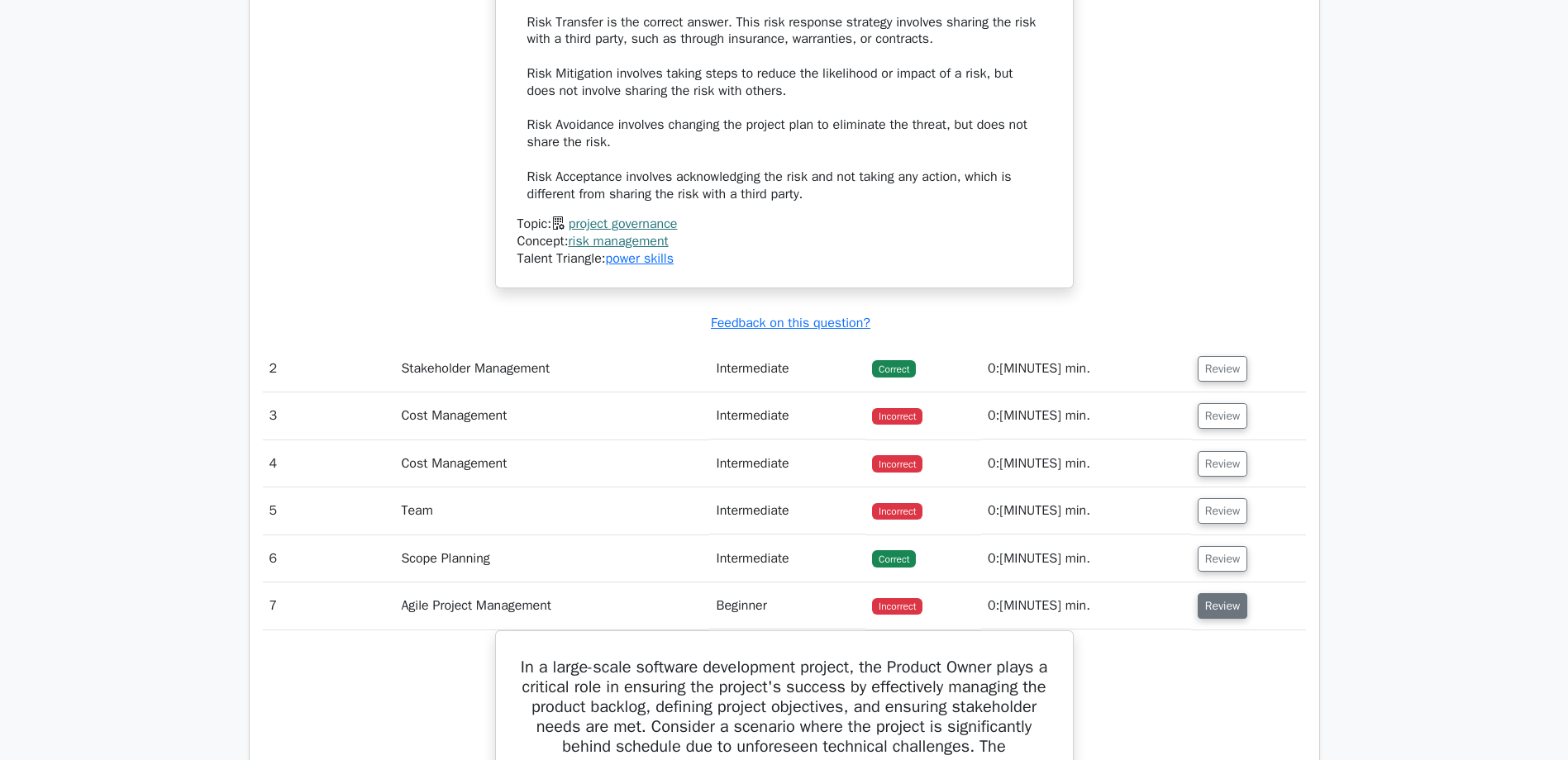 click on "Review" at bounding box center [1222, 606] 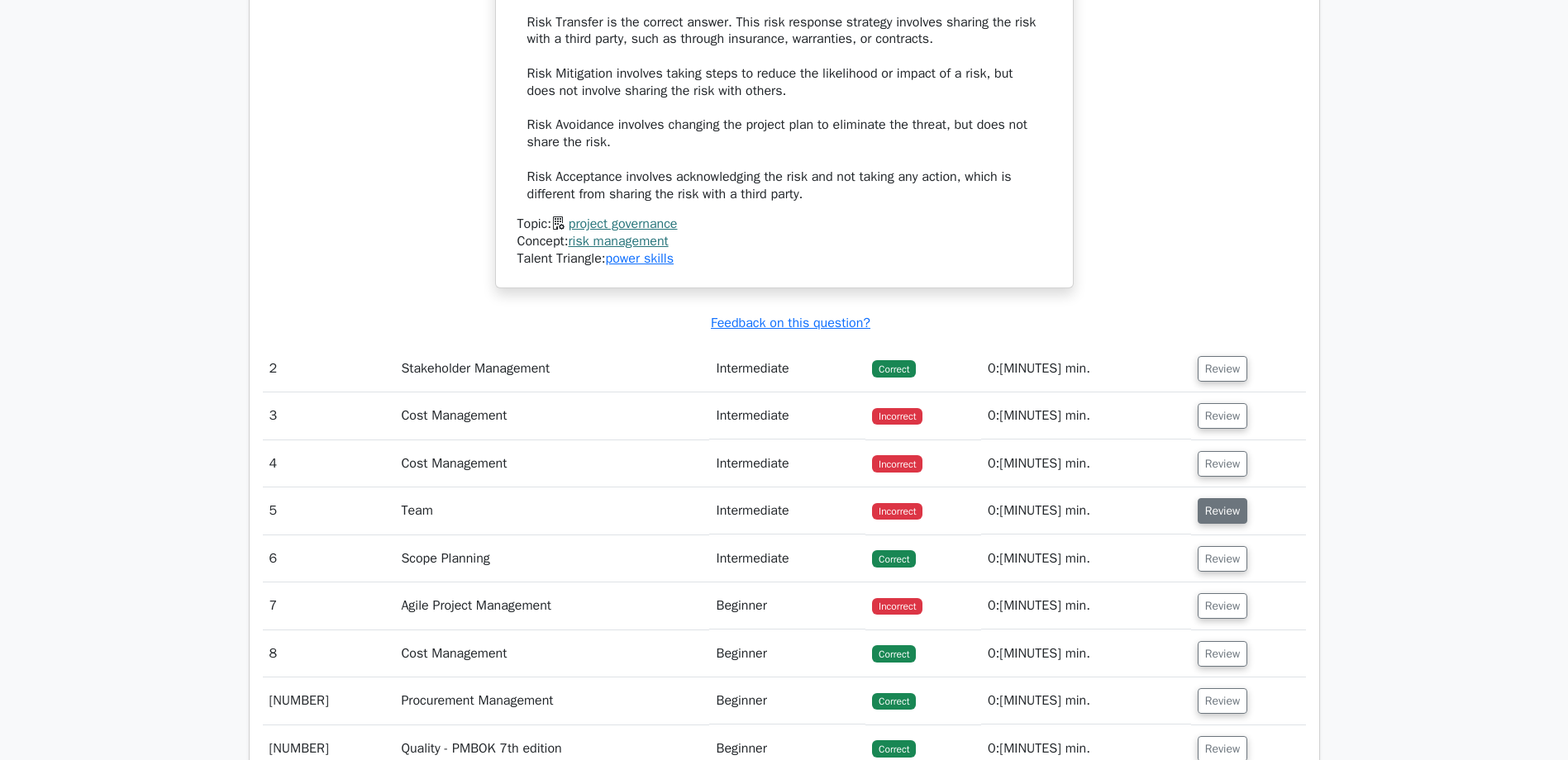 click on "Review" at bounding box center (1222, 511) 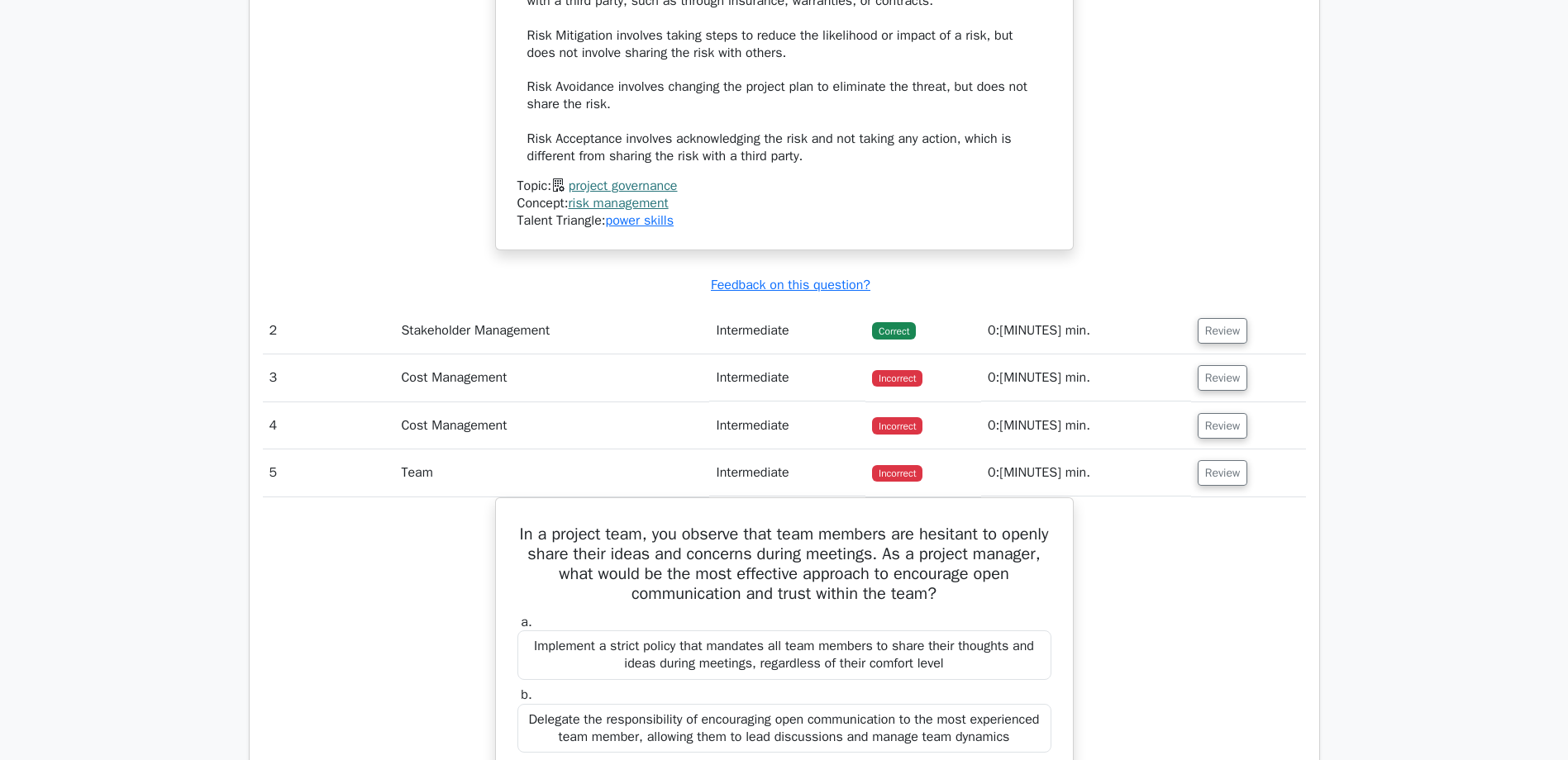 scroll, scrollTop: 1983, scrollLeft: 0, axis: vertical 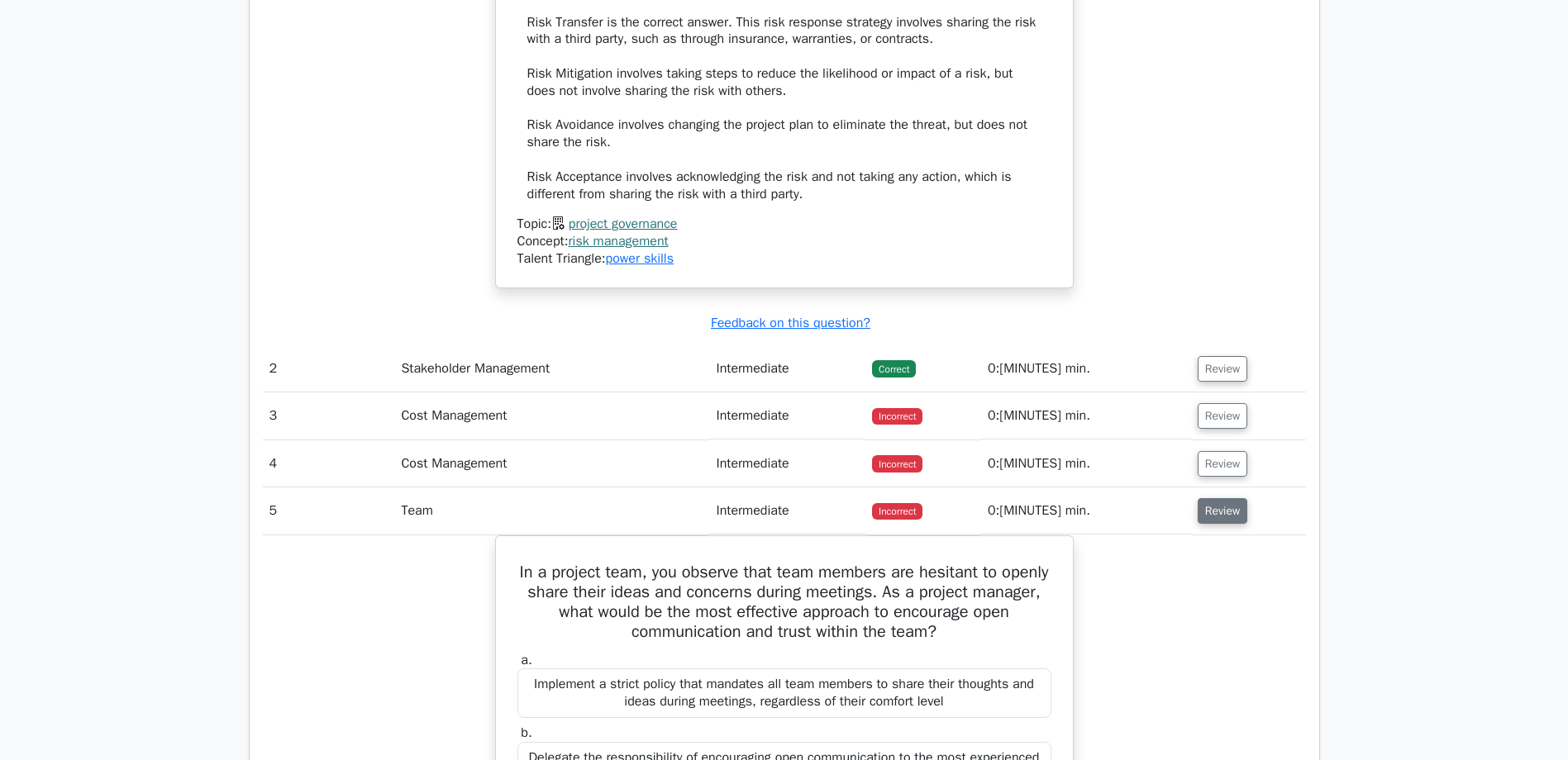 click on "Review" at bounding box center [1222, 511] 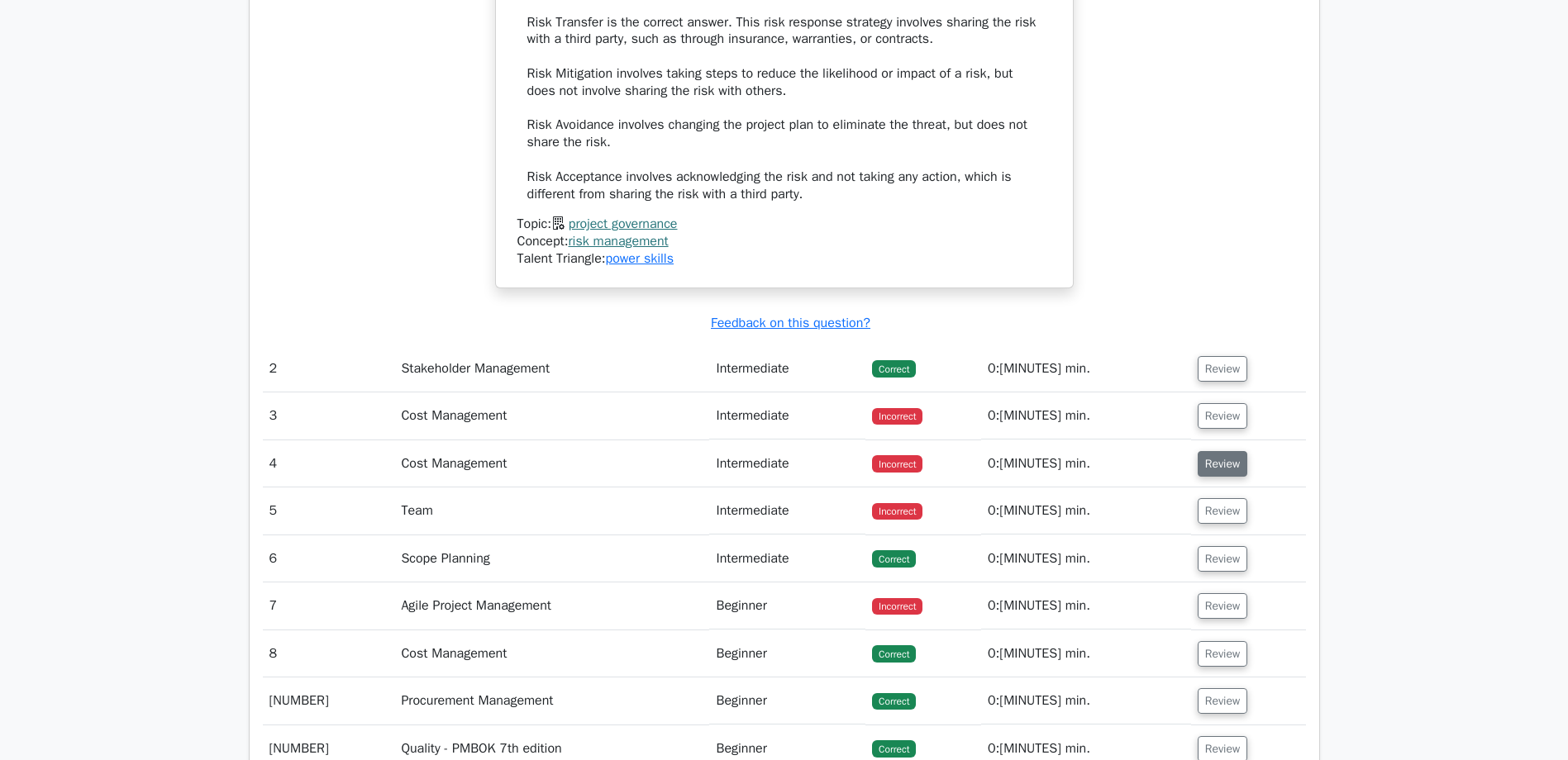 click on "Review" at bounding box center [1222, 463] 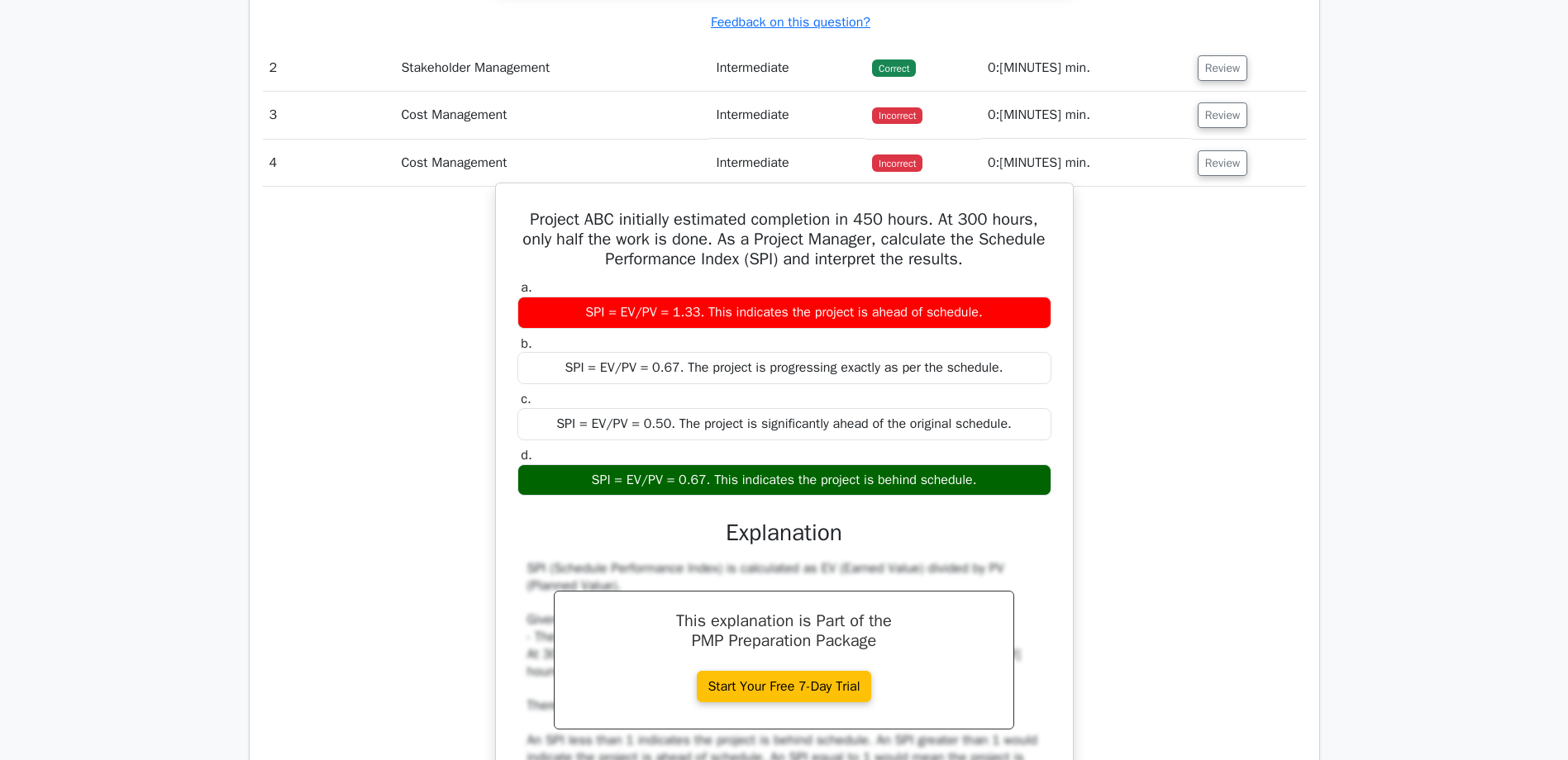 scroll, scrollTop: 2313, scrollLeft: 0, axis: vertical 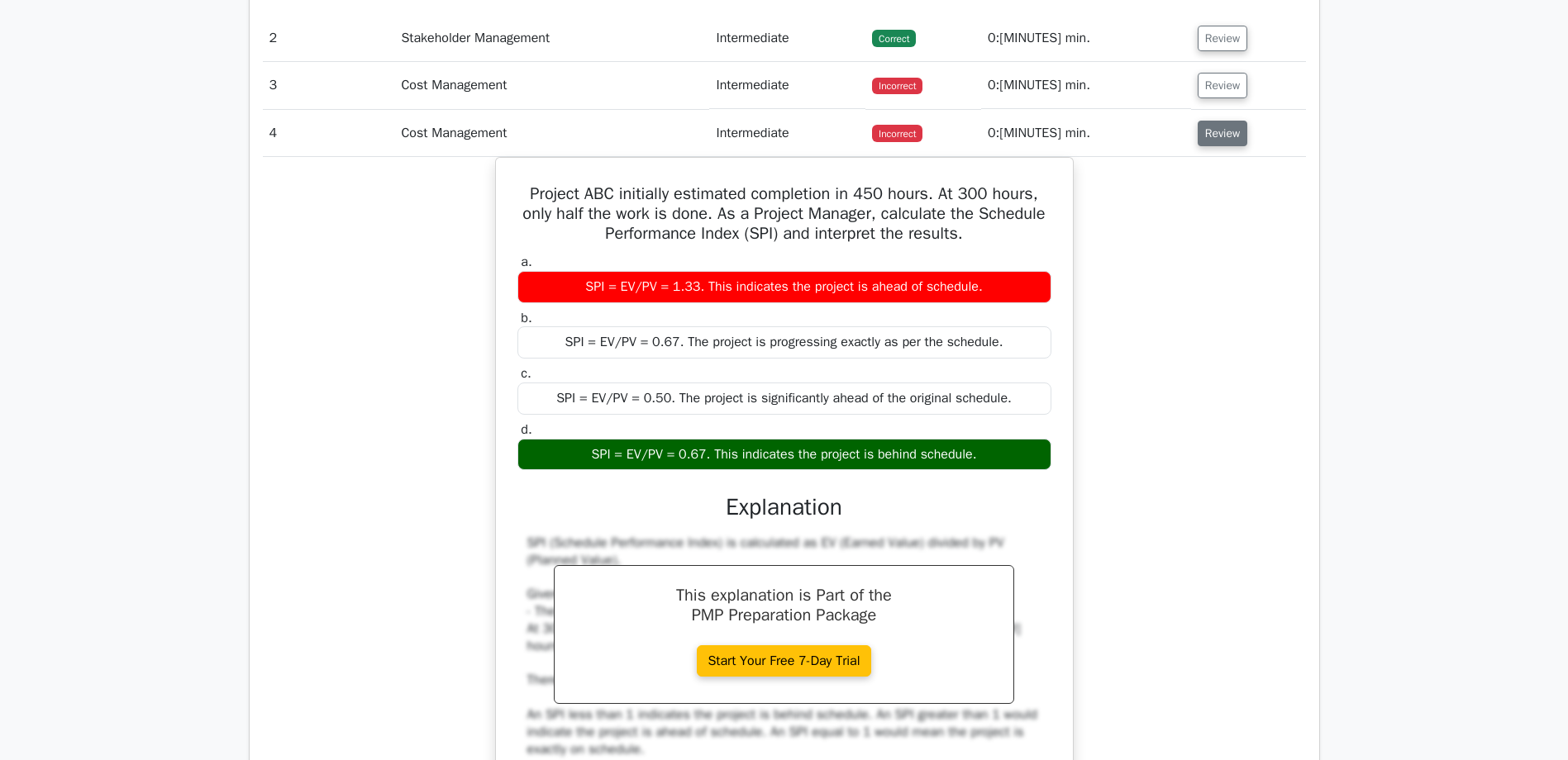 click on "Review" at bounding box center (1222, 133) 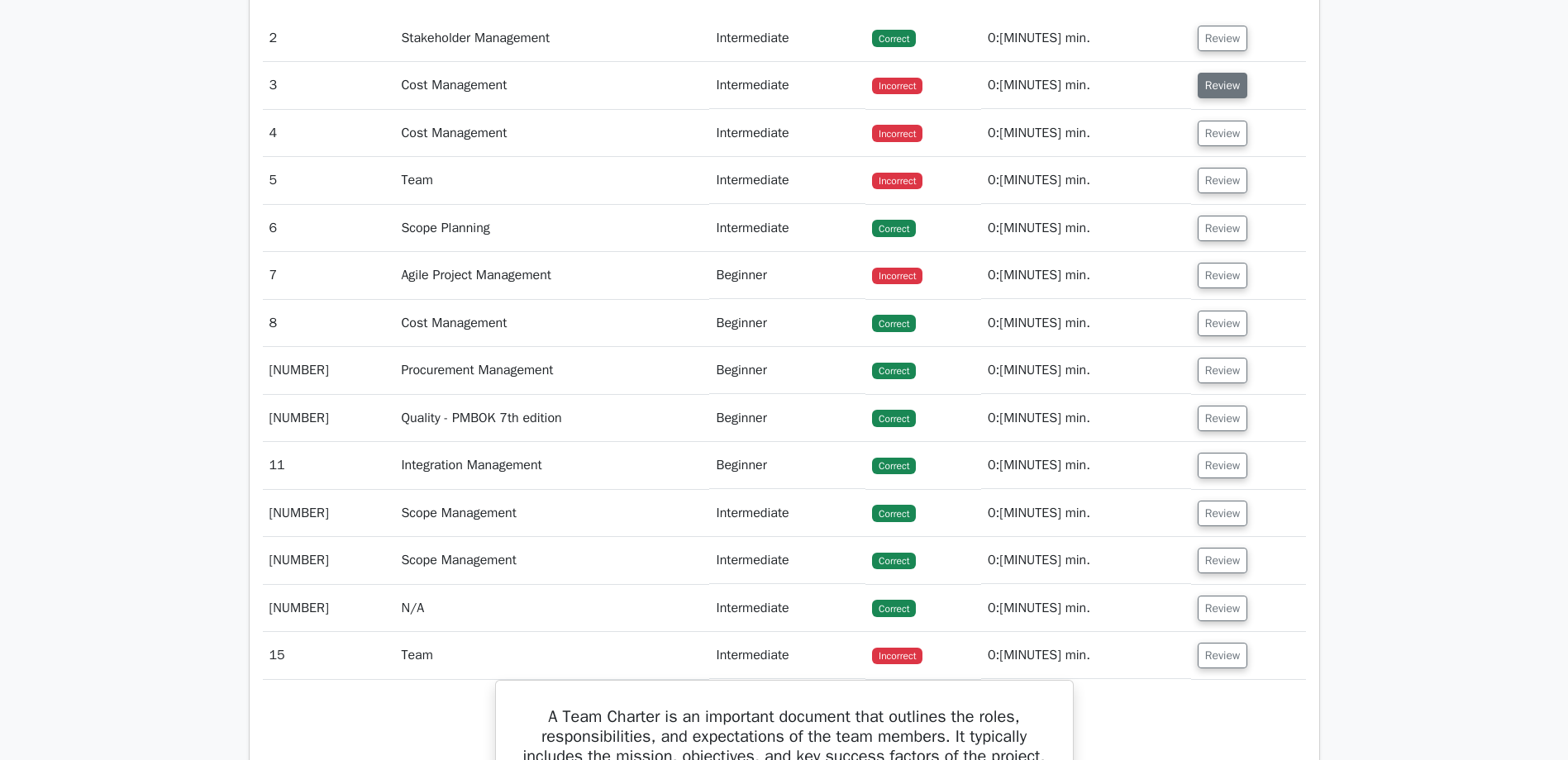 click on "Review" at bounding box center [1222, 85] 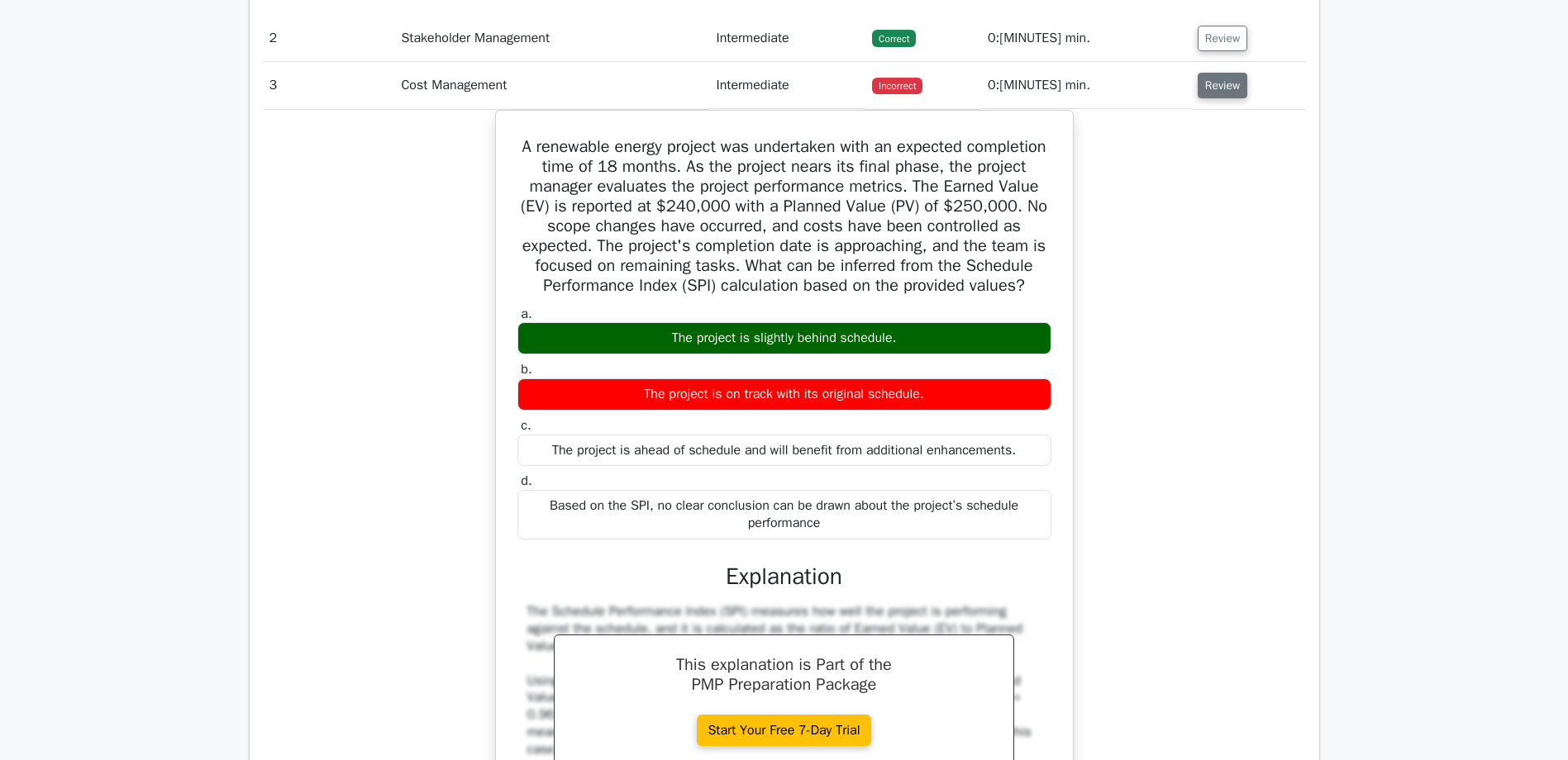click on "Review" at bounding box center (1222, 85) 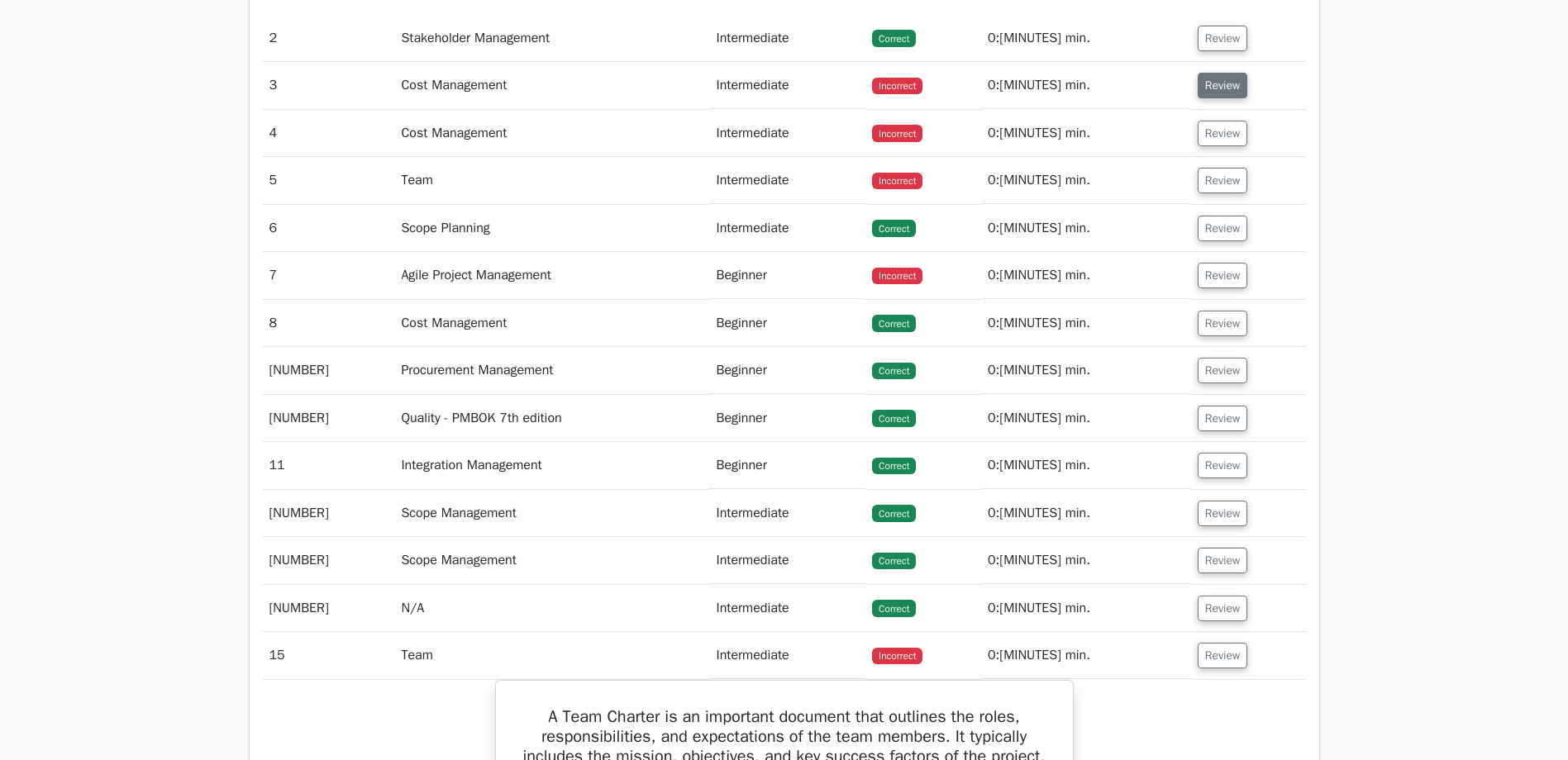 click on "Review" at bounding box center [1222, 85] 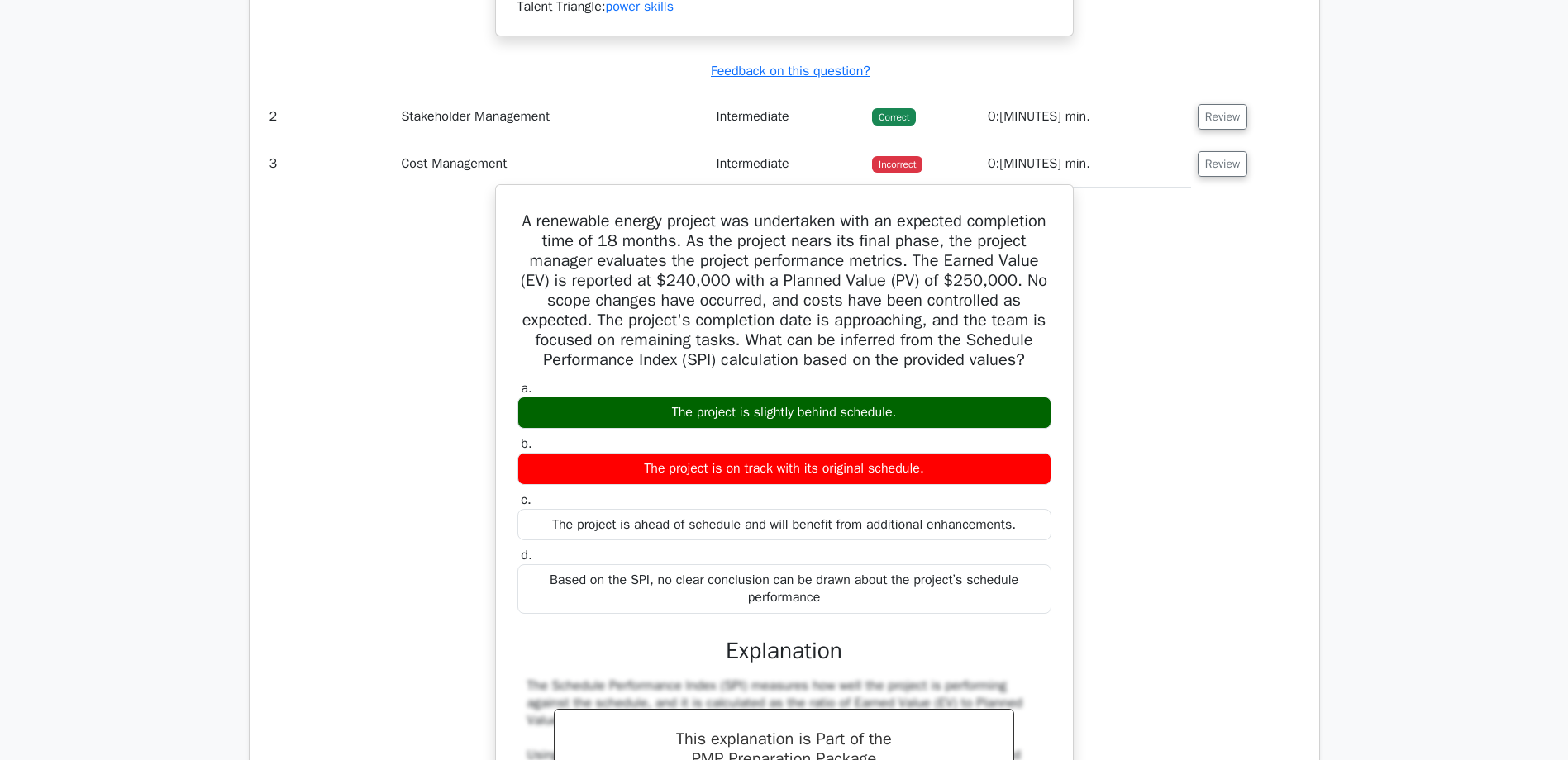 scroll, scrollTop: 2230, scrollLeft: 0, axis: vertical 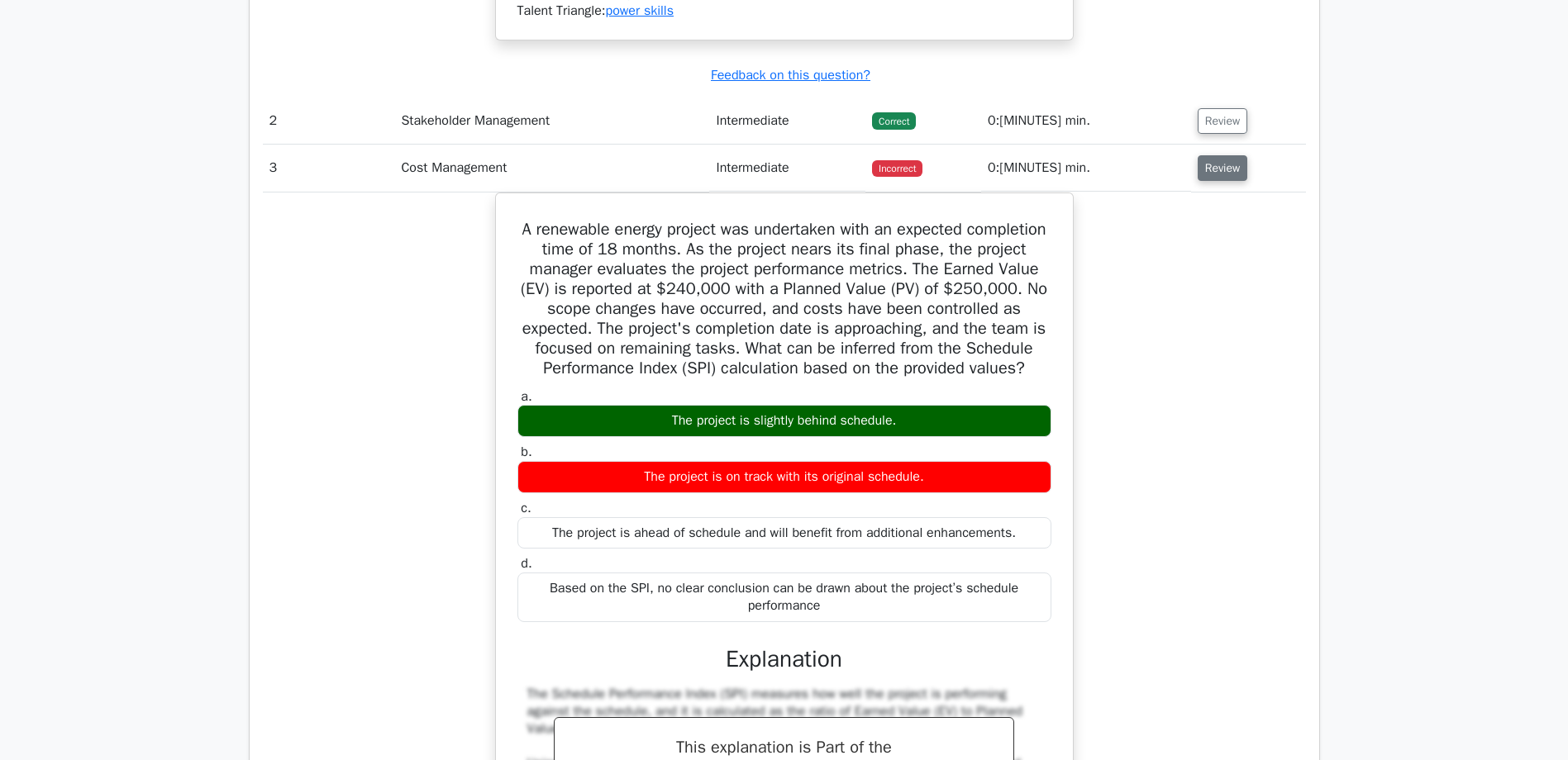 click on "Review" at bounding box center (1222, 168) 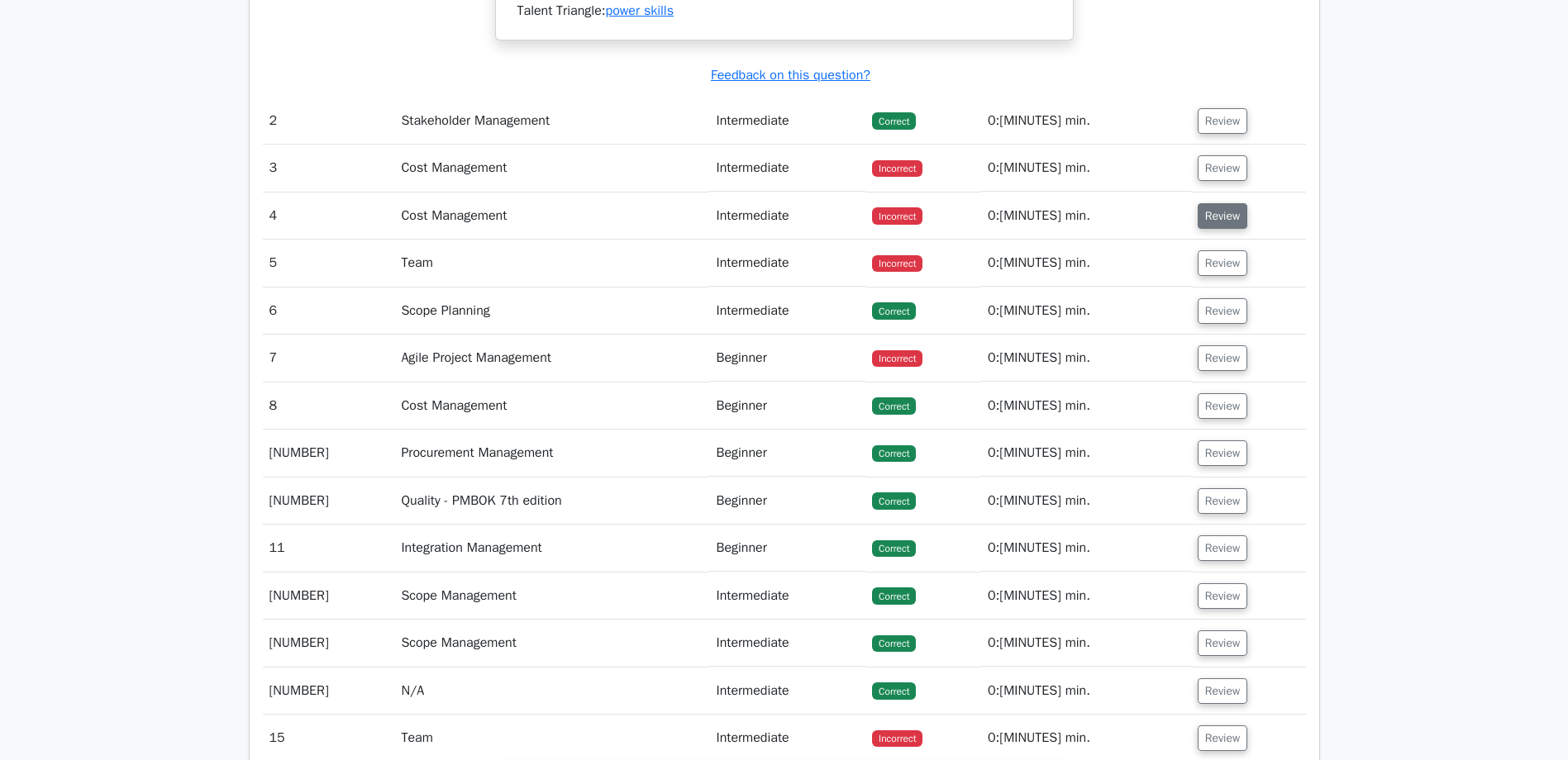 click on "Review" at bounding box center (1222, 216) 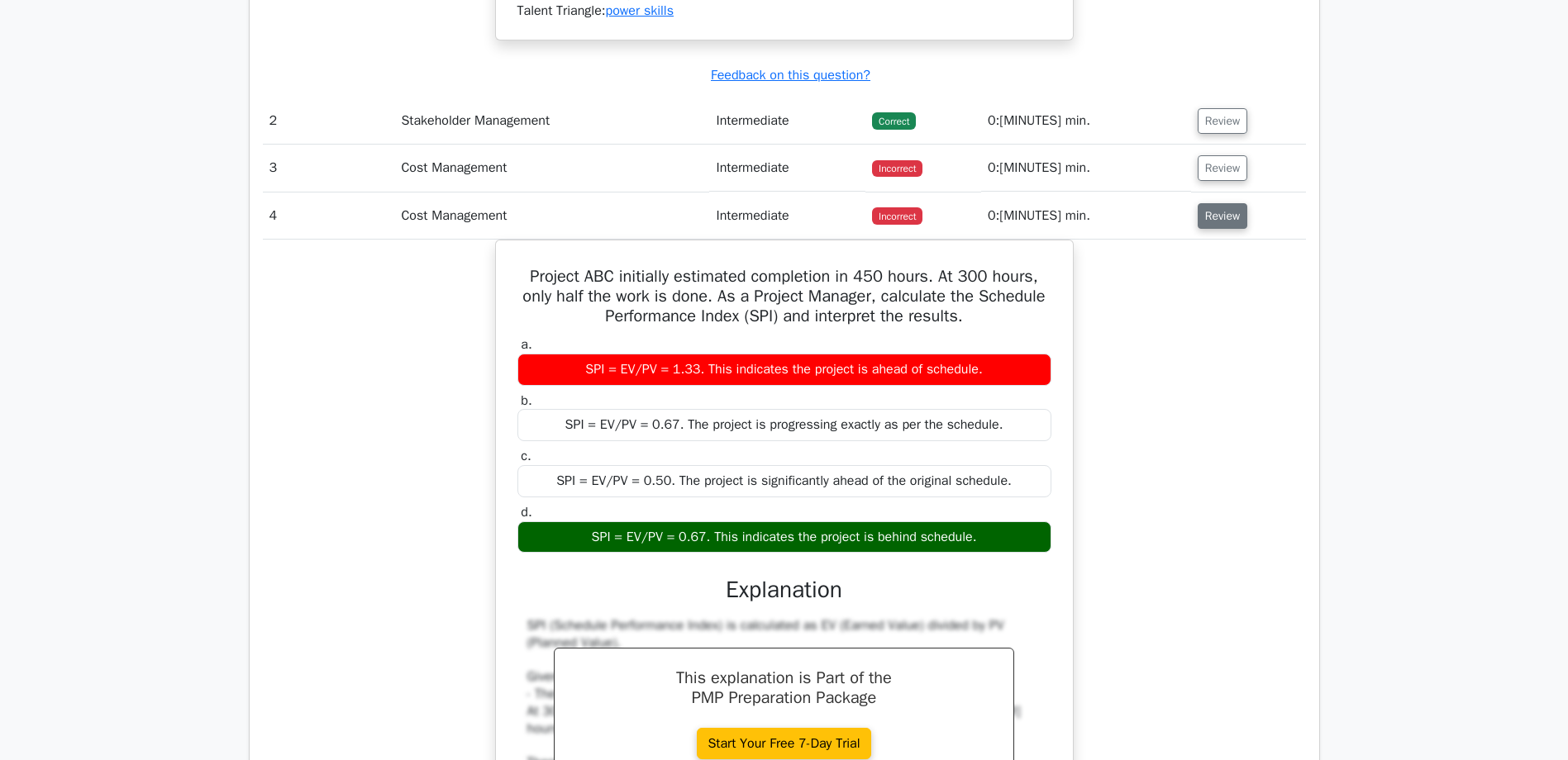 click on "Review" at bounding box center [1222, 216] 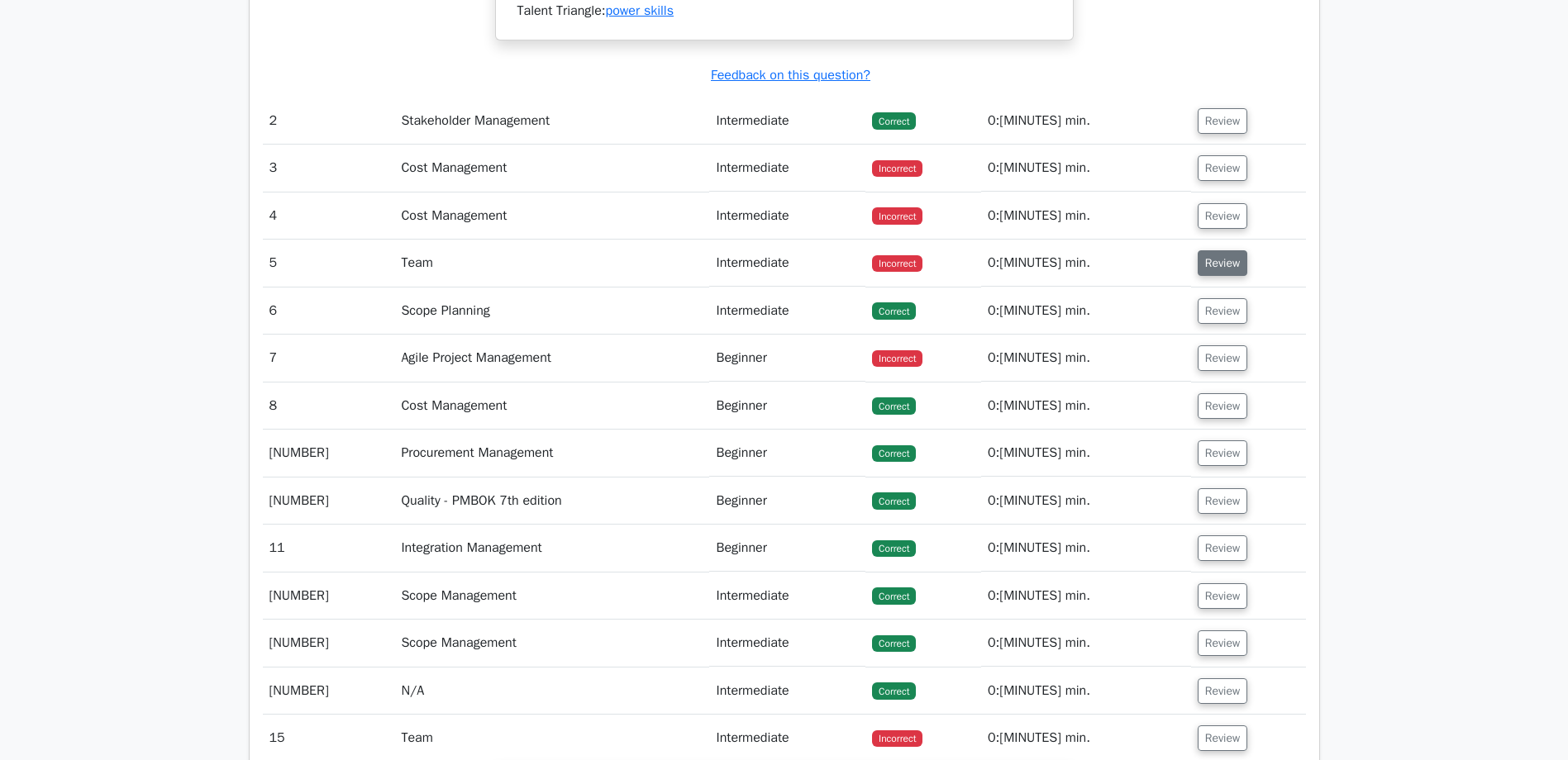 click on "Review" at bounding box center [1222, 263] 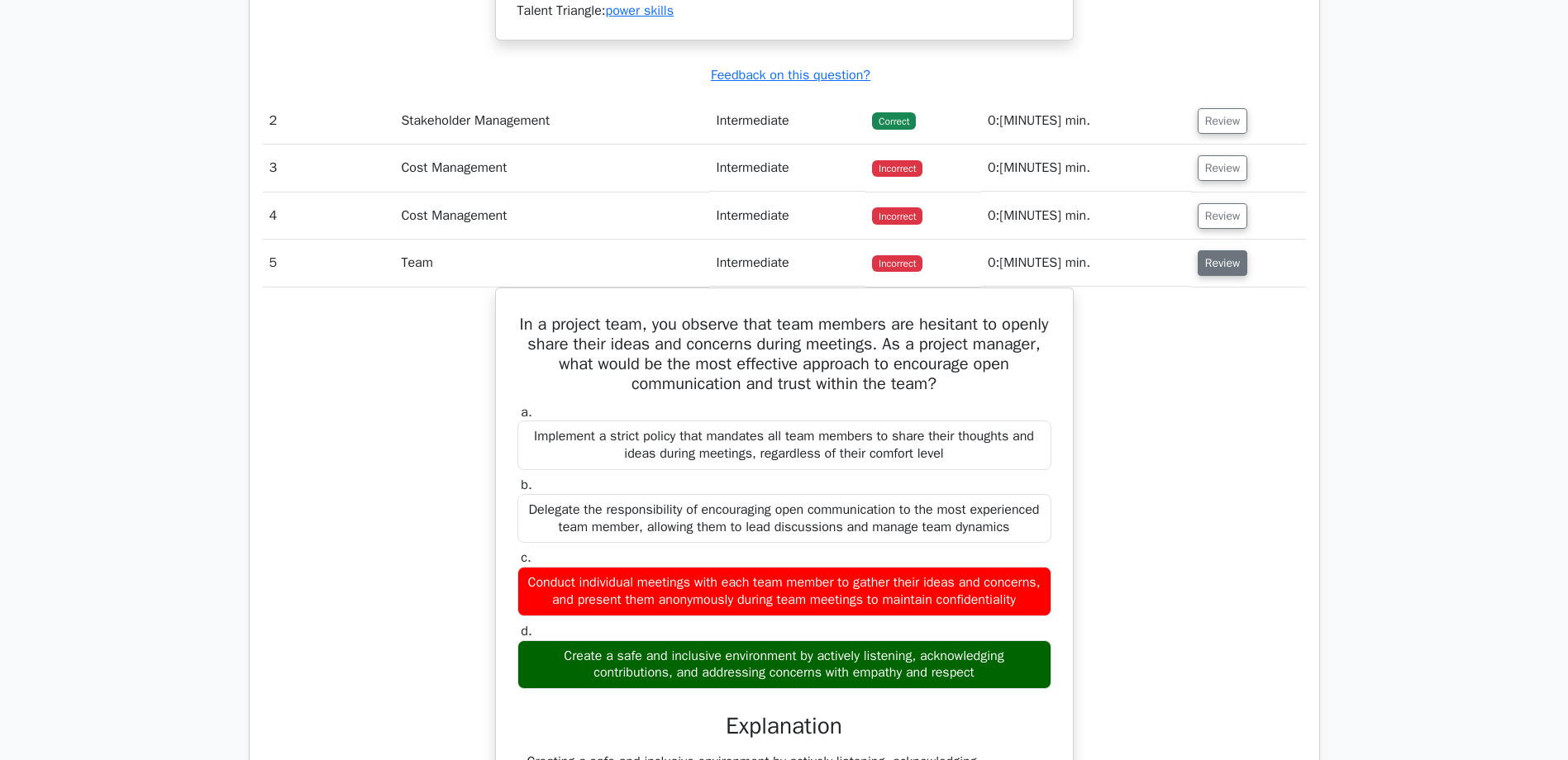 click on "Review" at bounding box center [1222, 263] 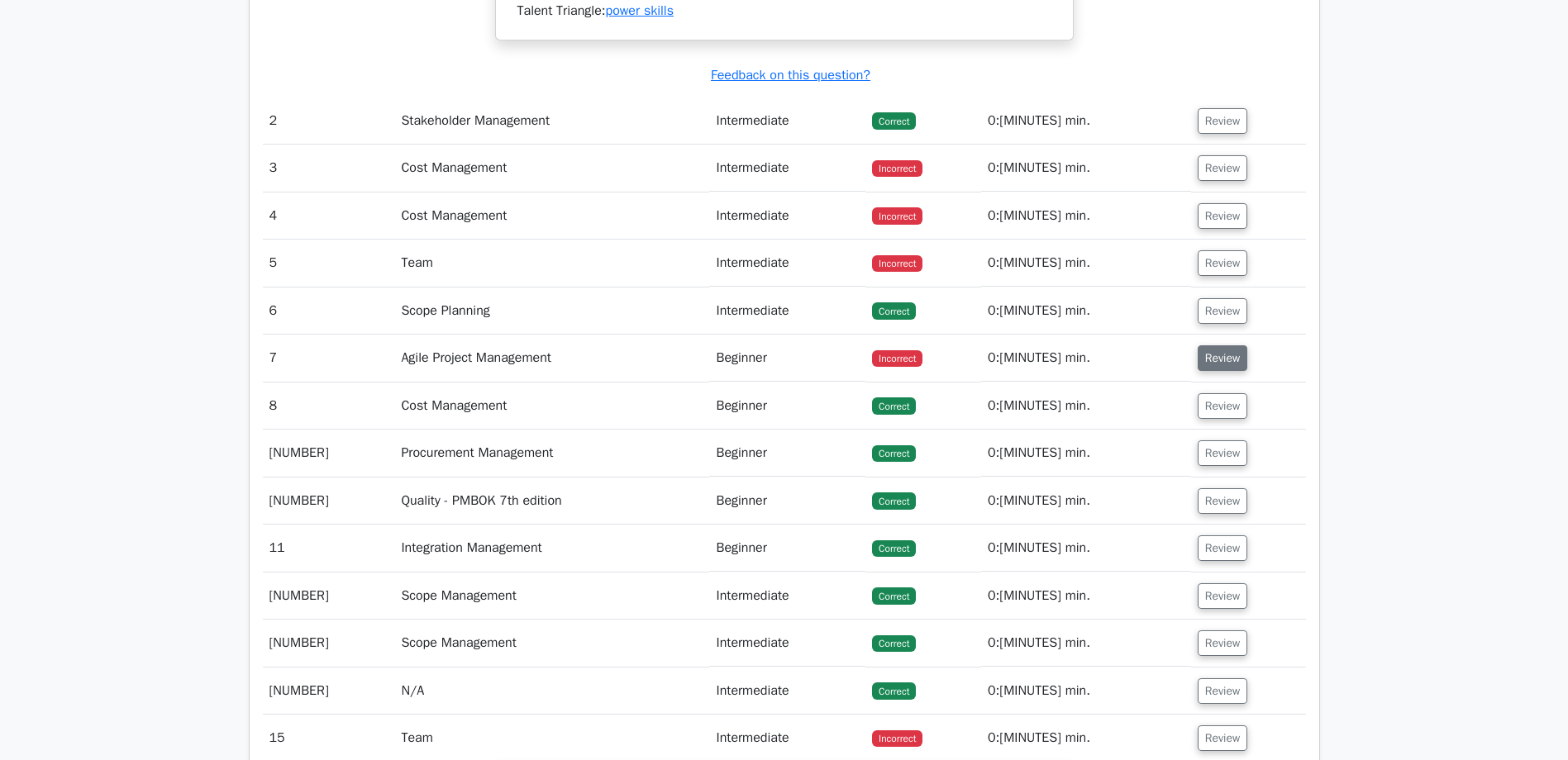 click on "Review" at bounding box center (1222, 358) 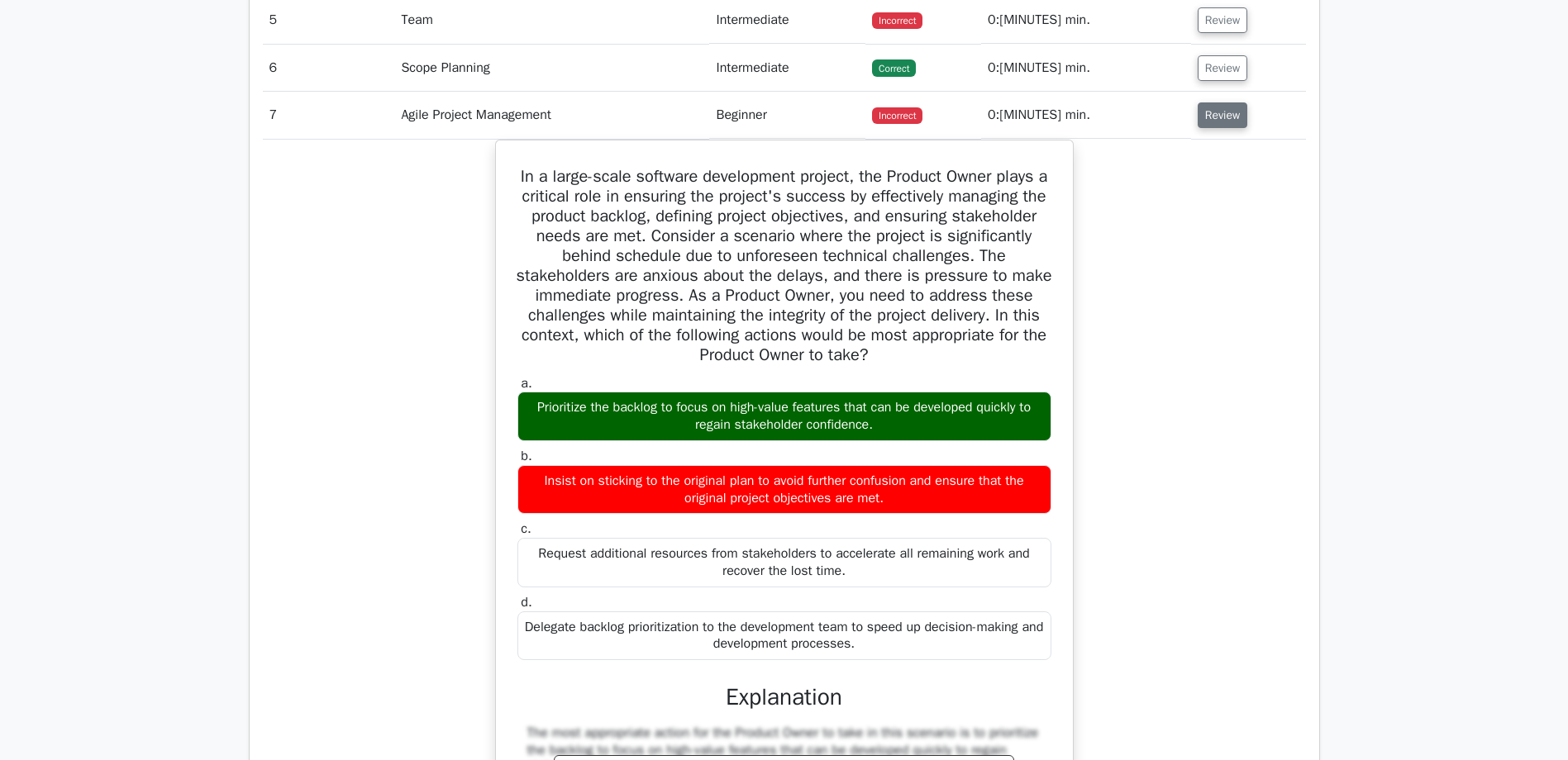 scroll, scrollTop: 2478, scrollLeft: 0, axis: vertical 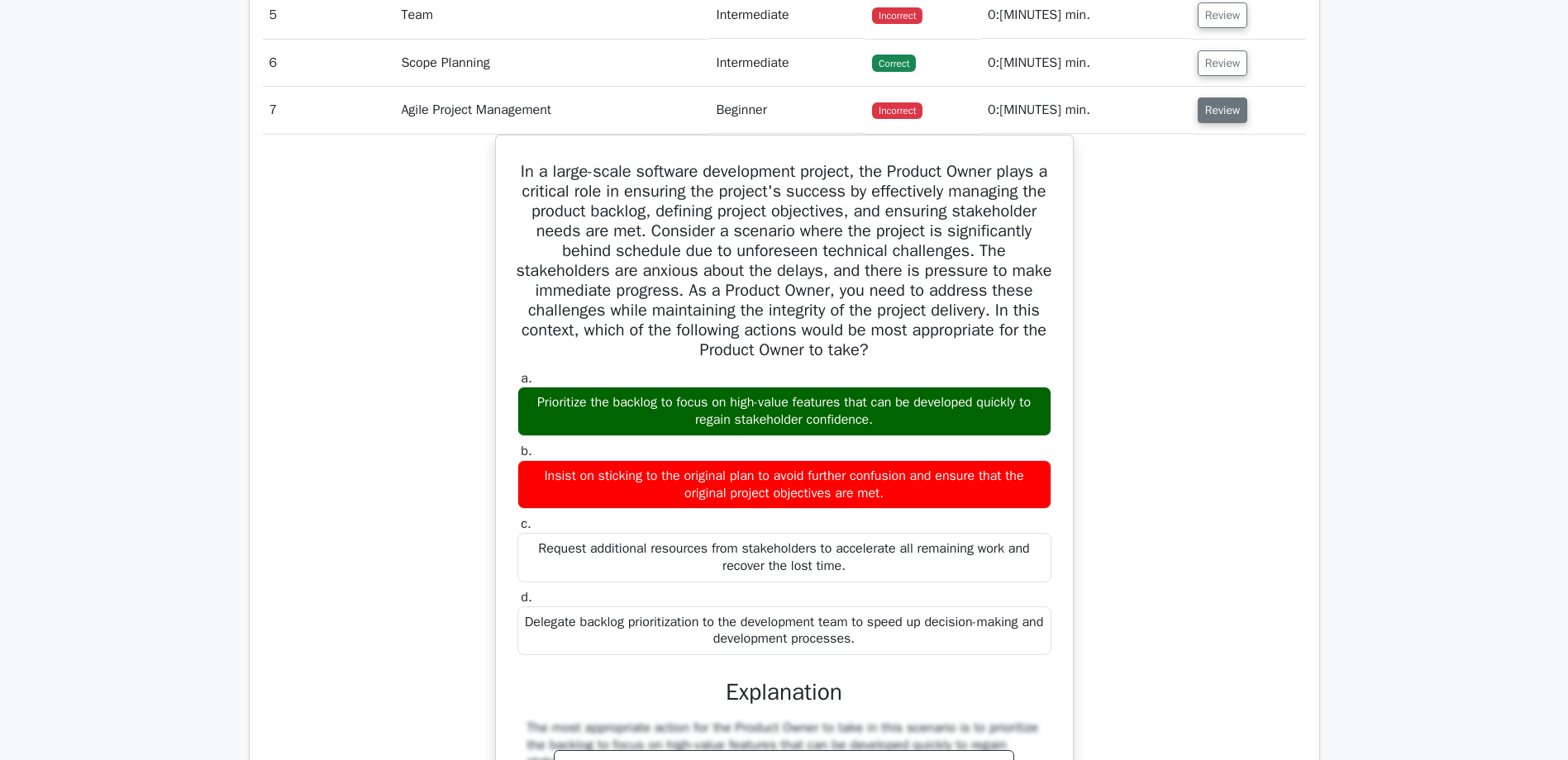click on "Review" at bounding box center (1222, 110) 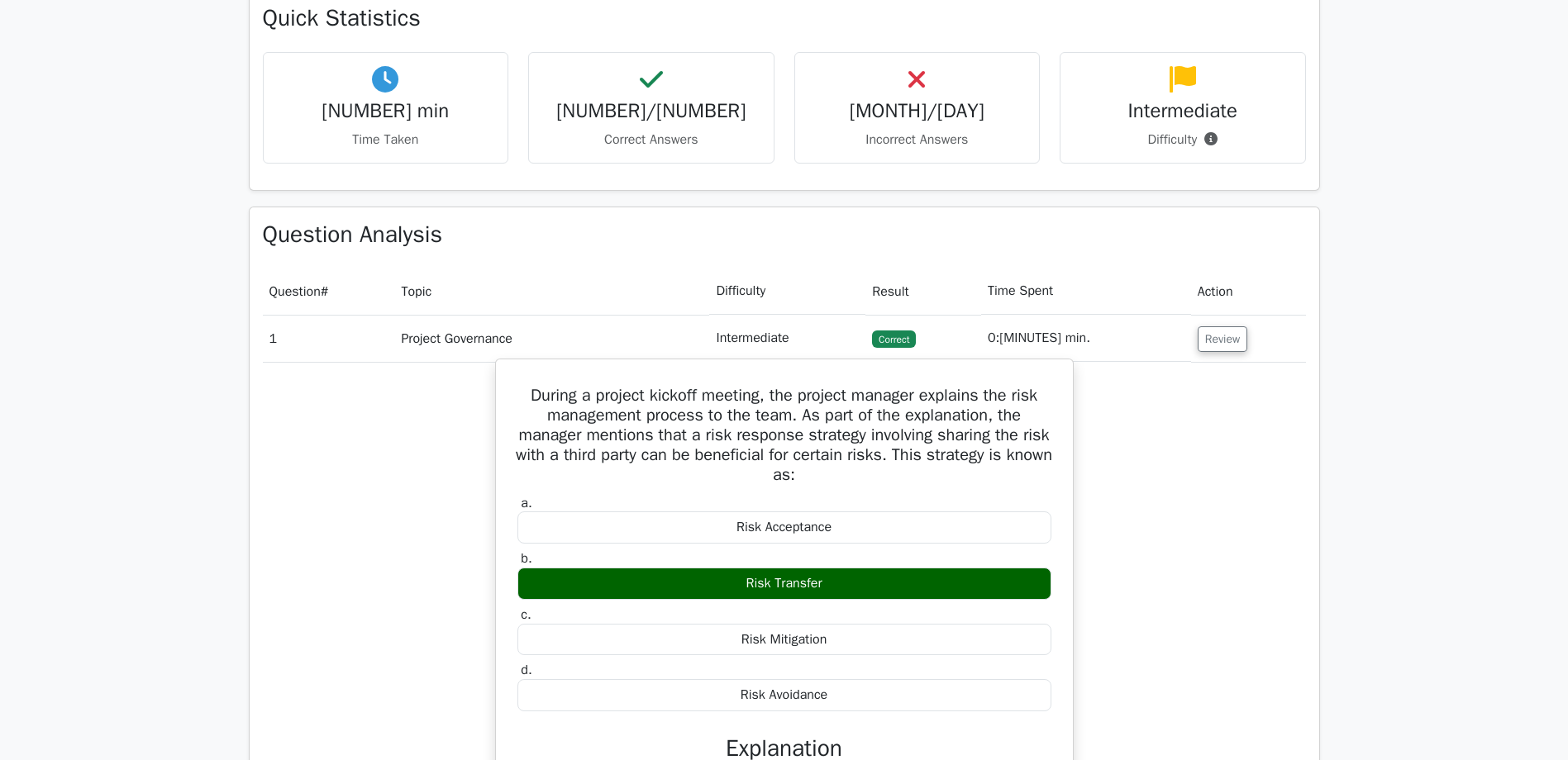 scroll, scrollTop: 1404, scrollLeft: 0, axis: vertical 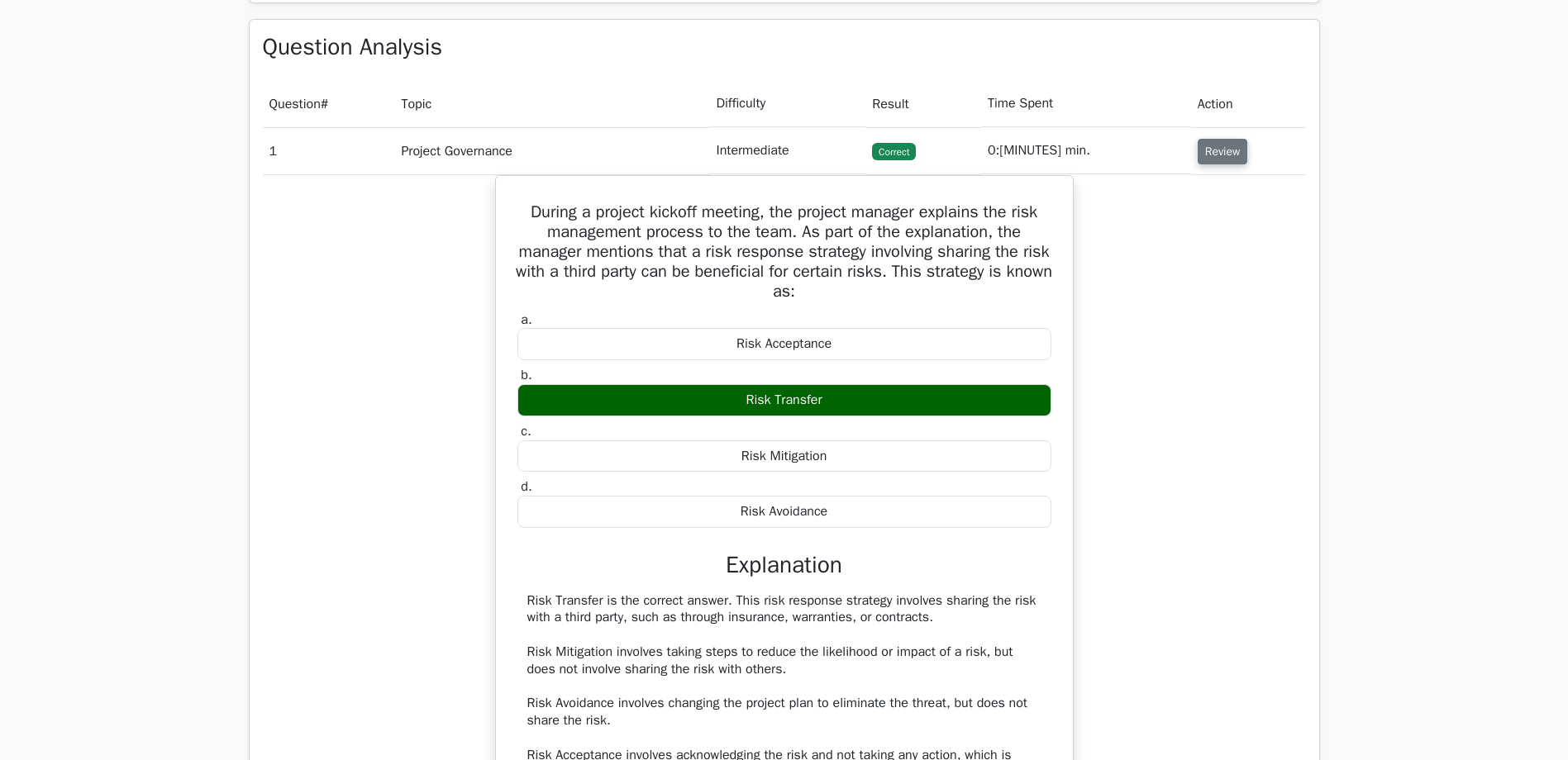 click on "Review" at bounding box center [1222, 151] 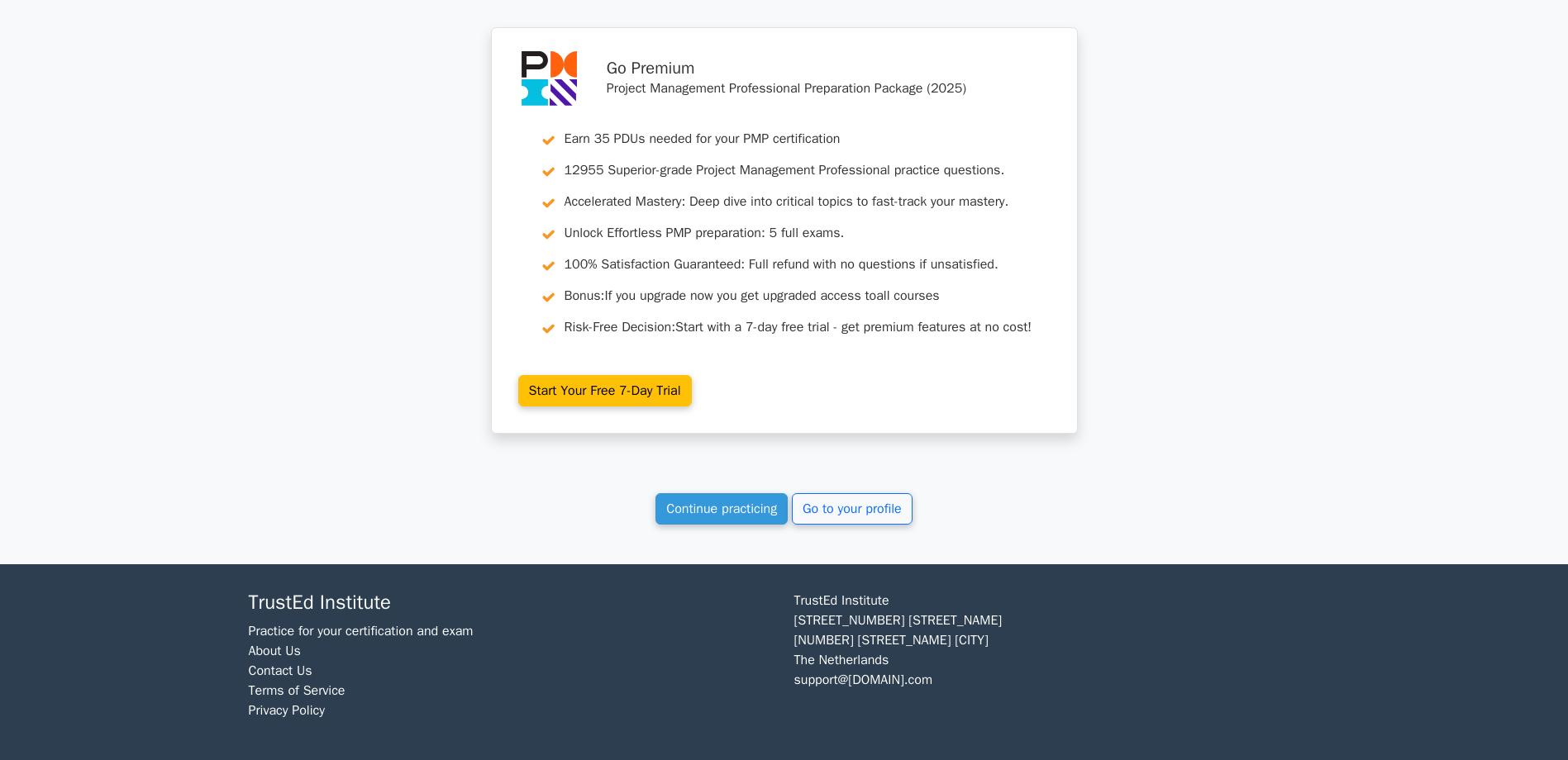 scroll, scrollTop: 3083, scrollLeft: 0, axis: vertical 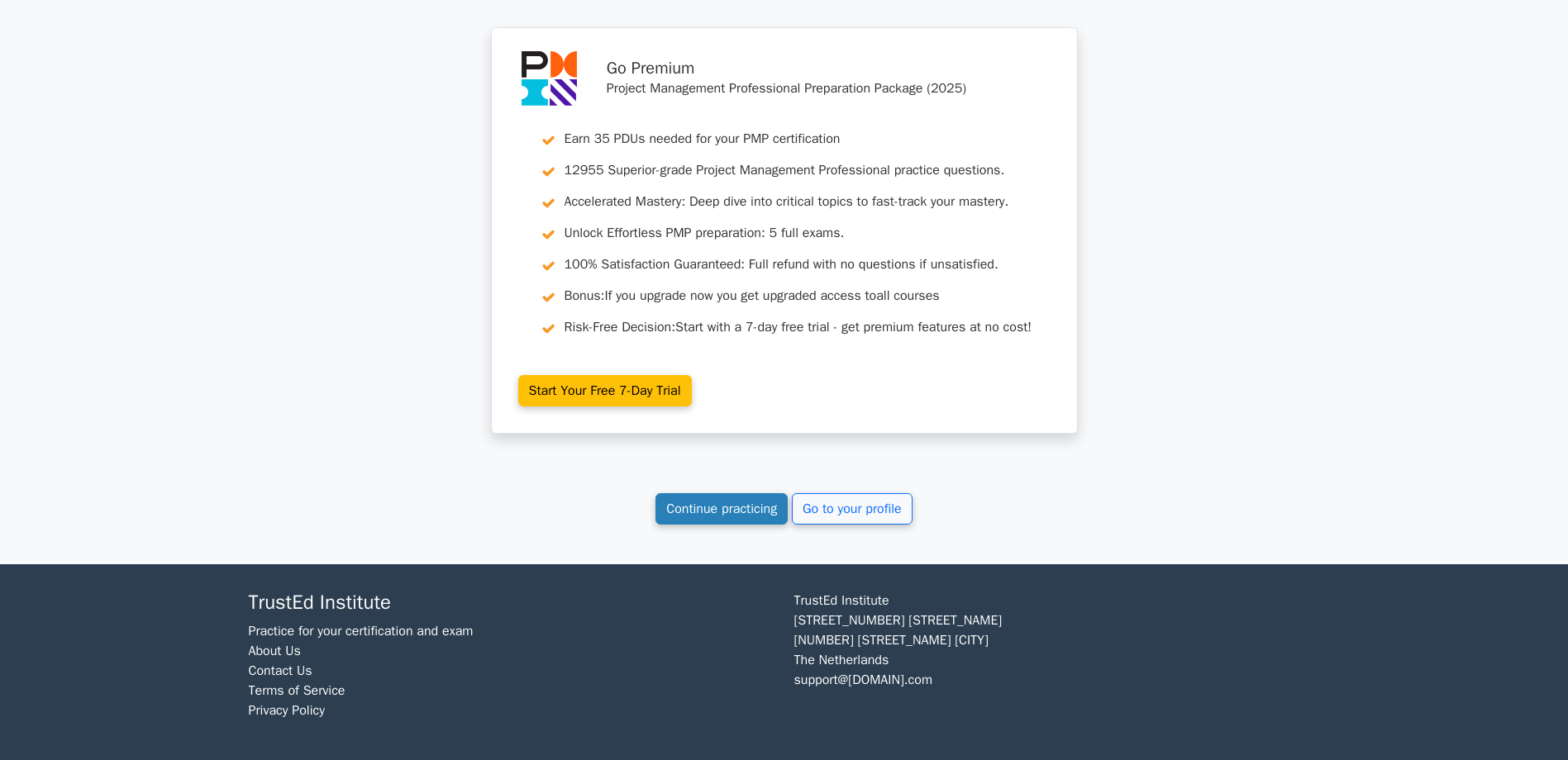 click on "Continue practicing" at bounding box center [722, 509] 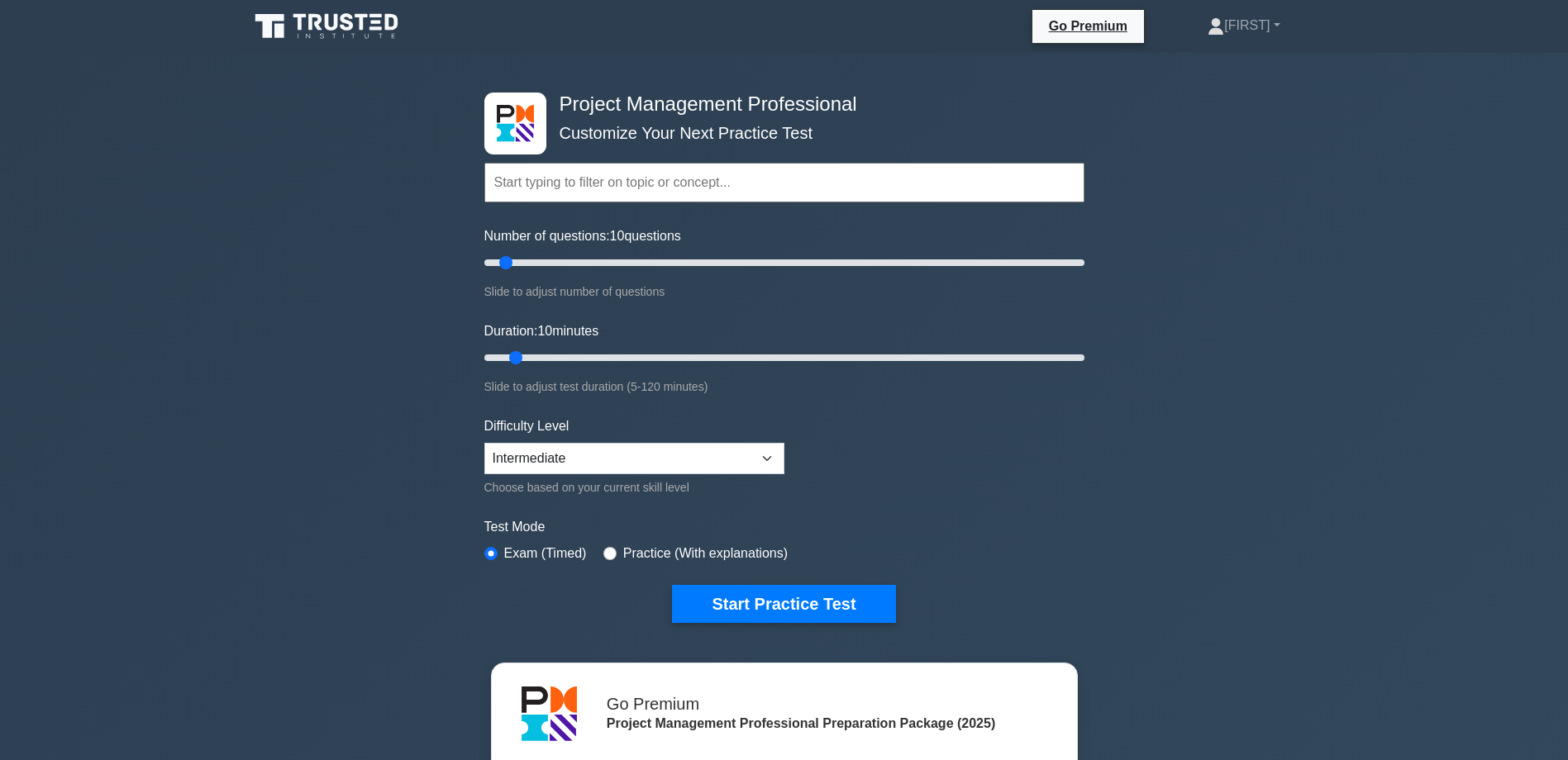 scroll, scrollTop: 0, scrollLeft: 0, axis: both 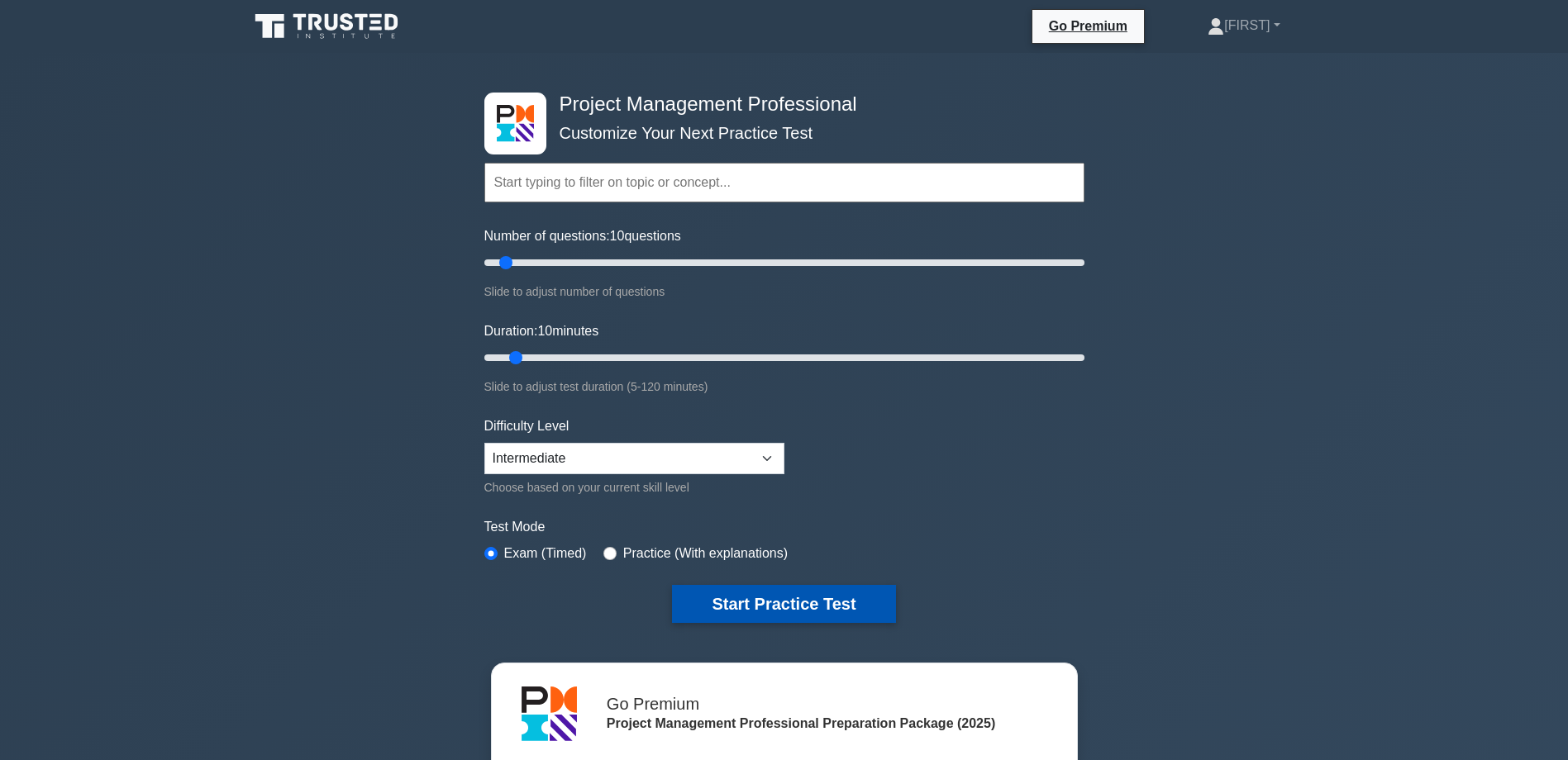 click on "Start Practice Test" at bounding box center (784, 604) 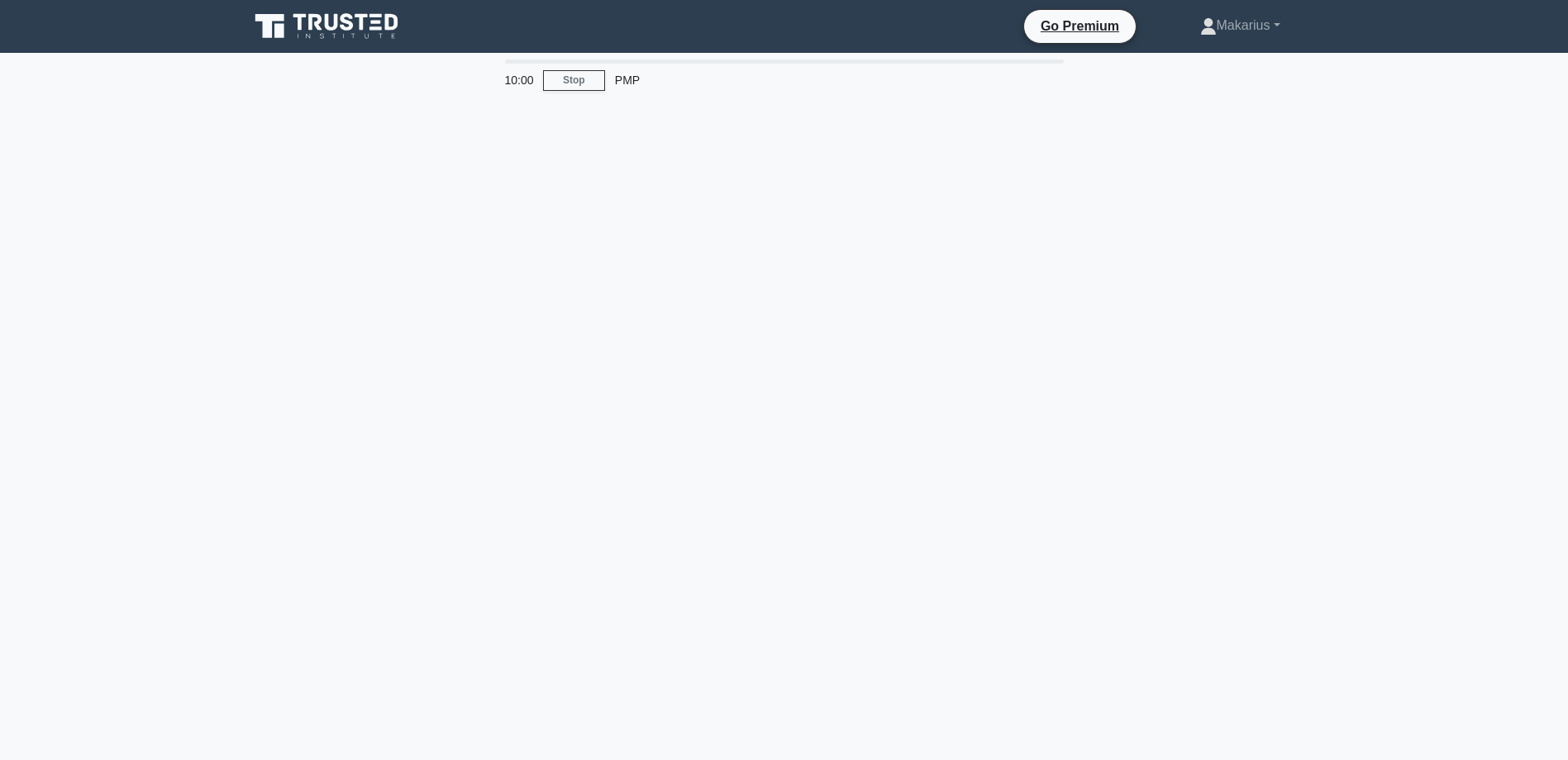 scroll, scrollTop: 0, scrollLeft: 0, axis: both 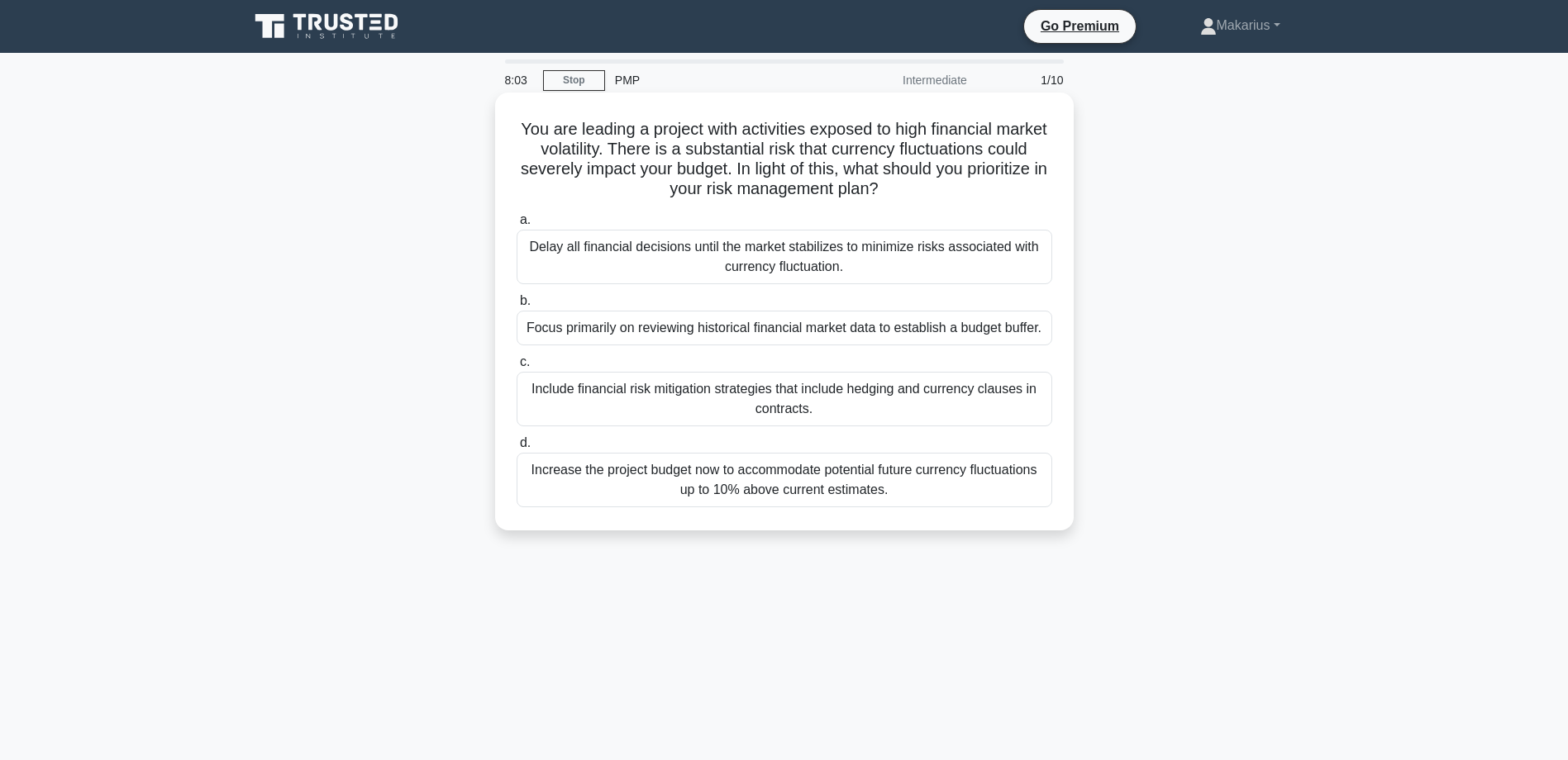 click on "Include financial risk mitigation strategies that include hedging and currency clauses in contracts." at bounding box center (784, 399) 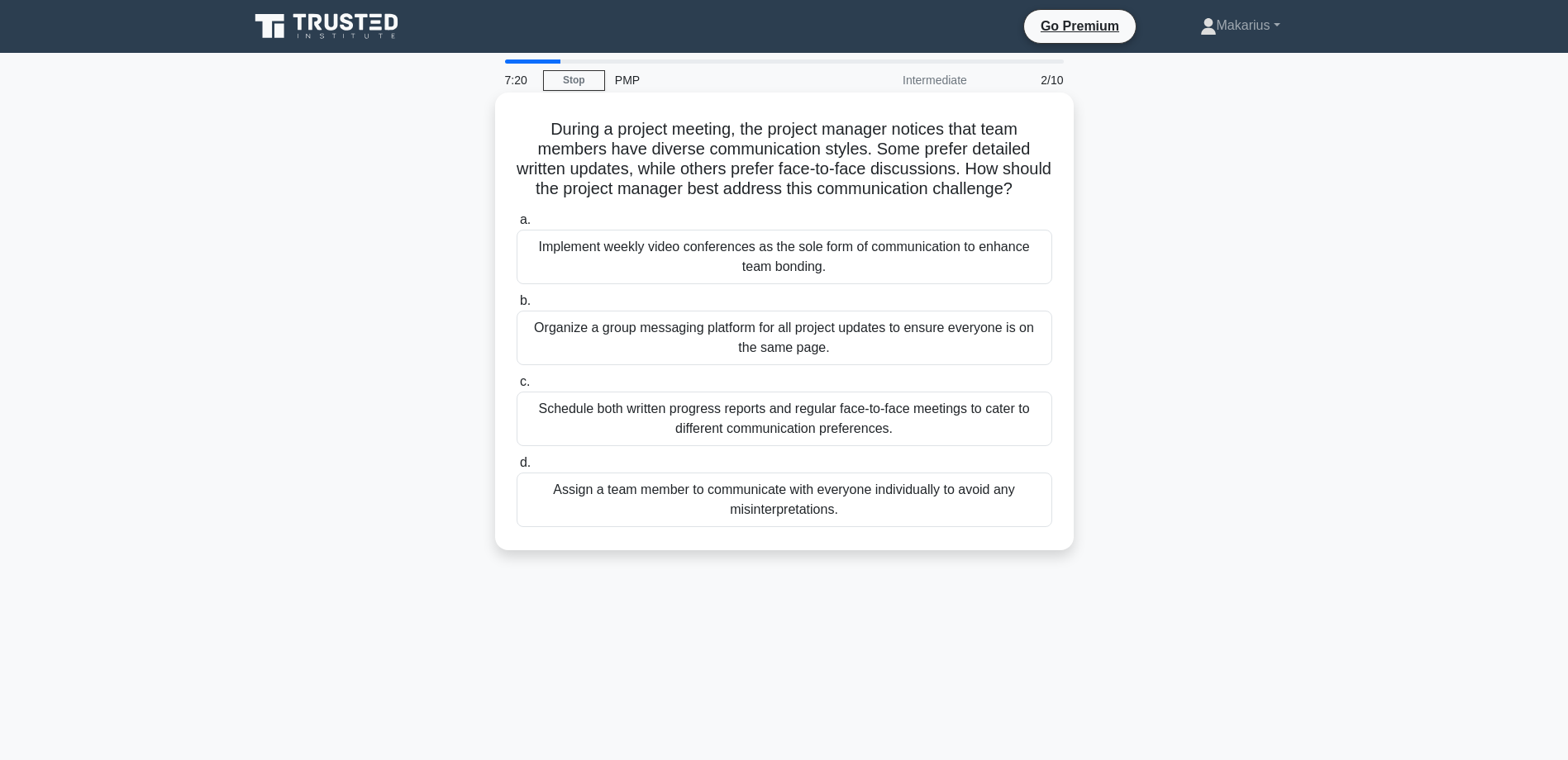 click on "Schedule both written progress reports and regular face-to-face meetings to cater to different communication preferences." at bounding box center (784, 419) 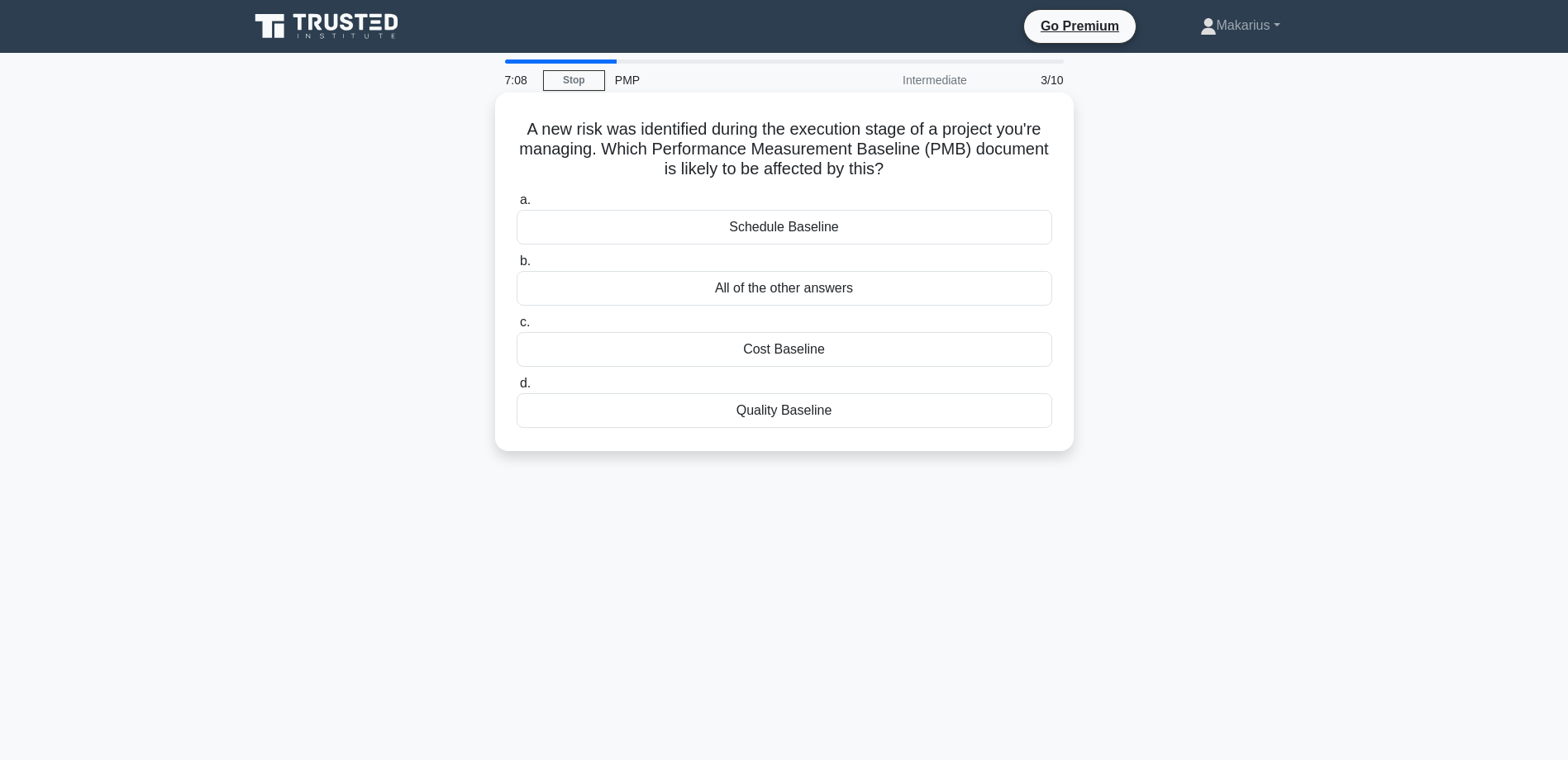 click on "All of the other answers" at bounding box center [784, 288] 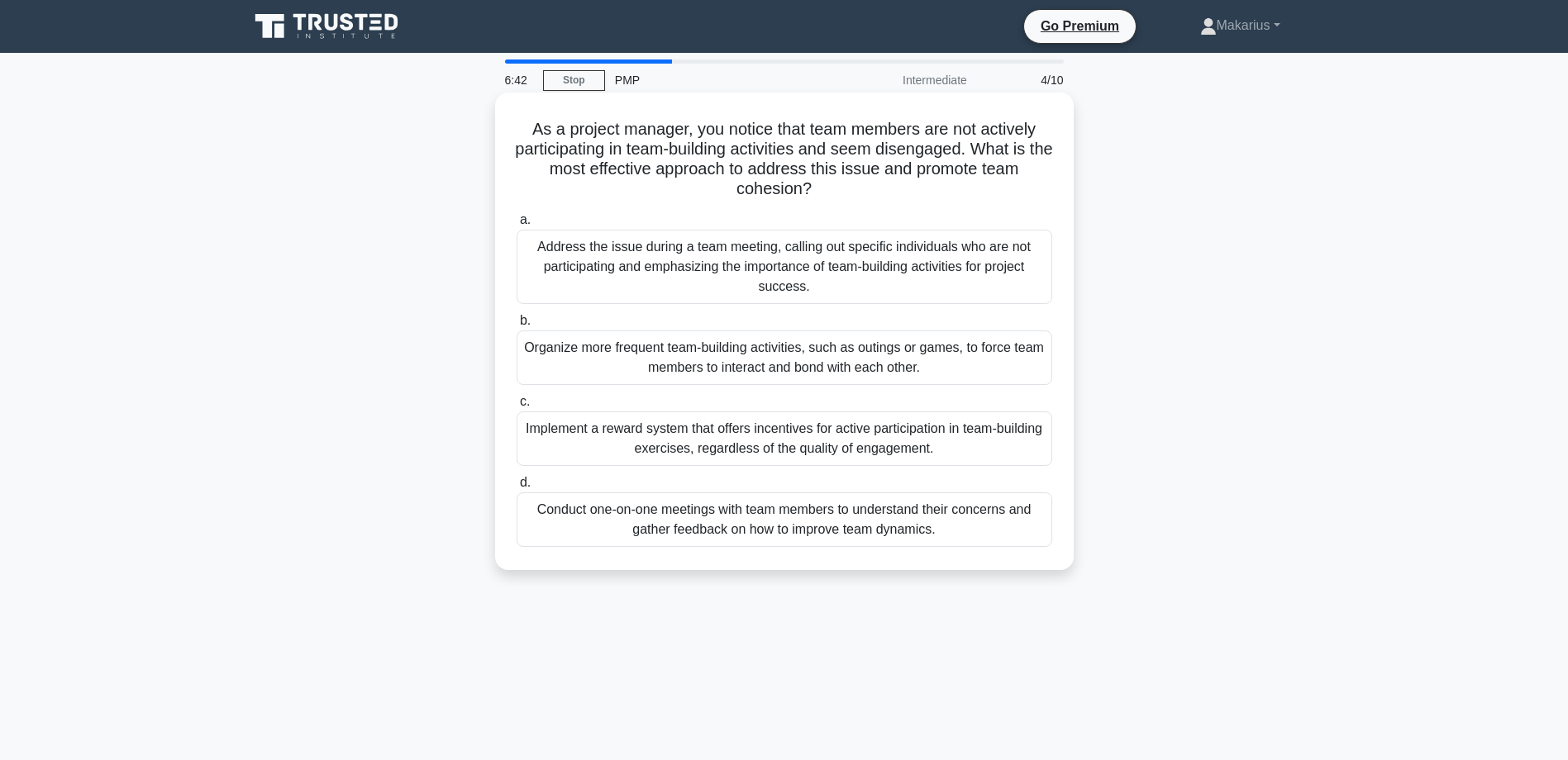 click on "Conduct one-on-one meetings with team members to understand their concerns and gather feedback on how to improve team dynamics." at bounding box center (784, 520) 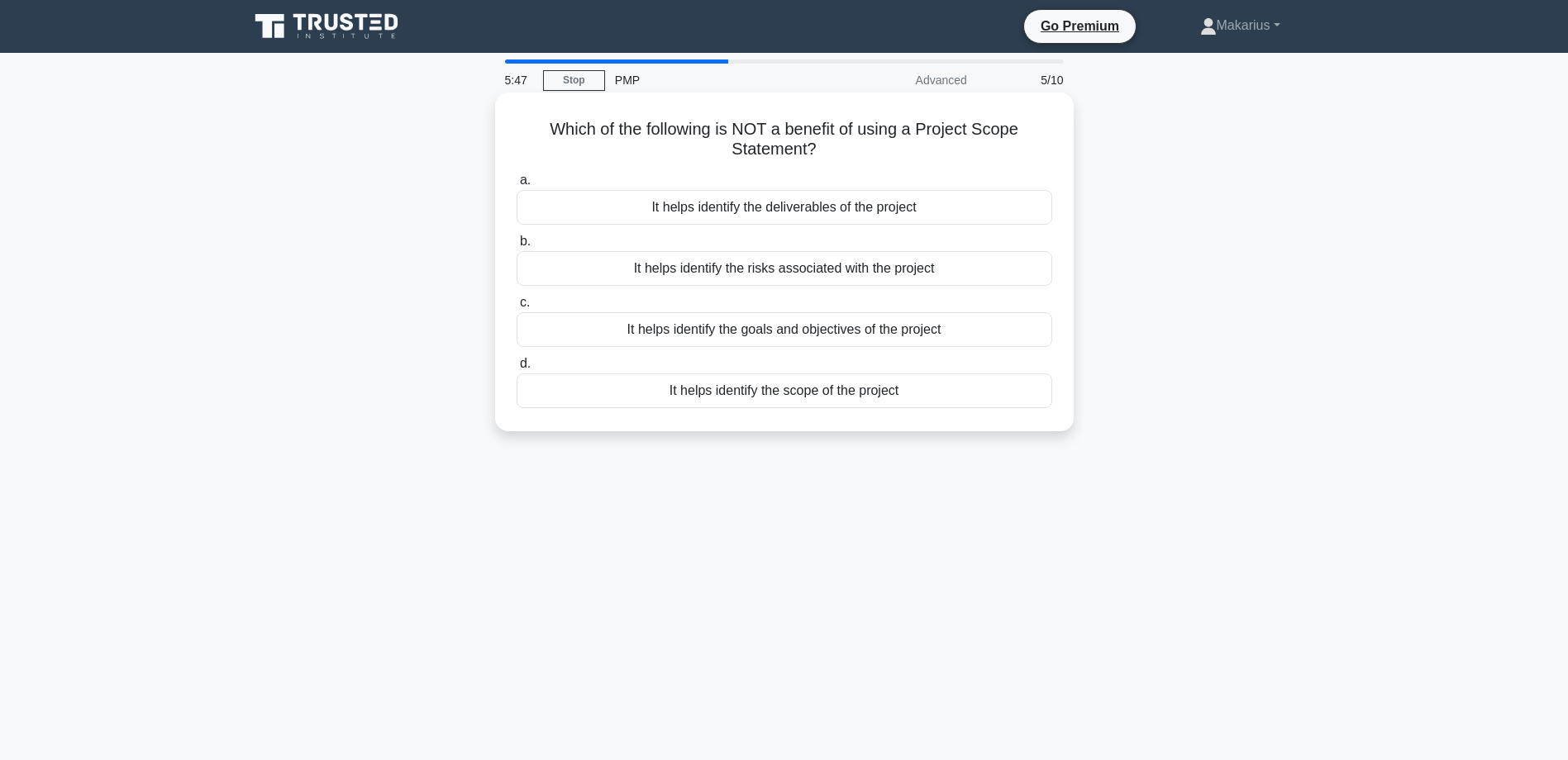 click on "It helps identify the risks associated with the project" at bounding box center [784, 268] 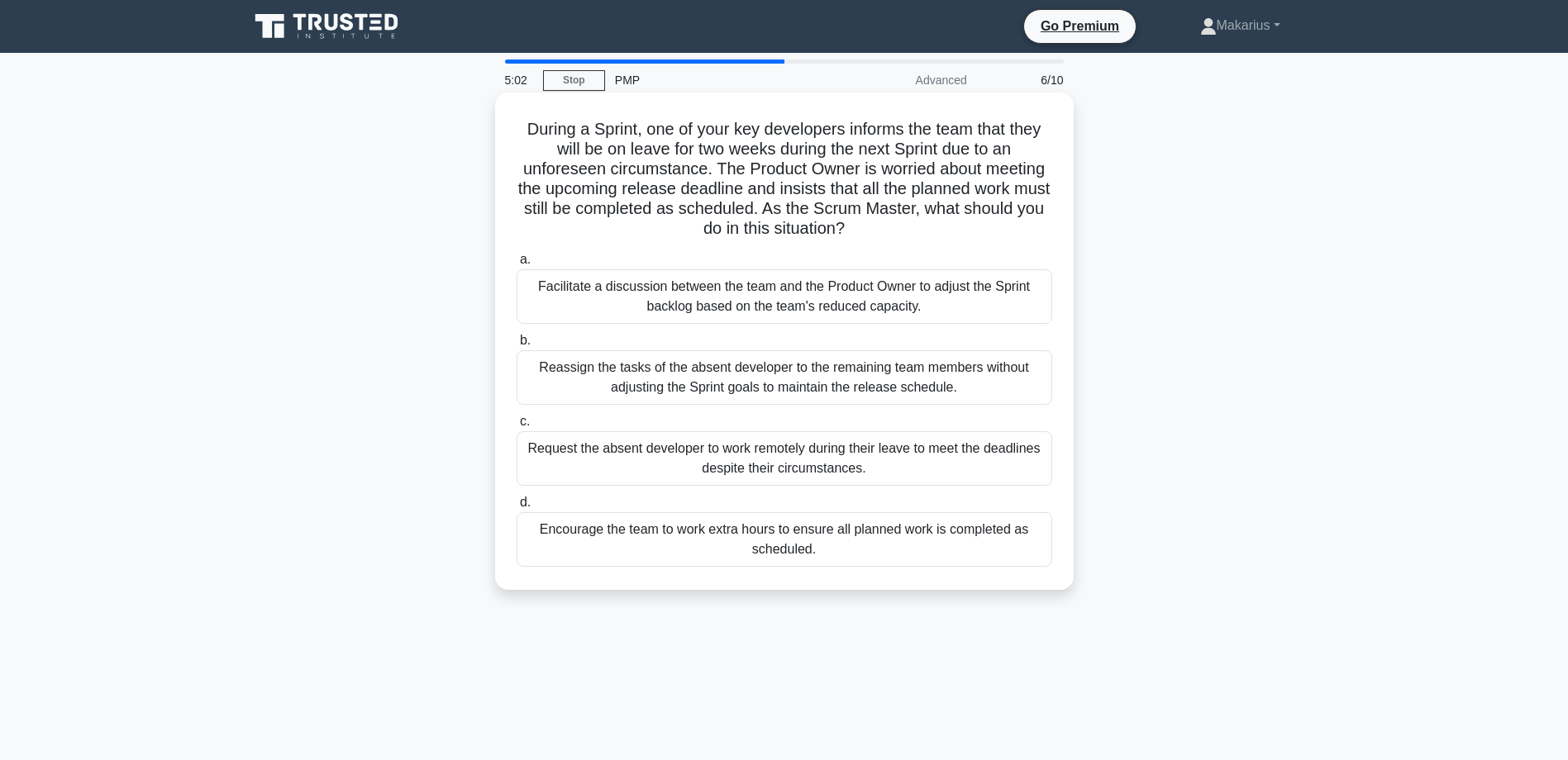 click on "Encourage the team to work extra hours to ensure all planned work is completed as scheduled." at bounding box center [784, 539] 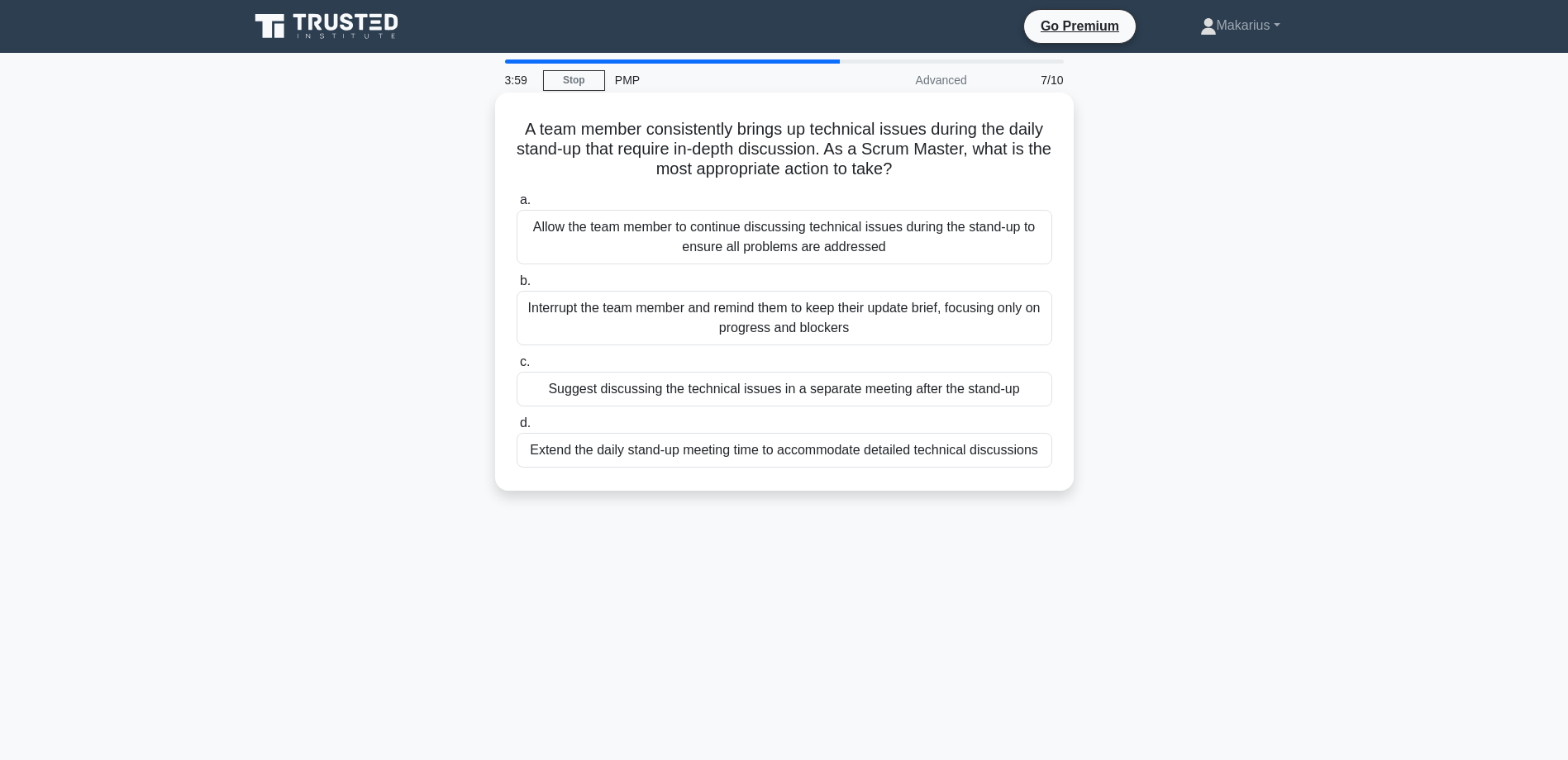 click on "Suggest discussing the technical issues in a separate meeting after the stand-up" at bounding box center (784, 389) 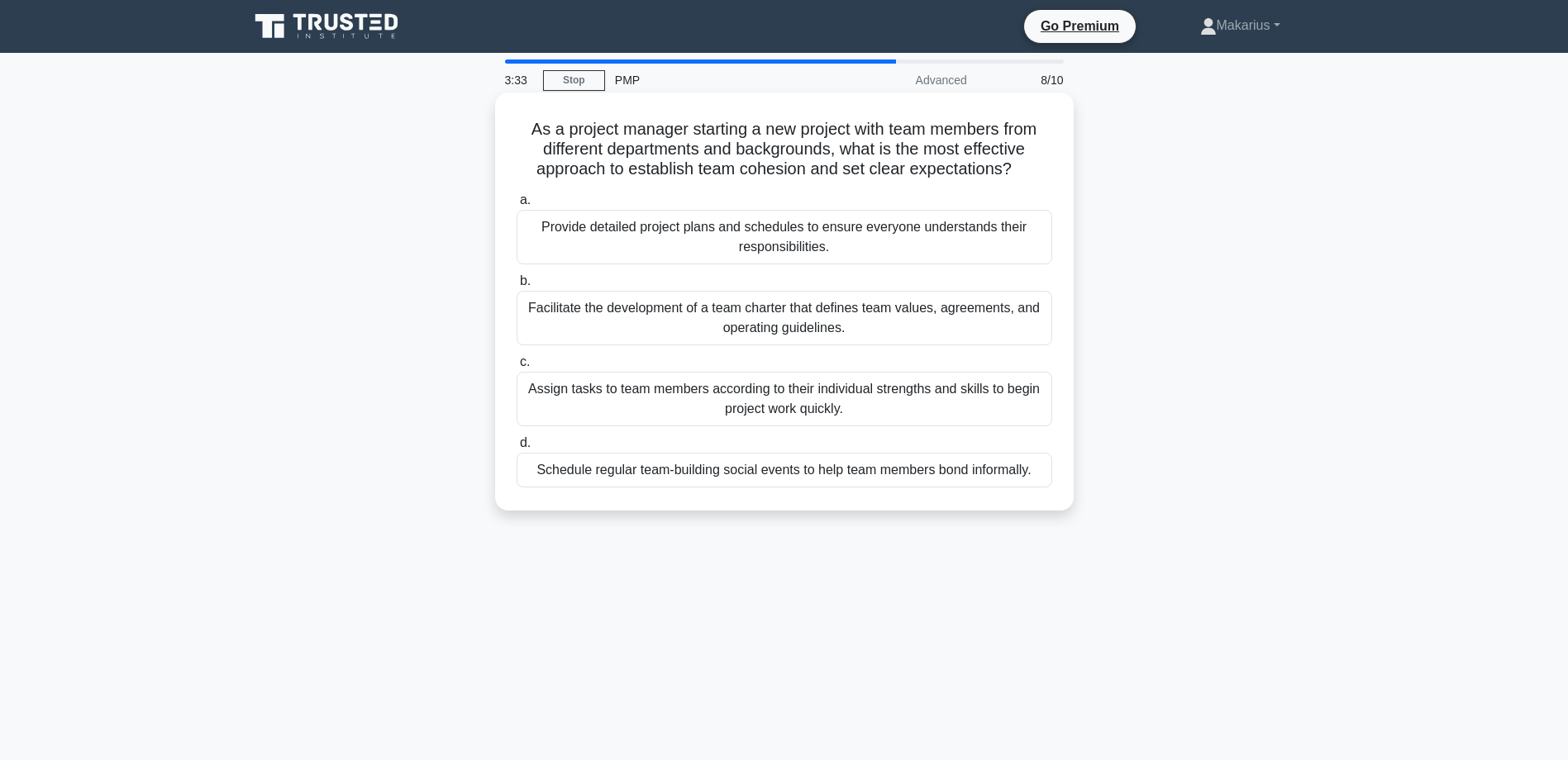 click on "Facilitate the development of a team charter that defines team values, agreements, and operating guidelines." at bounding box center [784, 318] 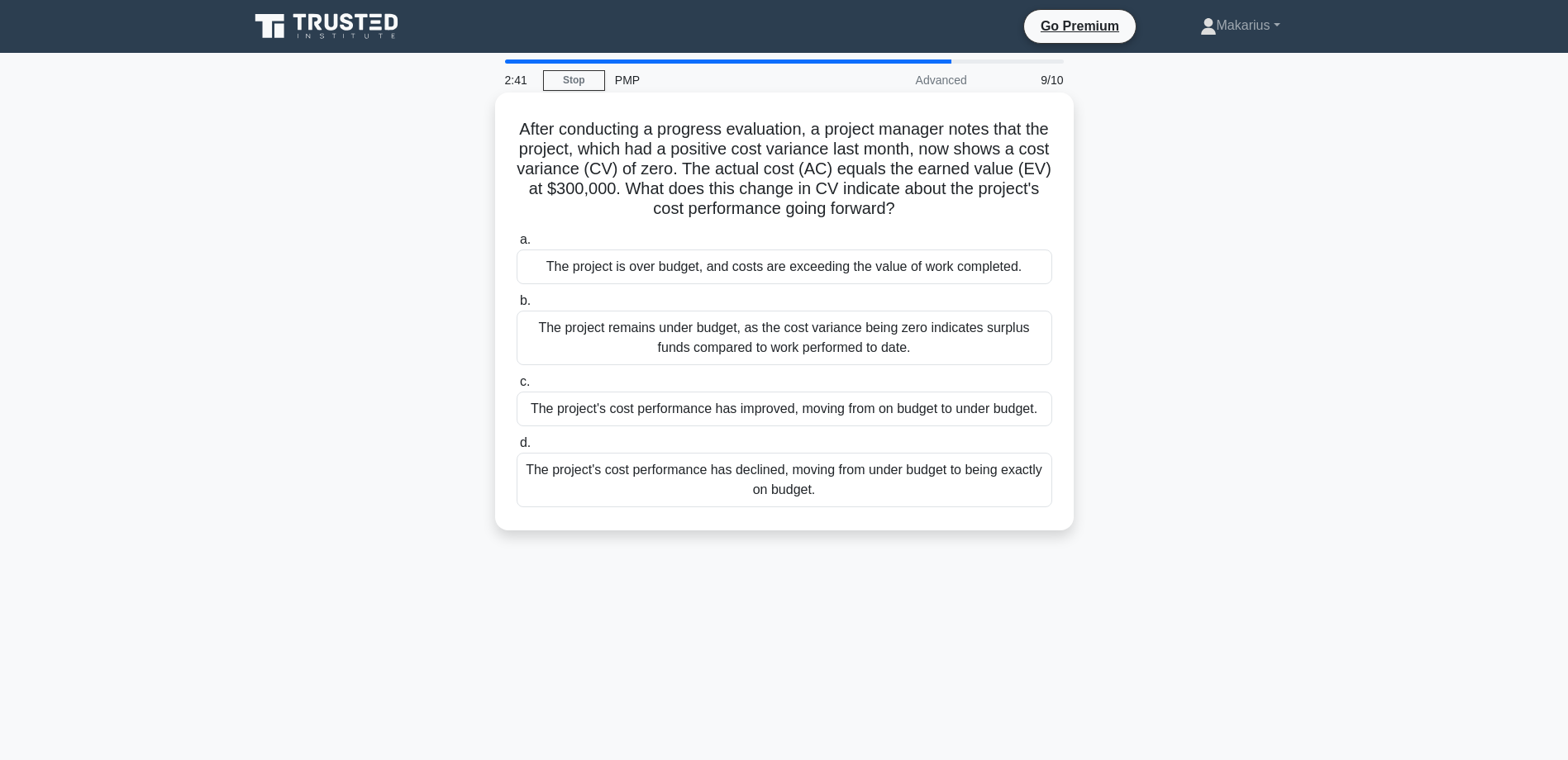 click on "The project's cost performance has declined, moving from under budget to being exactly on budget." at bounding box center [784, 480] 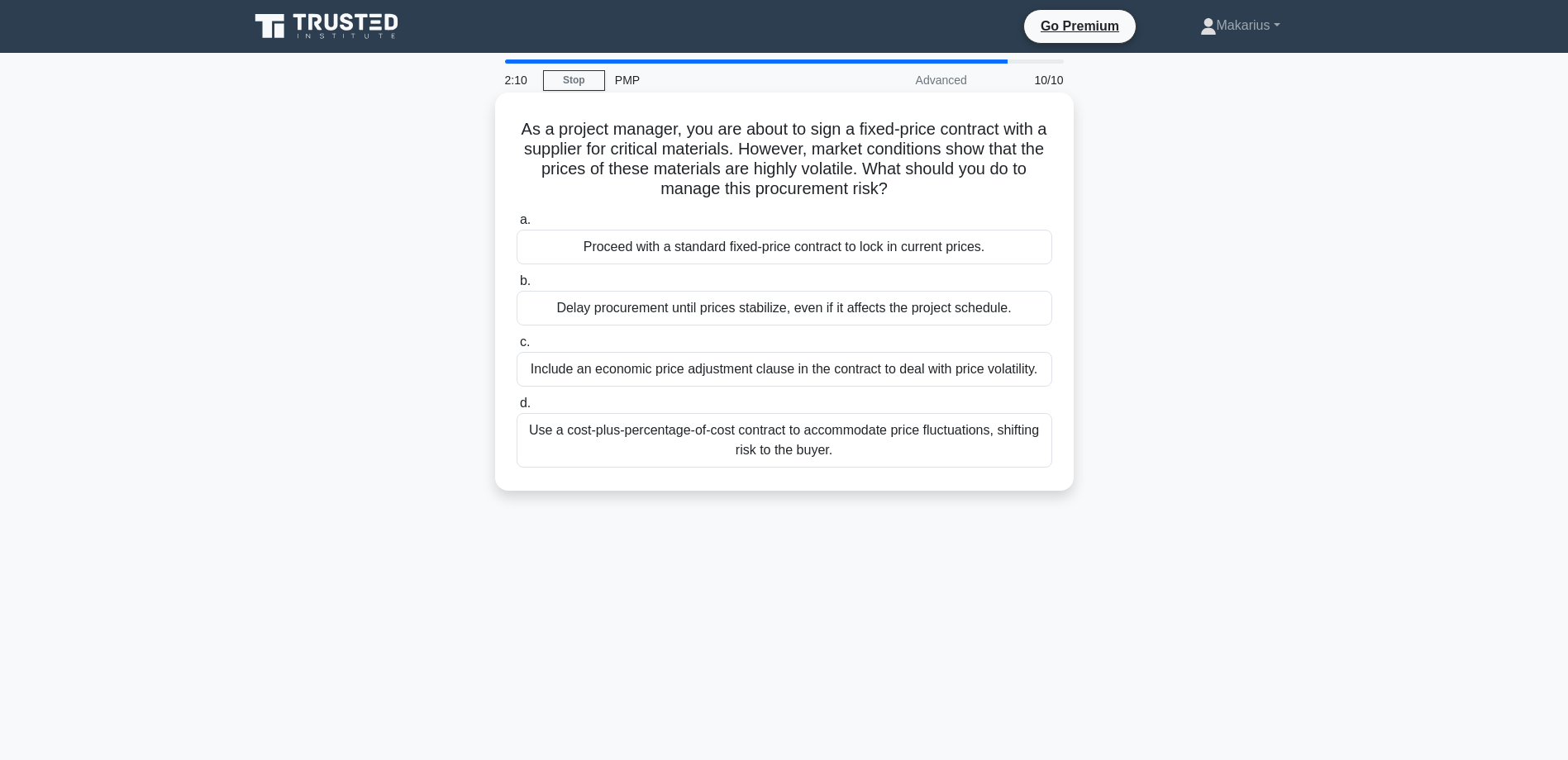 click on "Use a cost-plus-percentage-of-cost contract to accommodate price fluctuations, shifting risk to the buyer." at bounding box center (784, 440) 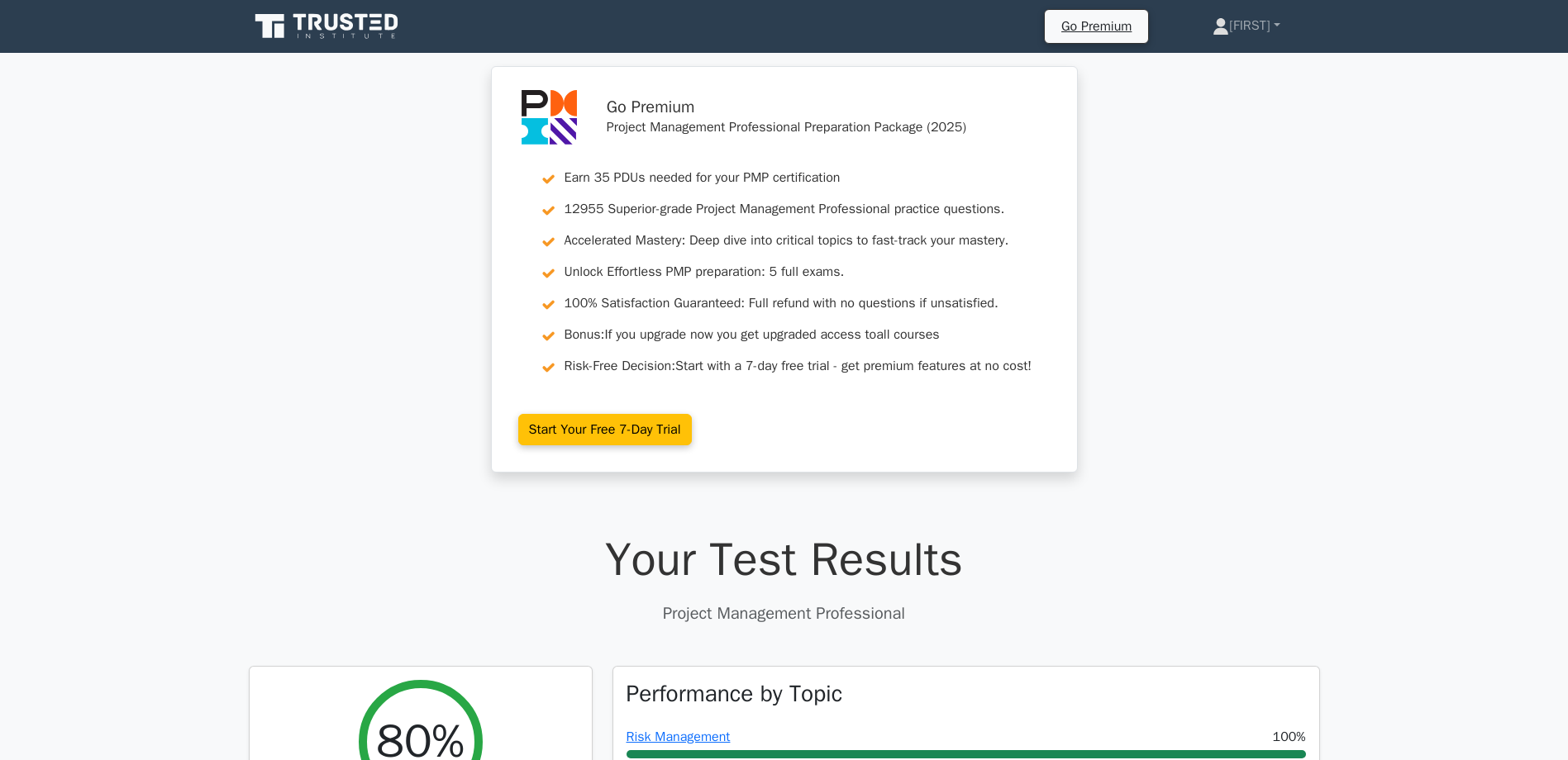 scroll, scrollTop: 0, scrollLeft: 0, axis: both 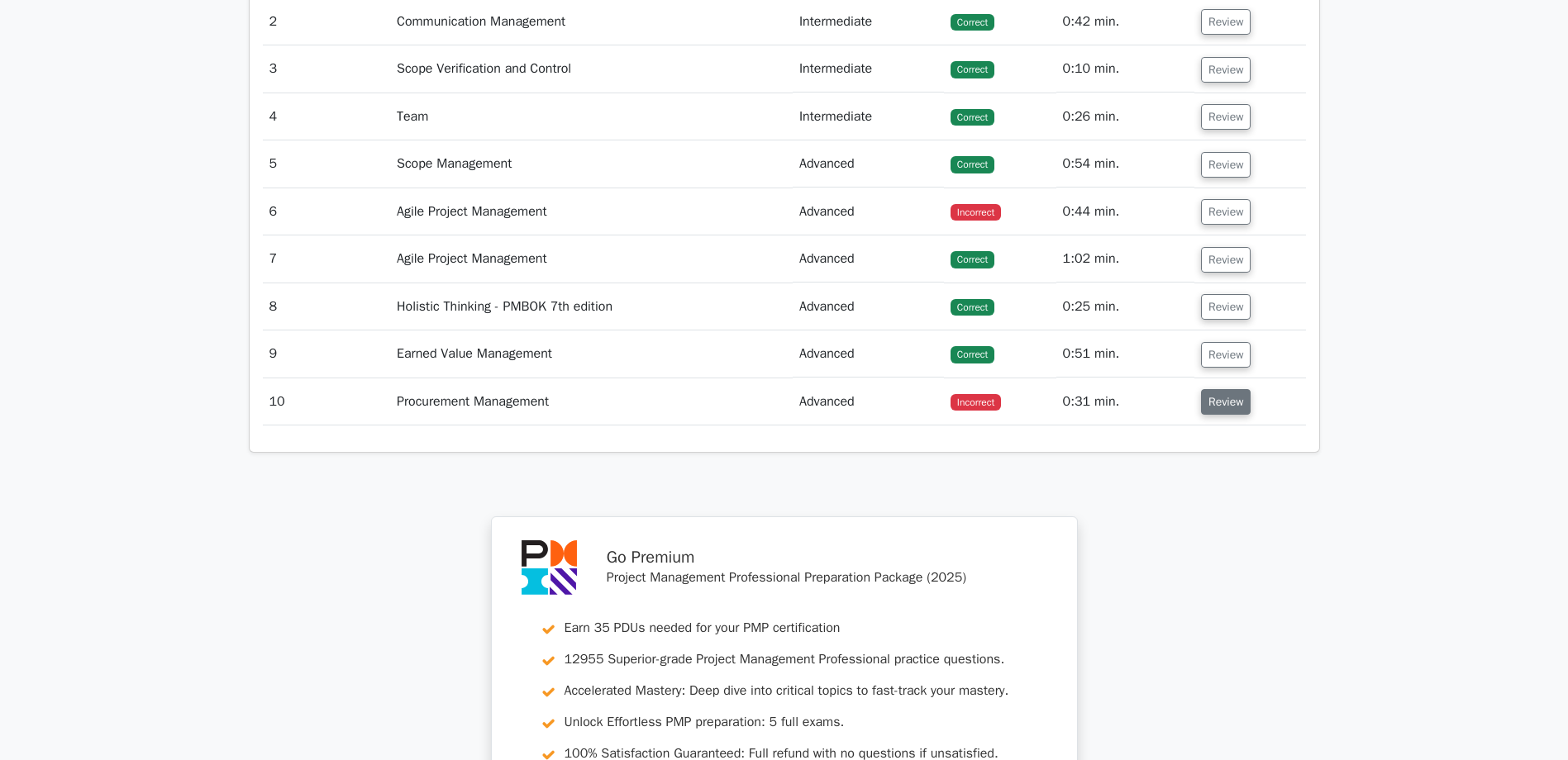 click on "Review" at bounding box center [1226, 401] 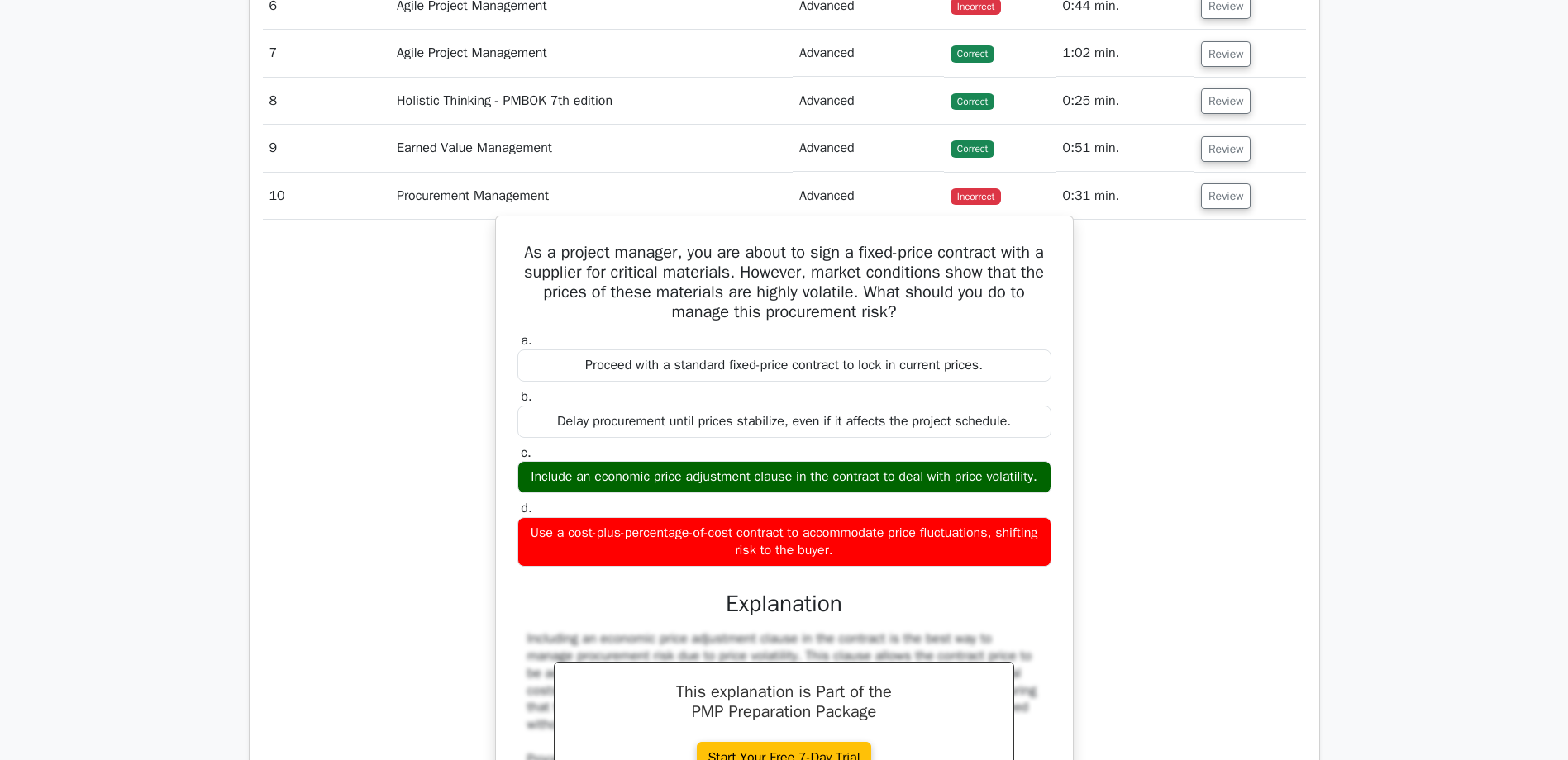 scroll, scrollTop: 2478, scrollLeft: 0, axis: vertical 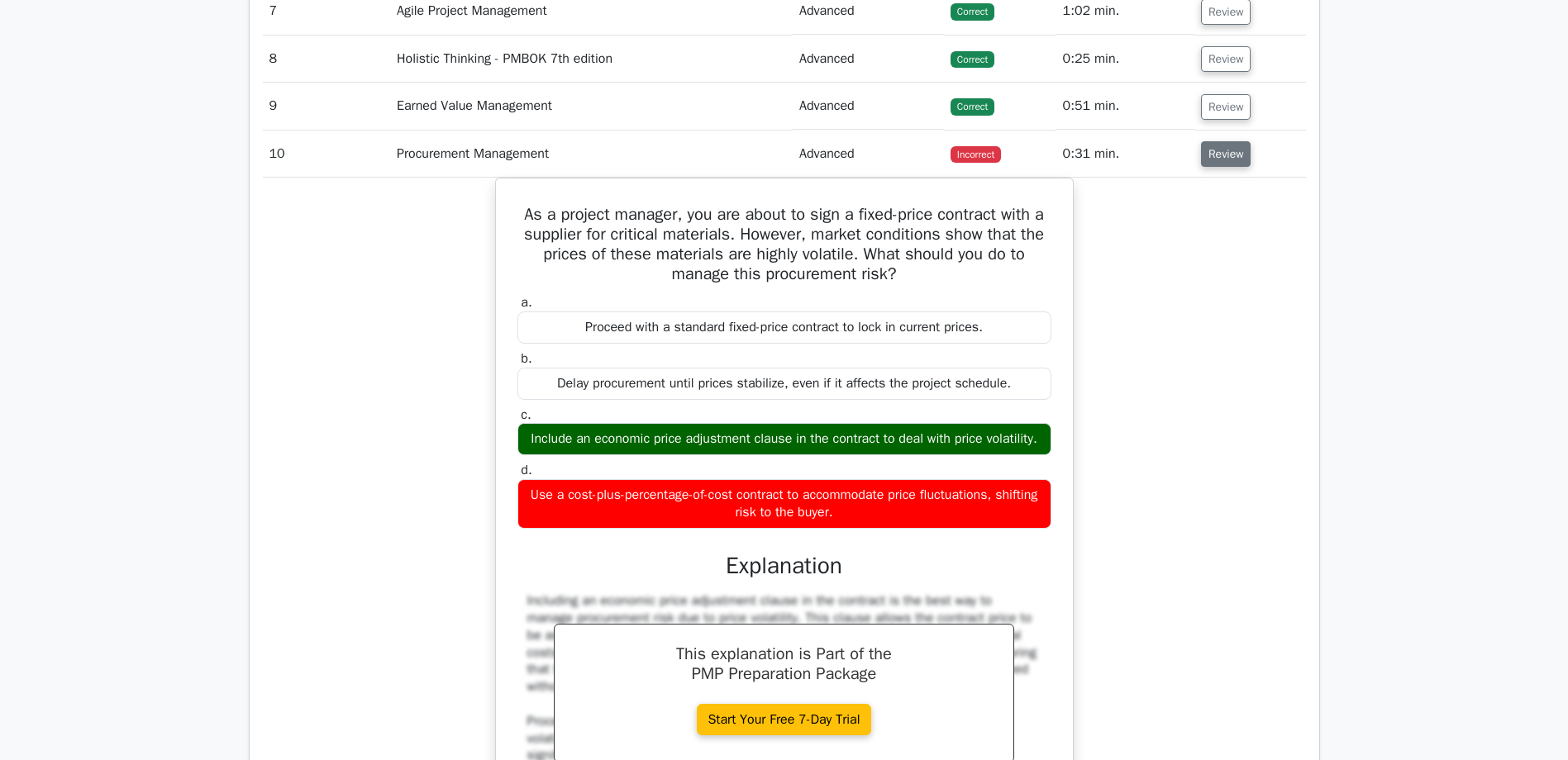click on "Review" at bounding box center (1226, 154) 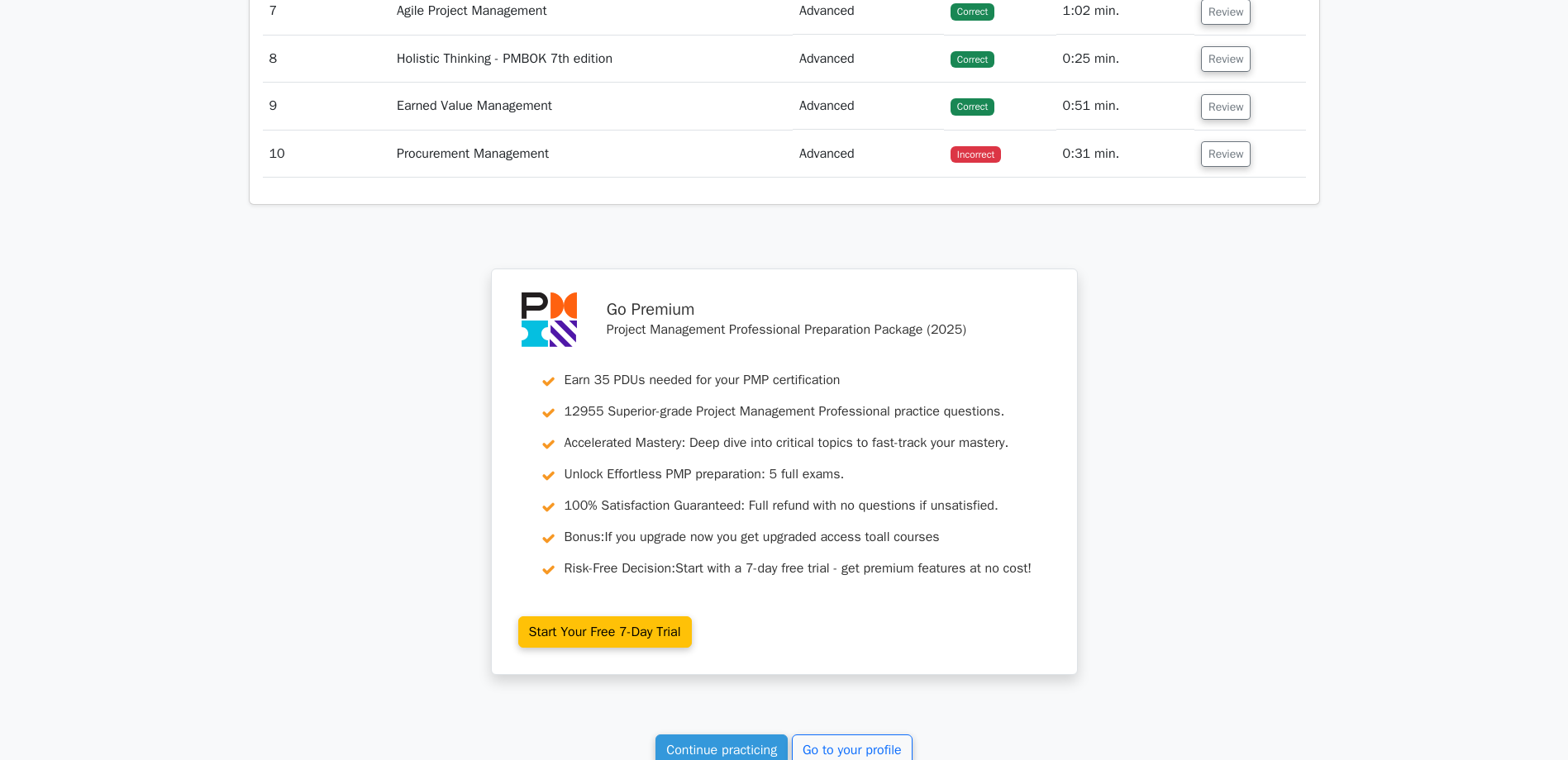 scroll, scrollTop: 2230, scrollLeft: 0, axis: vertical 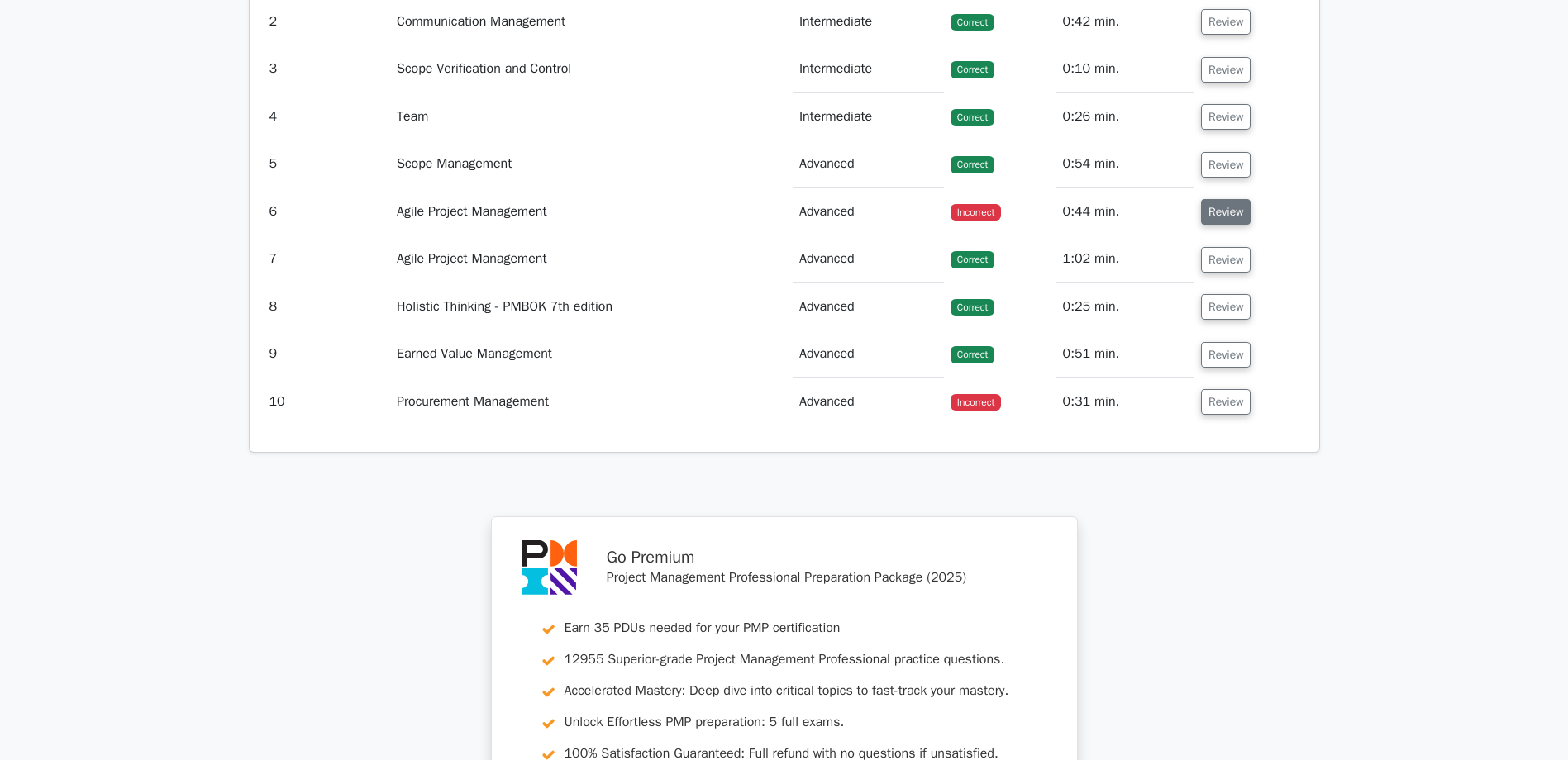 click on "Review" at bounding box center [1226, 211] 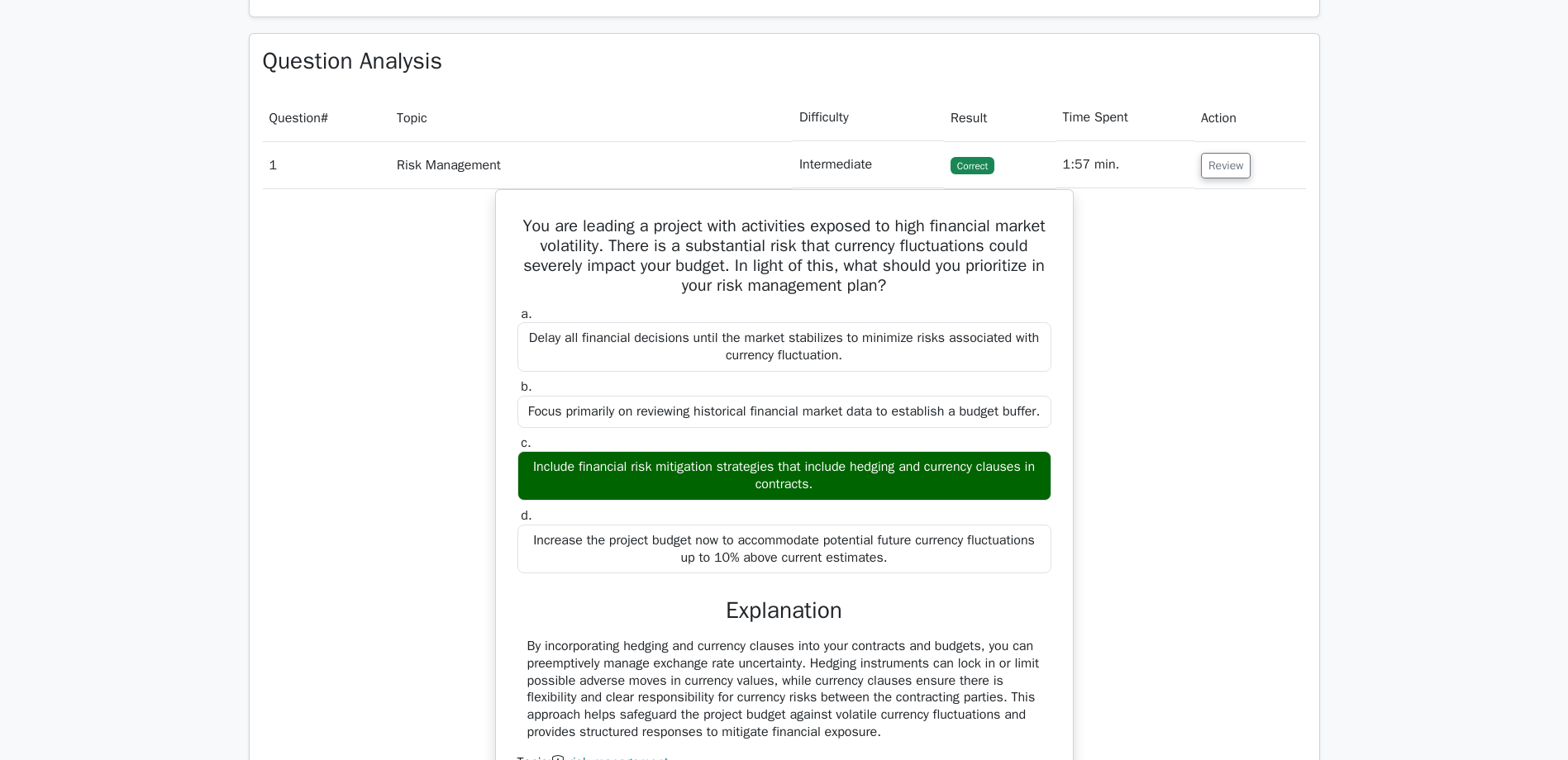 scroll, scrollTop: 1239, scrollLeft: 0, axis: vertical 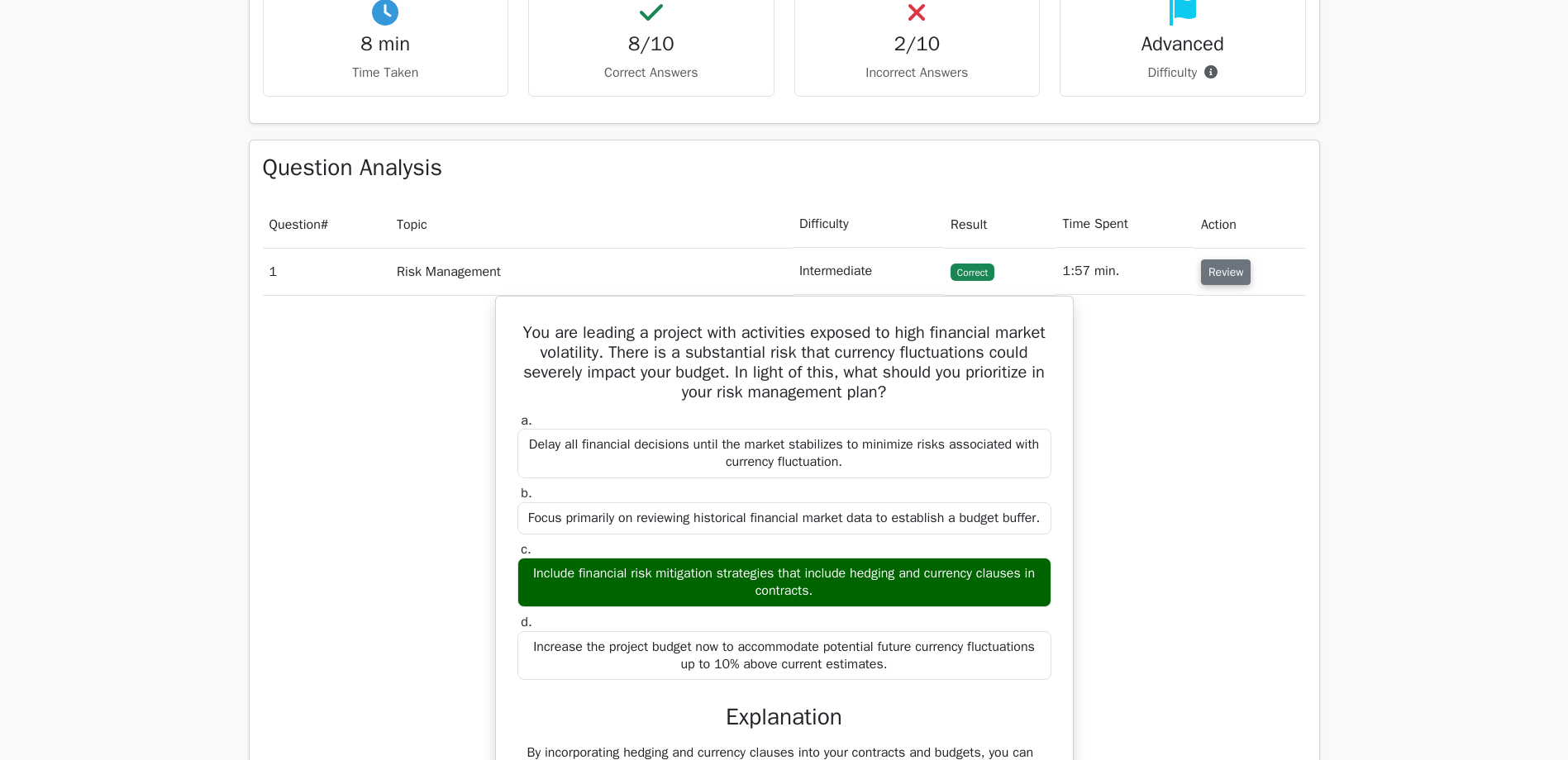 click on "Review" at bounding box center [1226, 272] 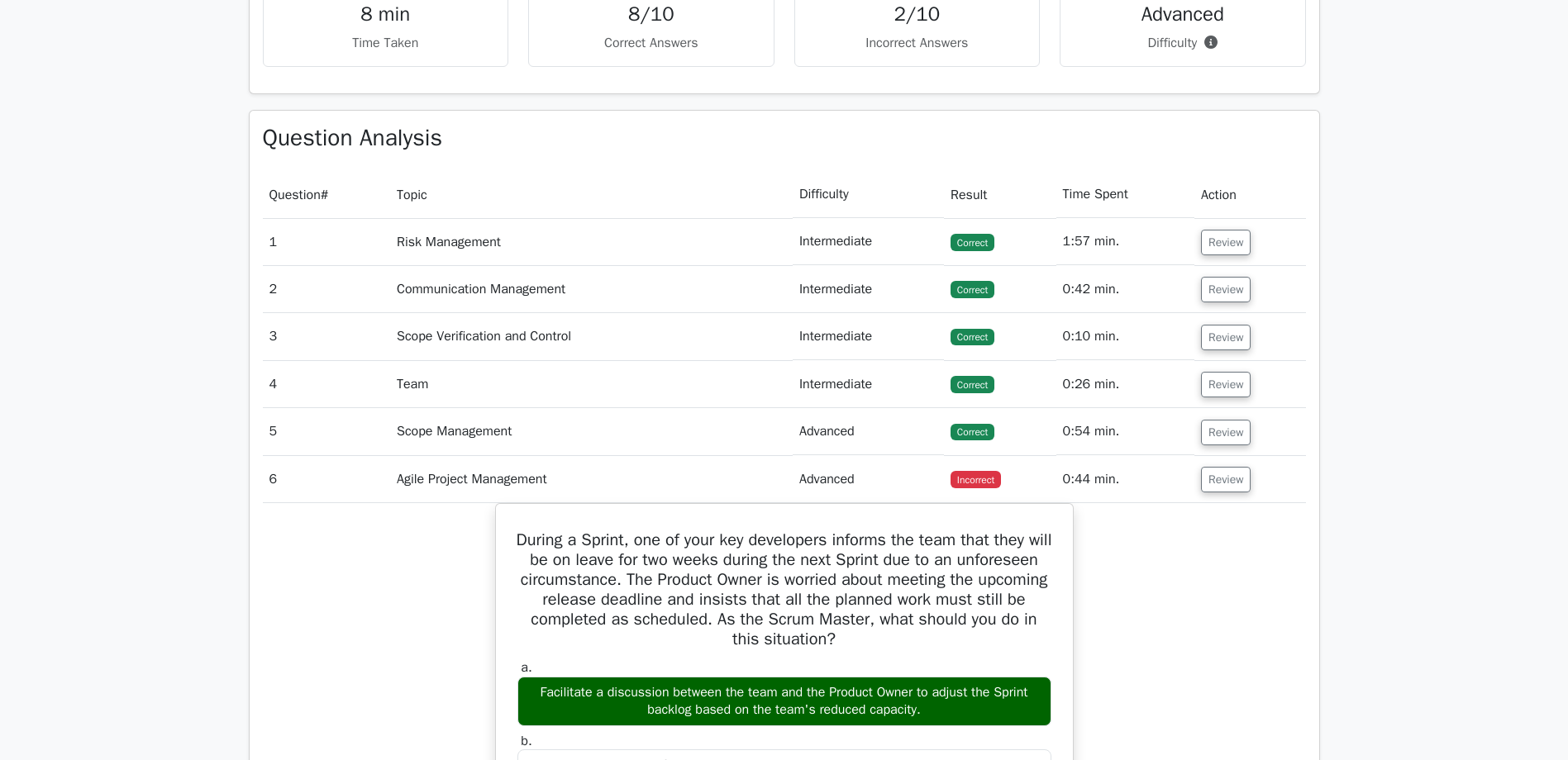 scroll, scrollTop: 1322, scrollLeft: 0, axis: vertical 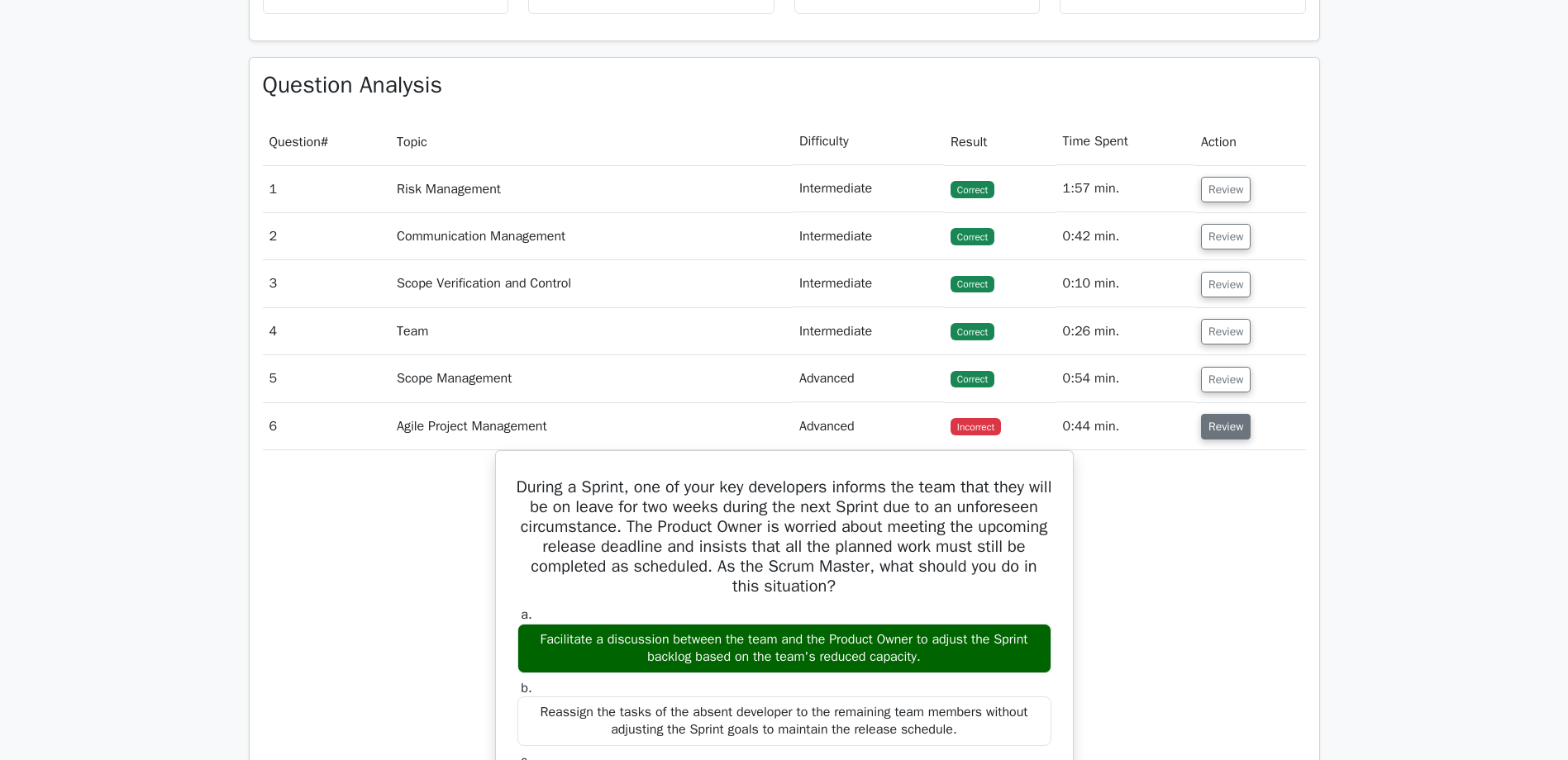 click on "Review" at bounding box center [1226, 426] 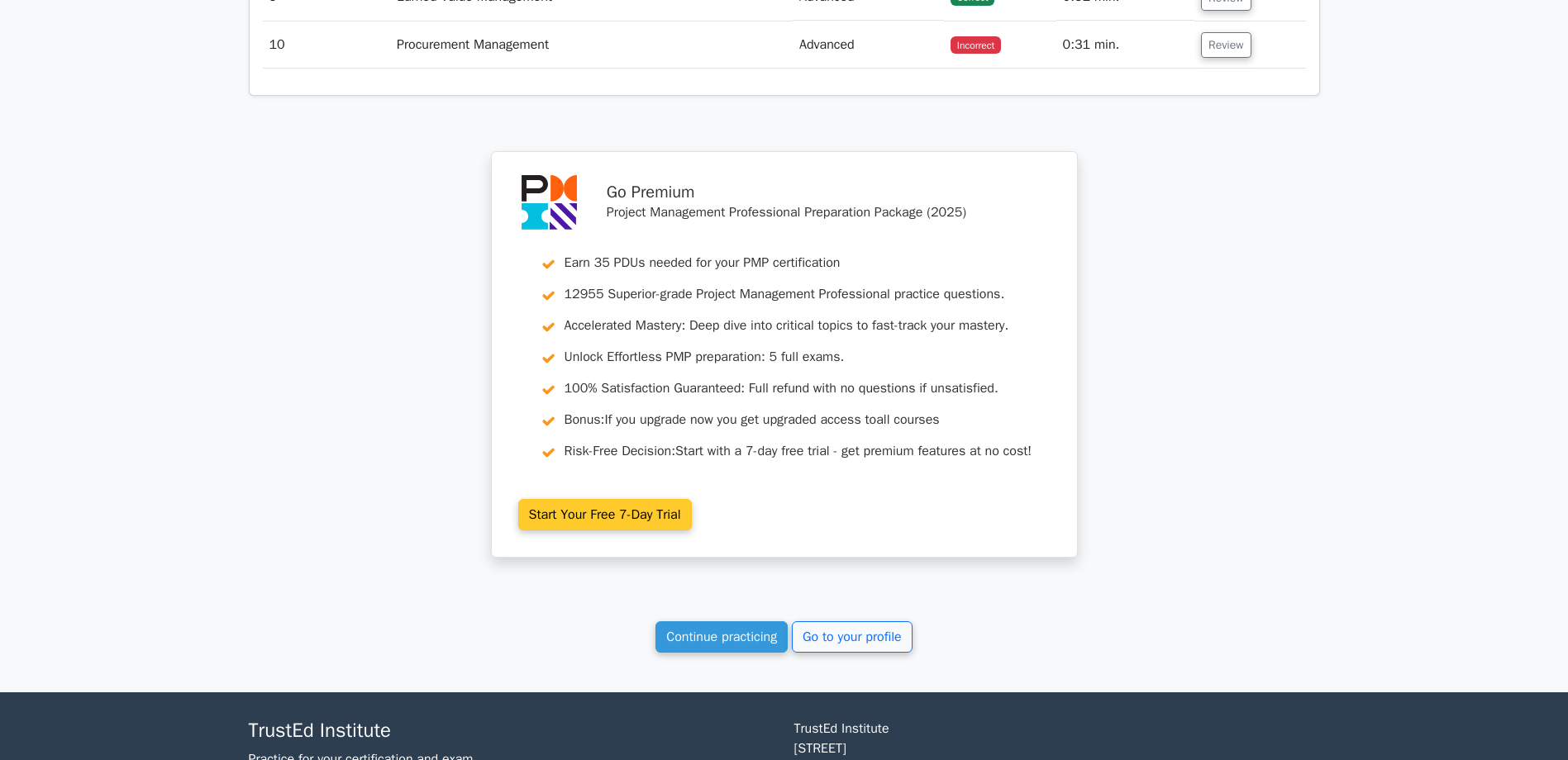 scroll, scrollTop: 2026, scrollLeft: 0, axis: vertical 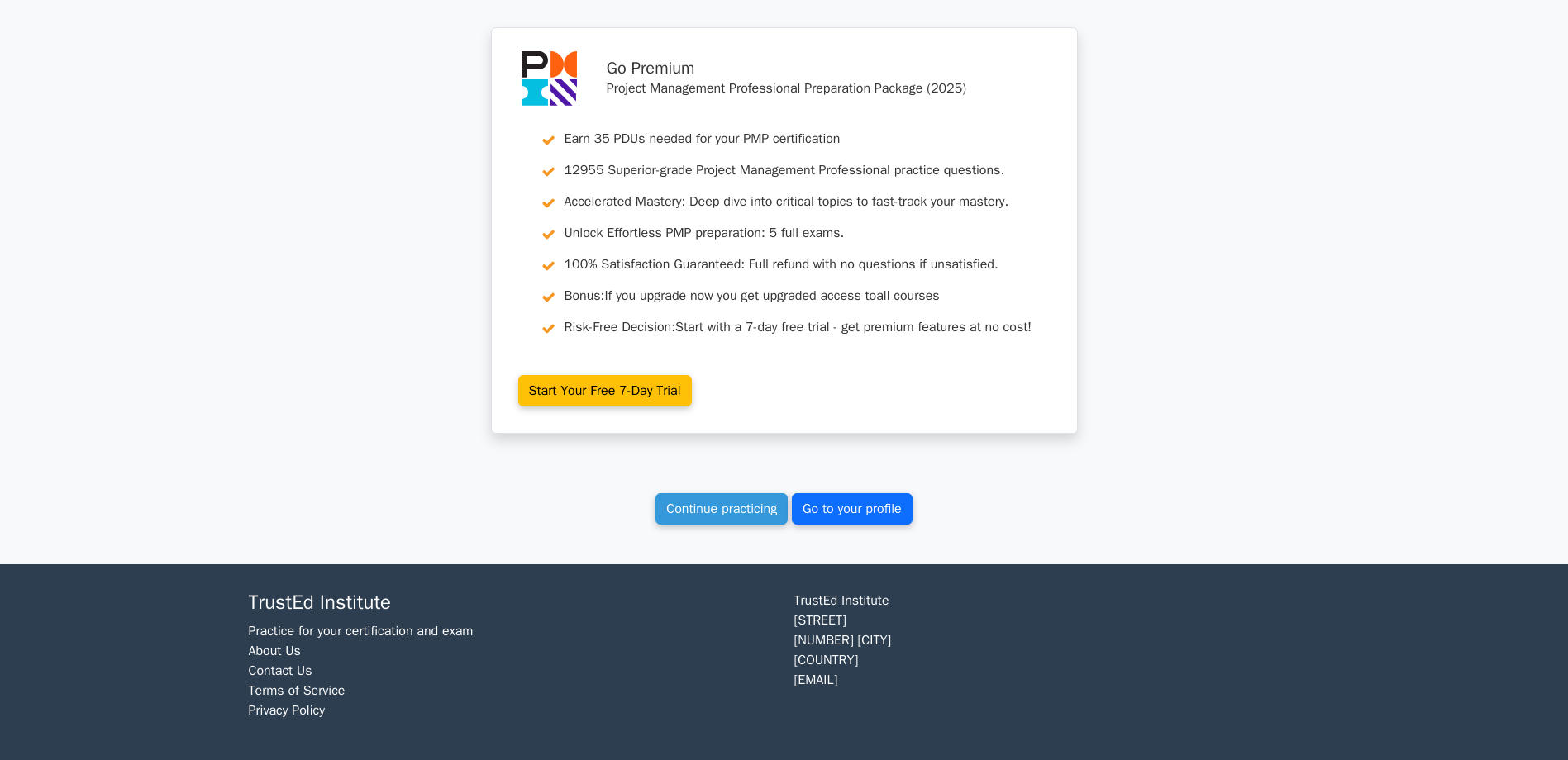 click on "Go to your profile" at bounding box center [852, 509] 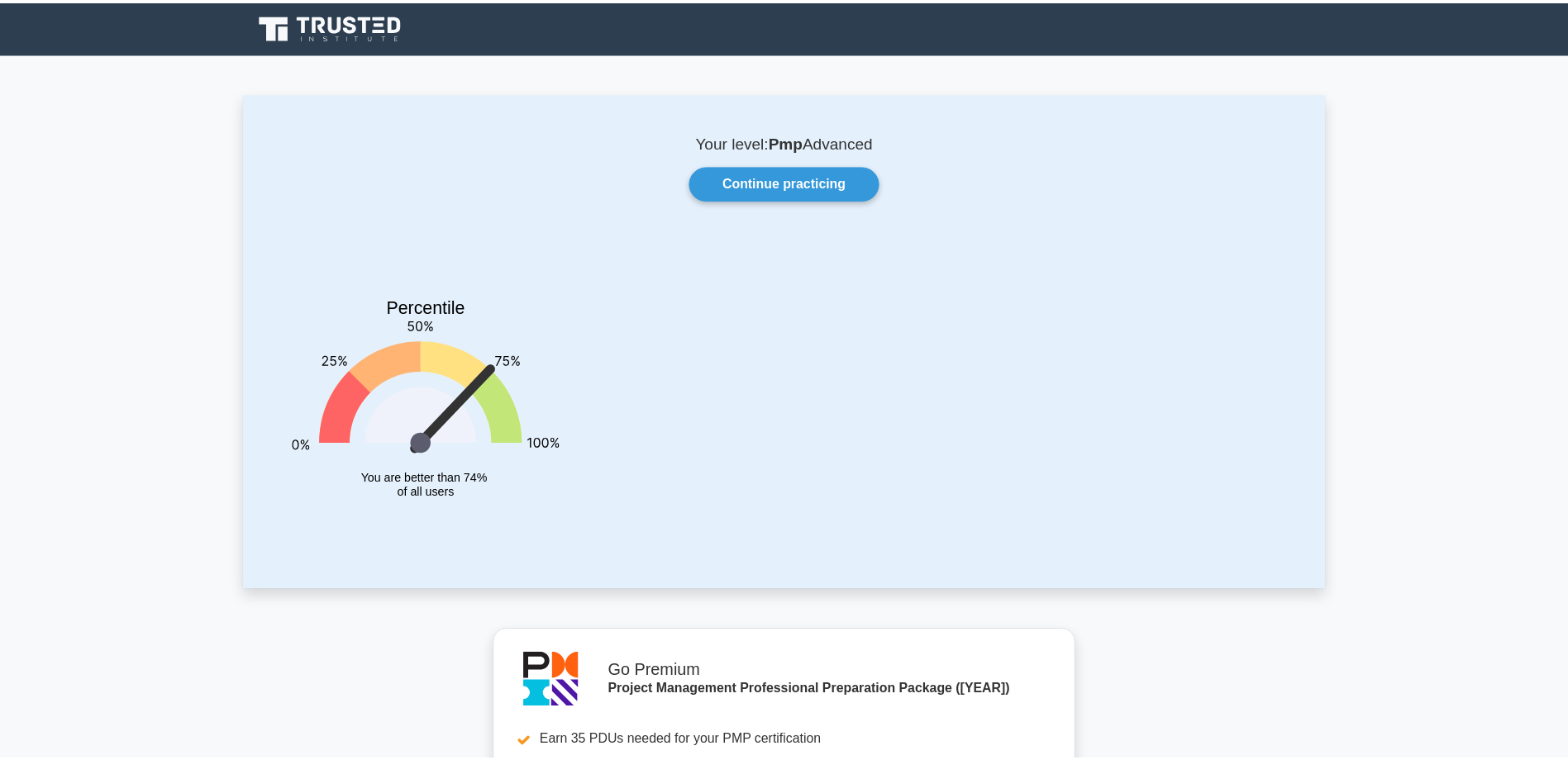 scroll, scrollTop: 0, scrollLeft: 0, axis: both 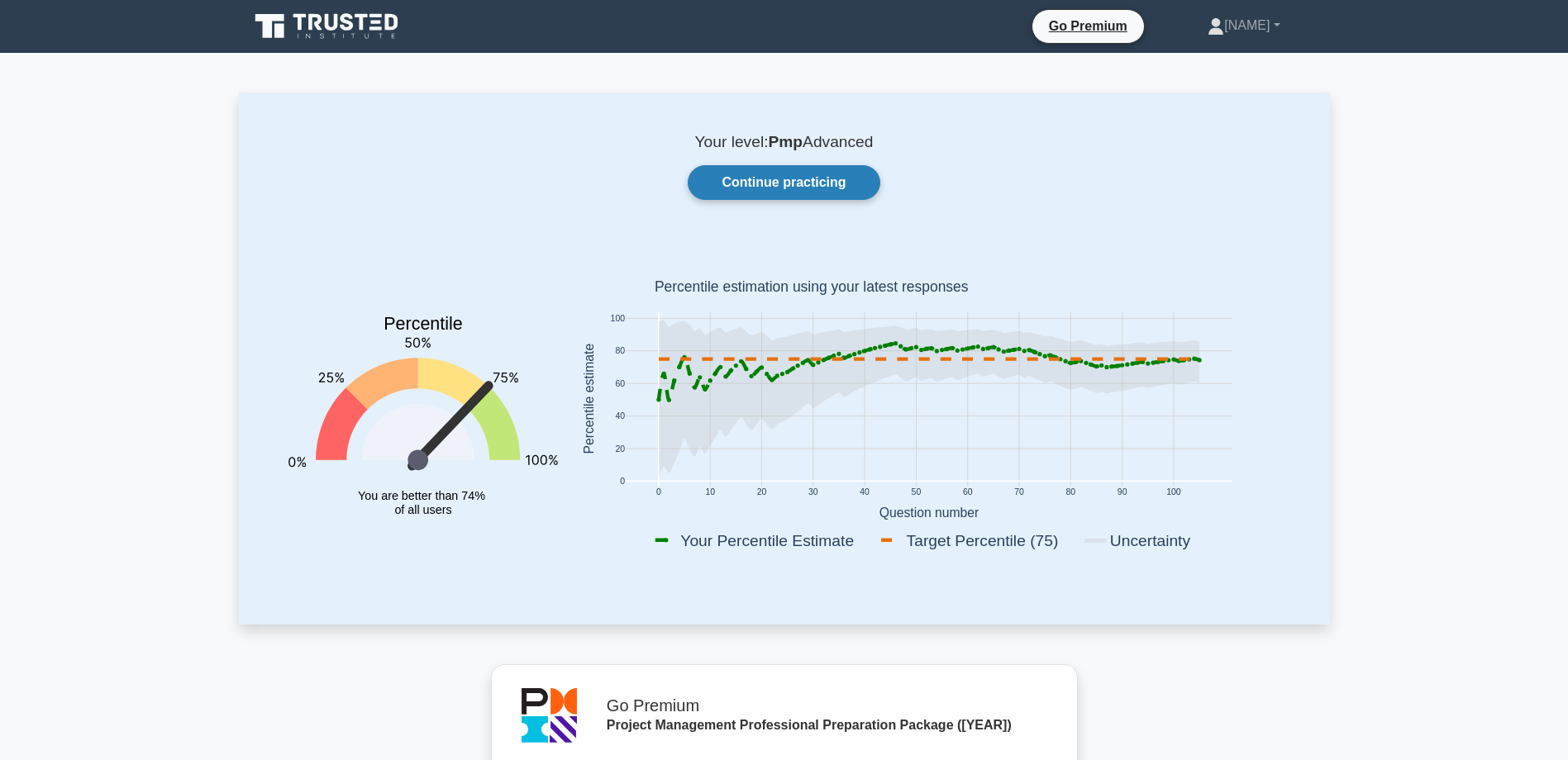 click on "Continue practicing" at bounding box center [784, 183] 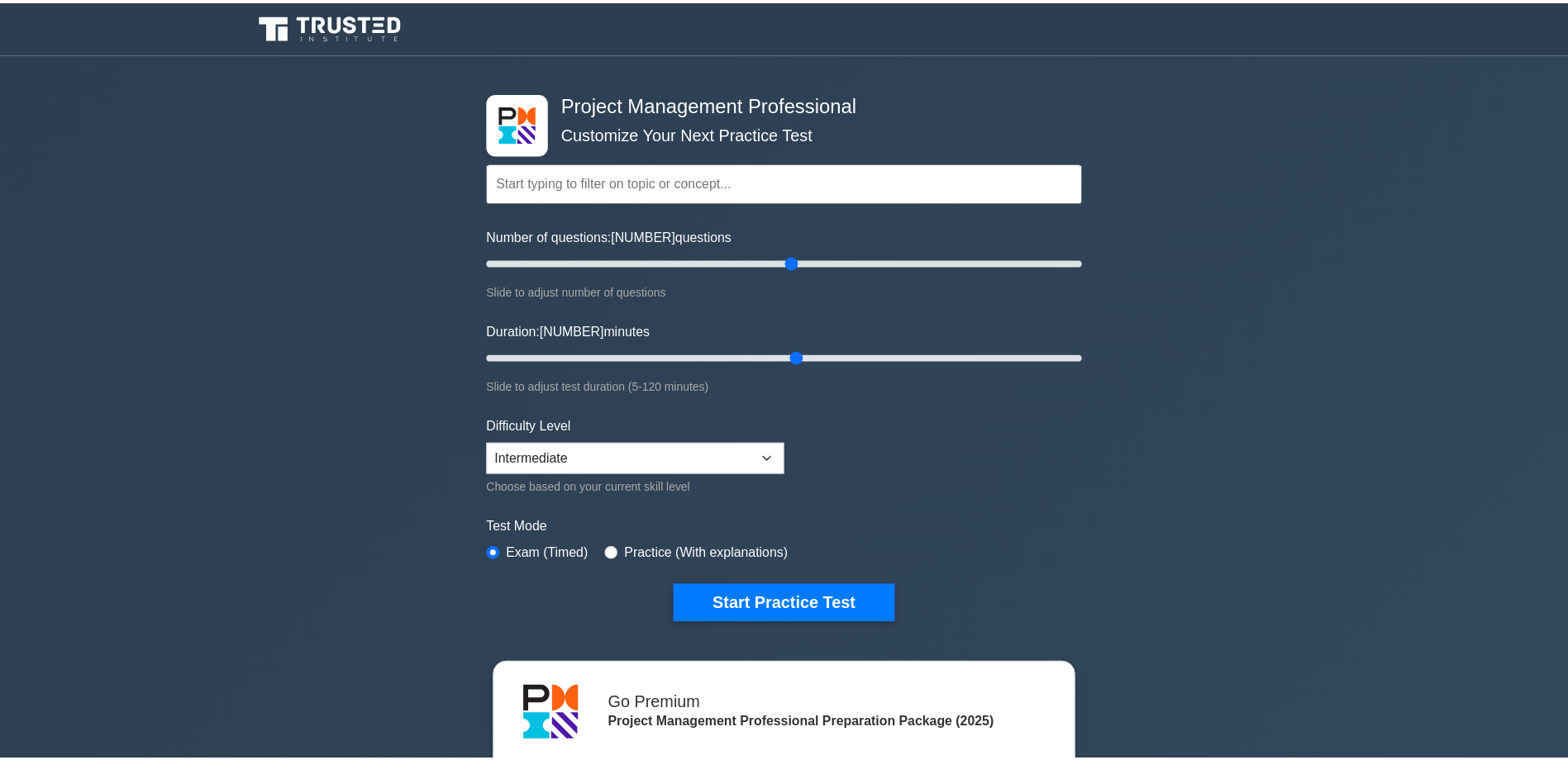 scroll, scrollTop: 0, scrollLeft: 0, axis: both 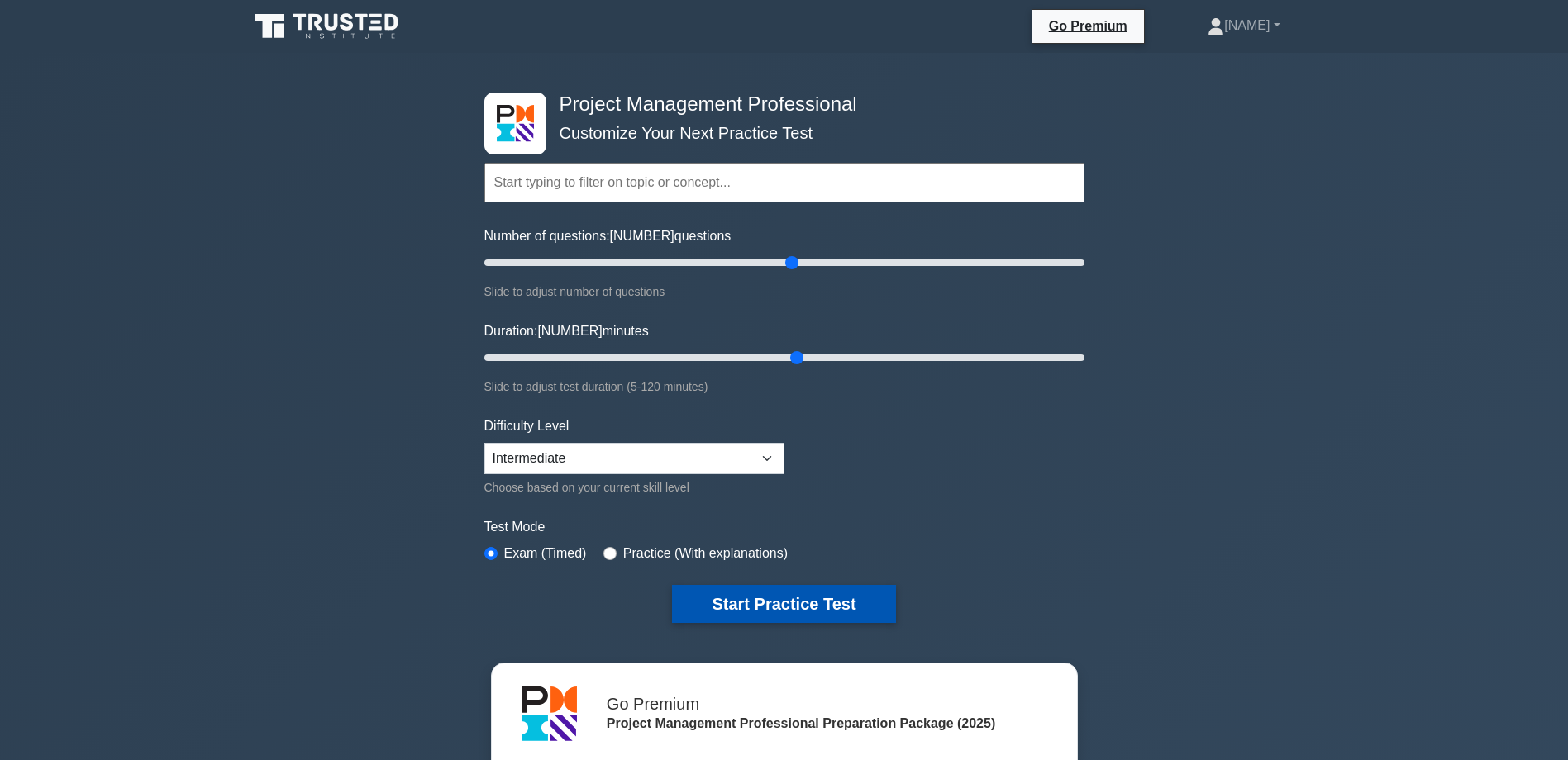 click on "Start Practice Test" at bounding box center (784, 604) 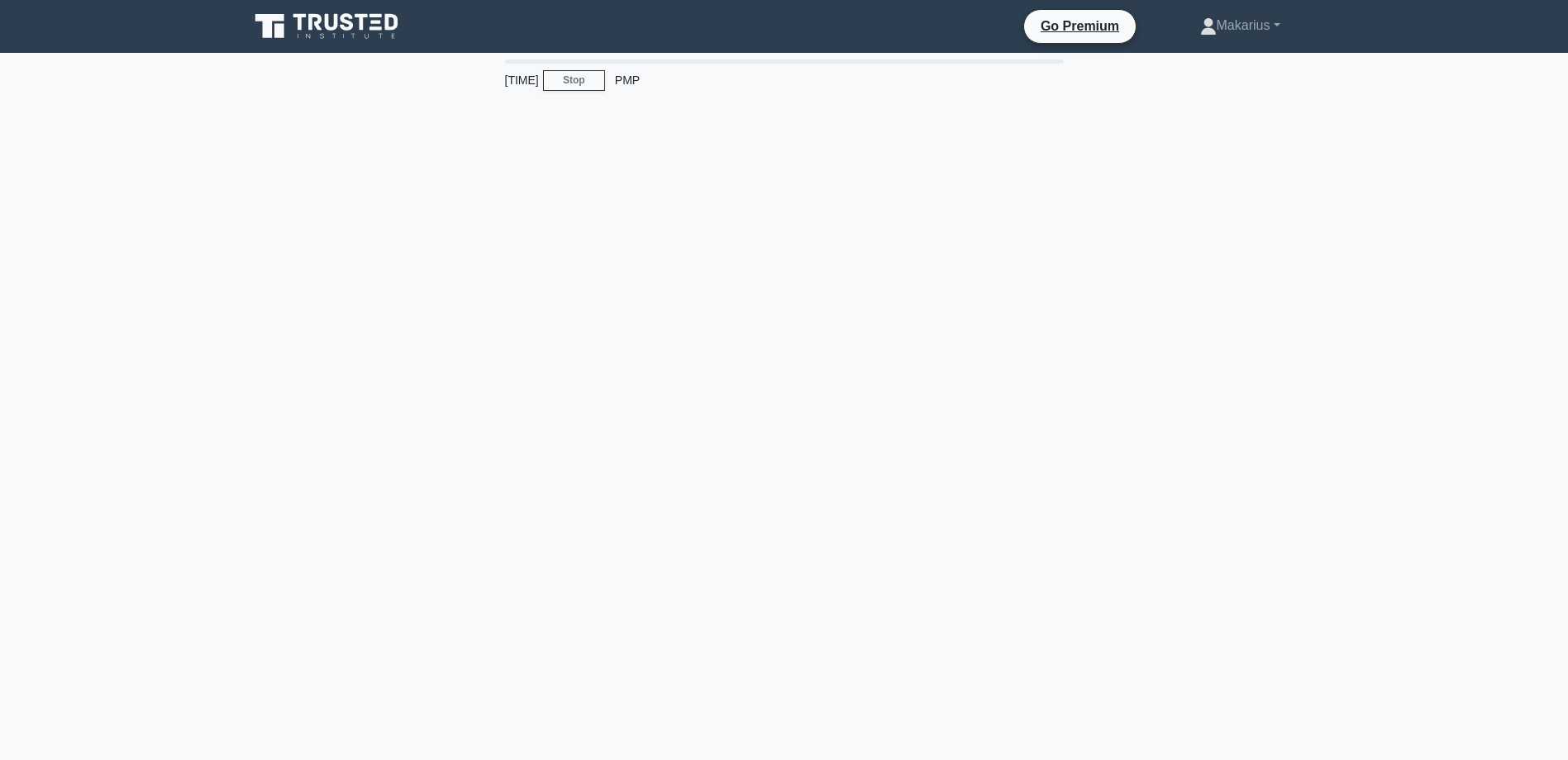 scroll, scrollTop: 0, scrollLeft: 0, axis: both 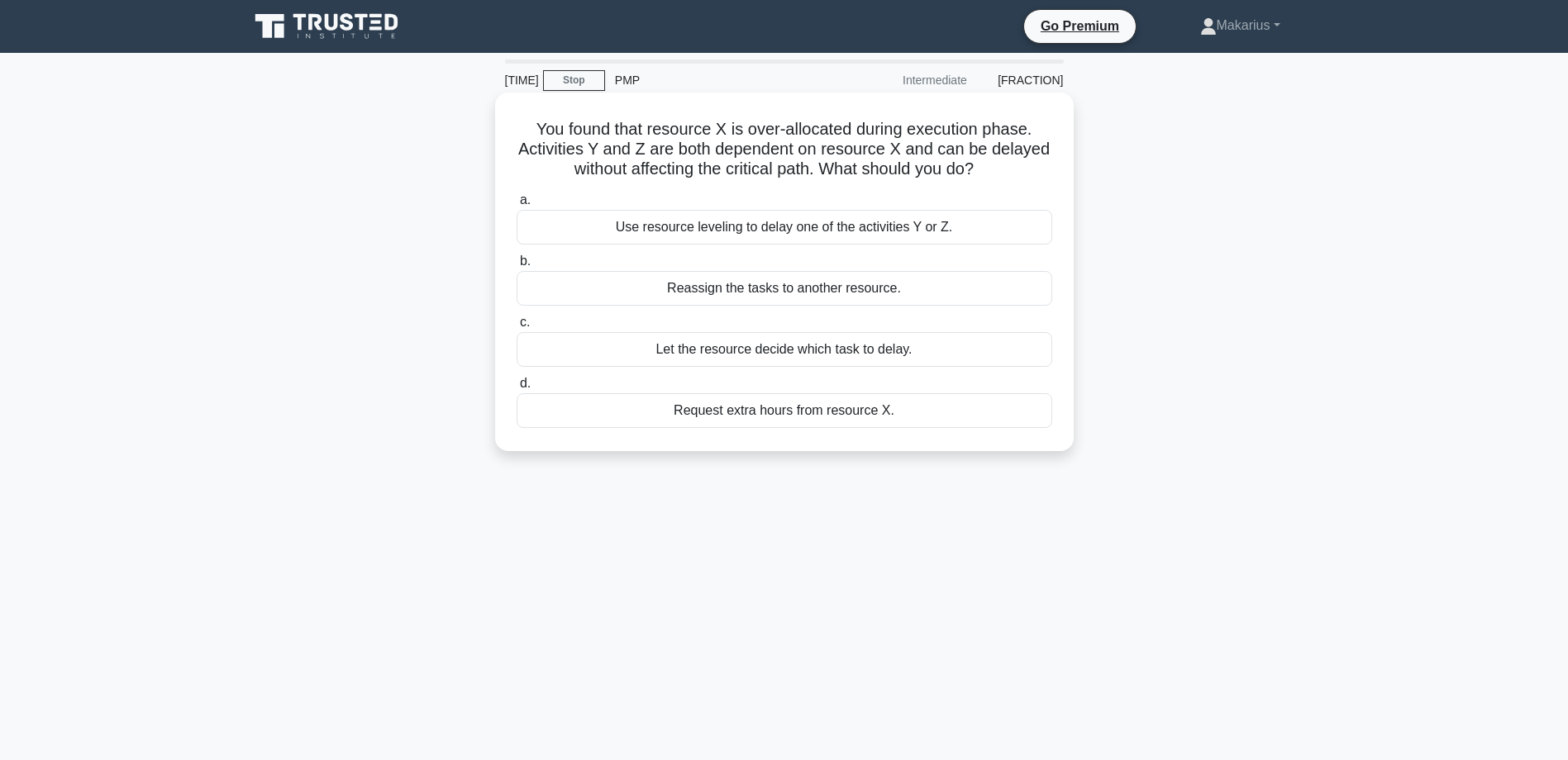click on "Use resource leveling to delay one of the activities Y or Z." at bounding box center [784, 227] 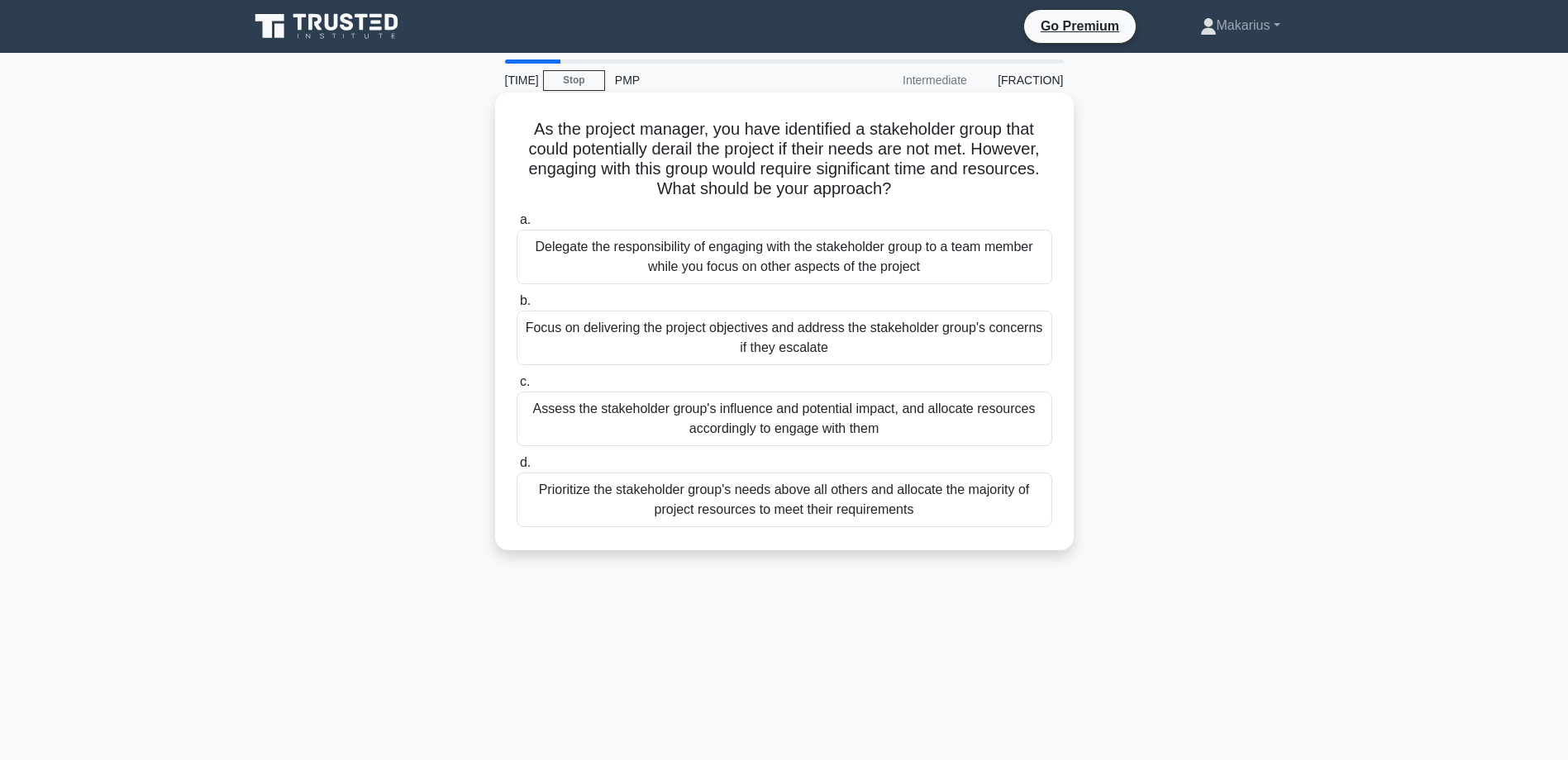 click on "Assess the stakeholder group's influence and potential impact, and allocate resources accordingly to engage with them" at bounding box center (784, 419) 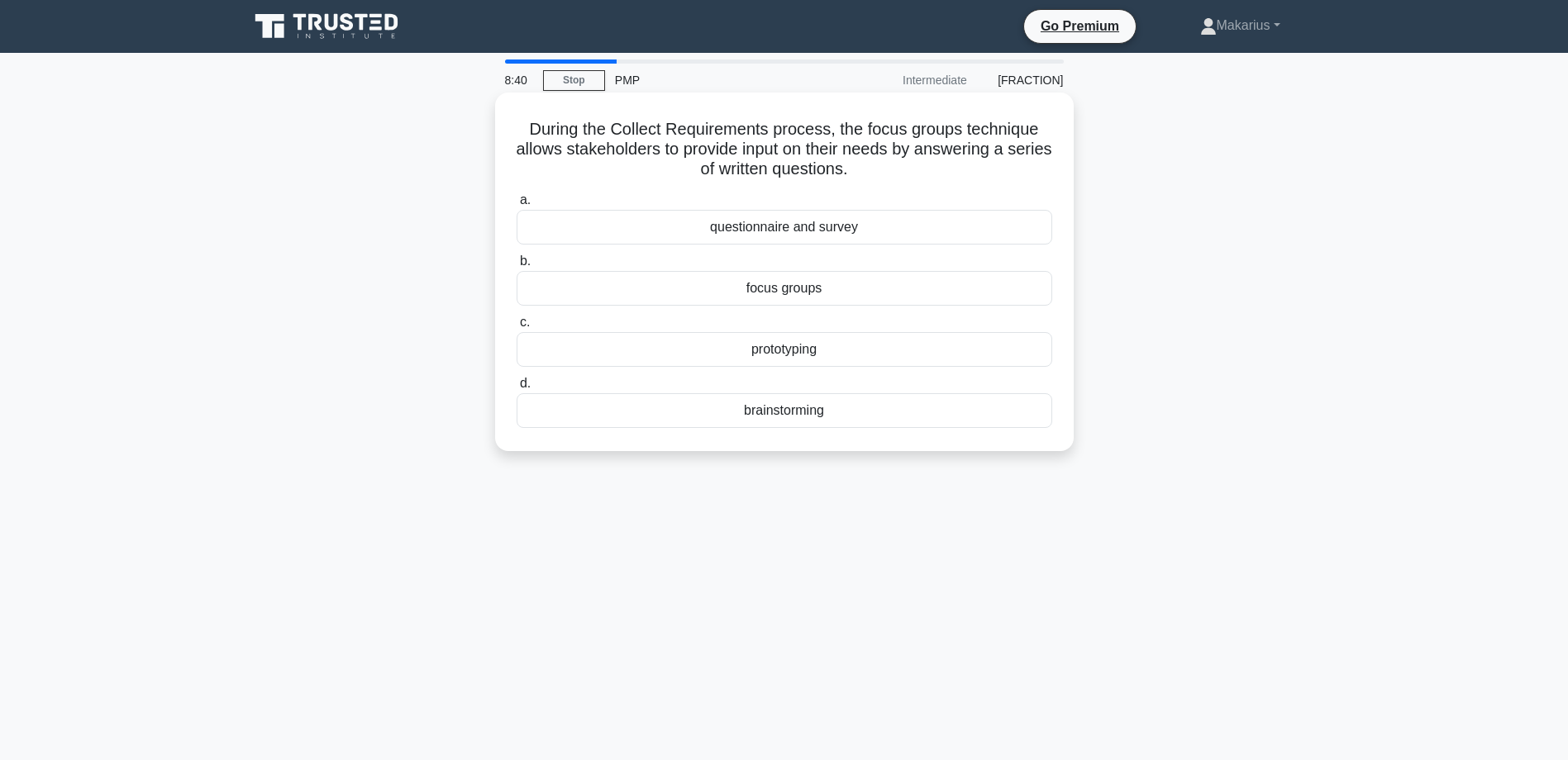 click on "questionnaire and survey" at bounding box center (784, 227) 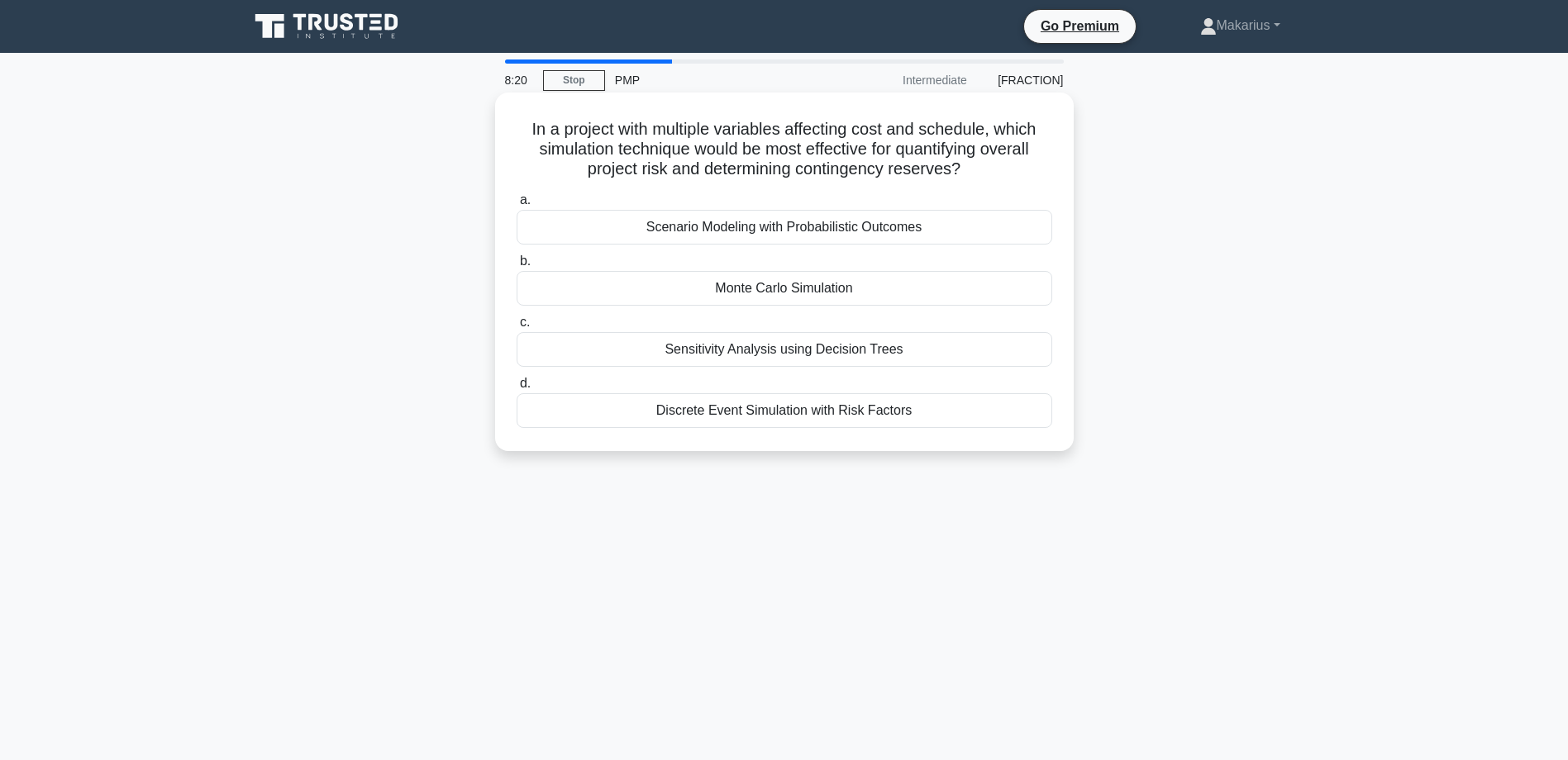 click on "Monte Carlo Simulation" at bounding box center (784, 288) 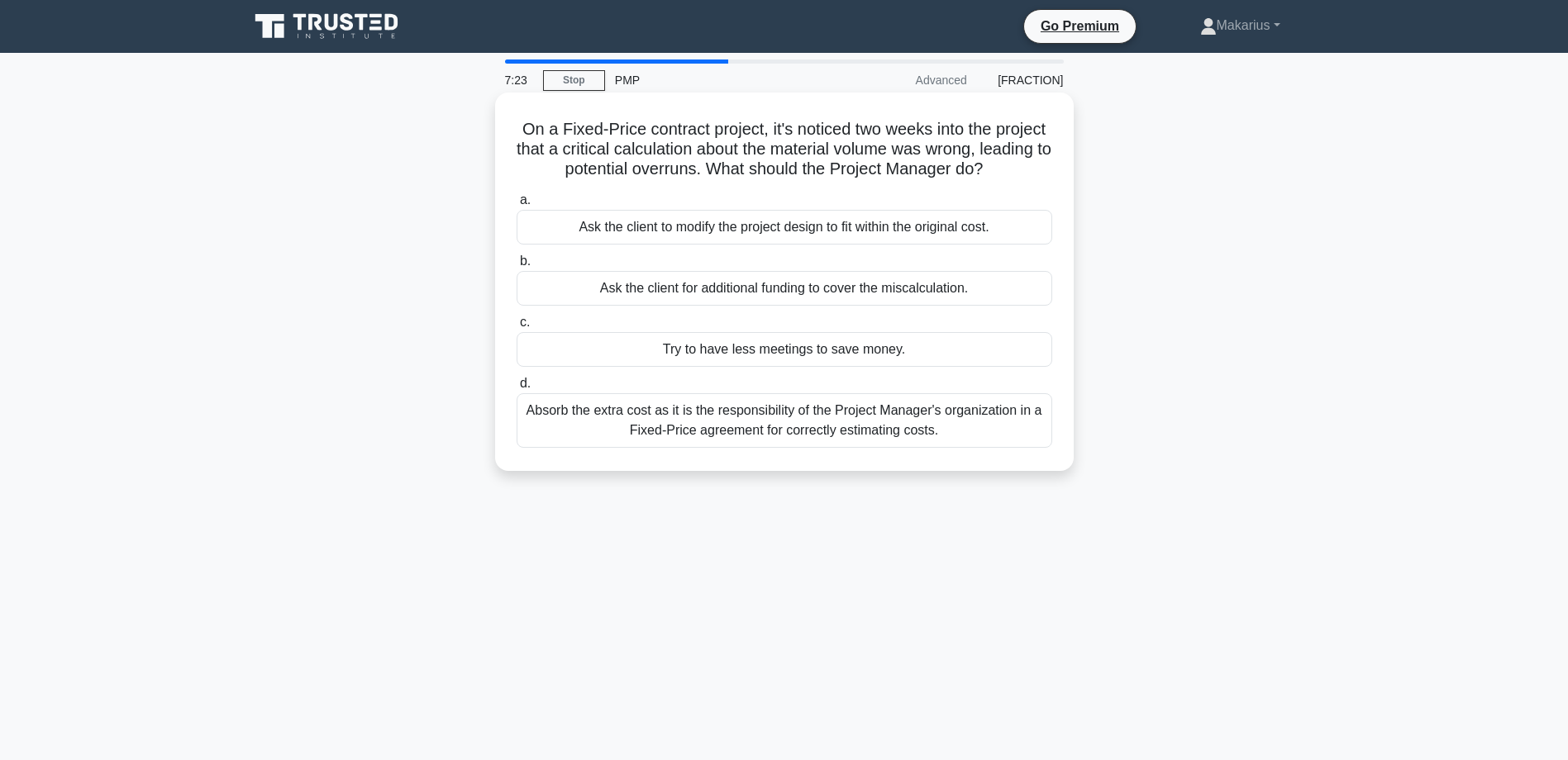 click on "Ask the client for additional funding to cover the miscalculation." at bounding box center [784, 288] 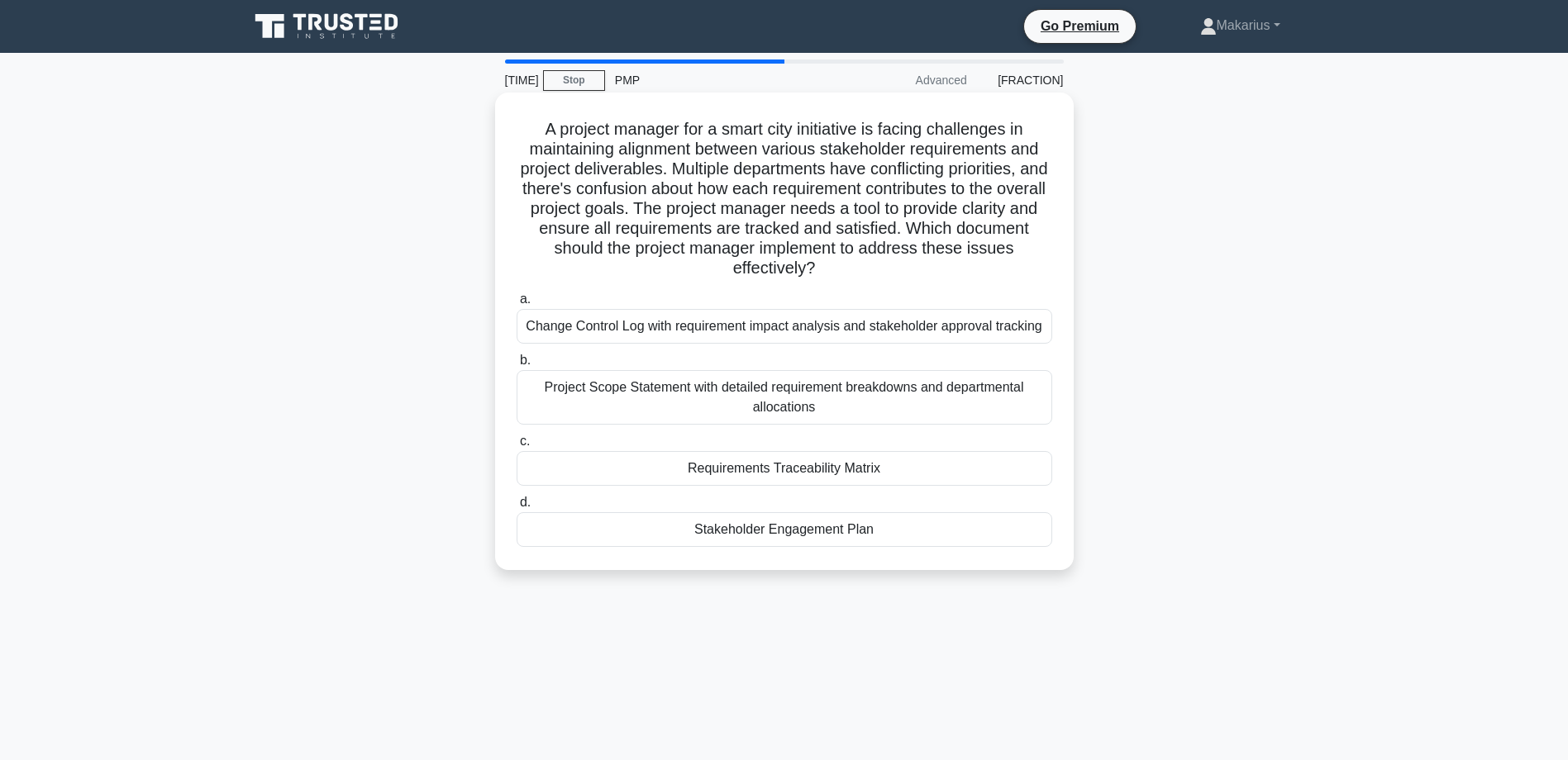 click on "Requirements Traceability Matrix" at bounding box center [784, 468] 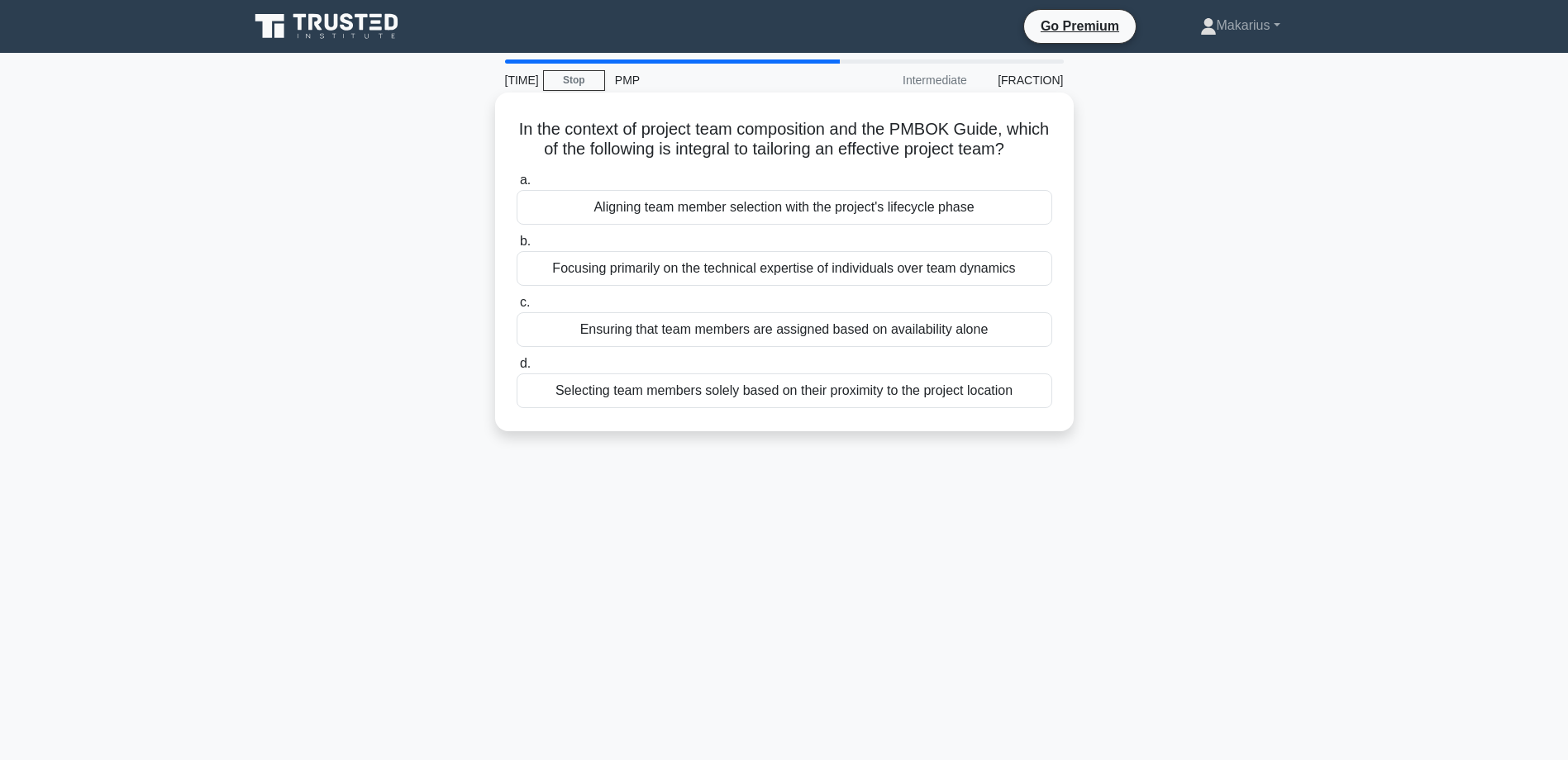 click on "Focusing primarily on the technical expertise of individuals over team dynamics" at bounding box center [784, 268] 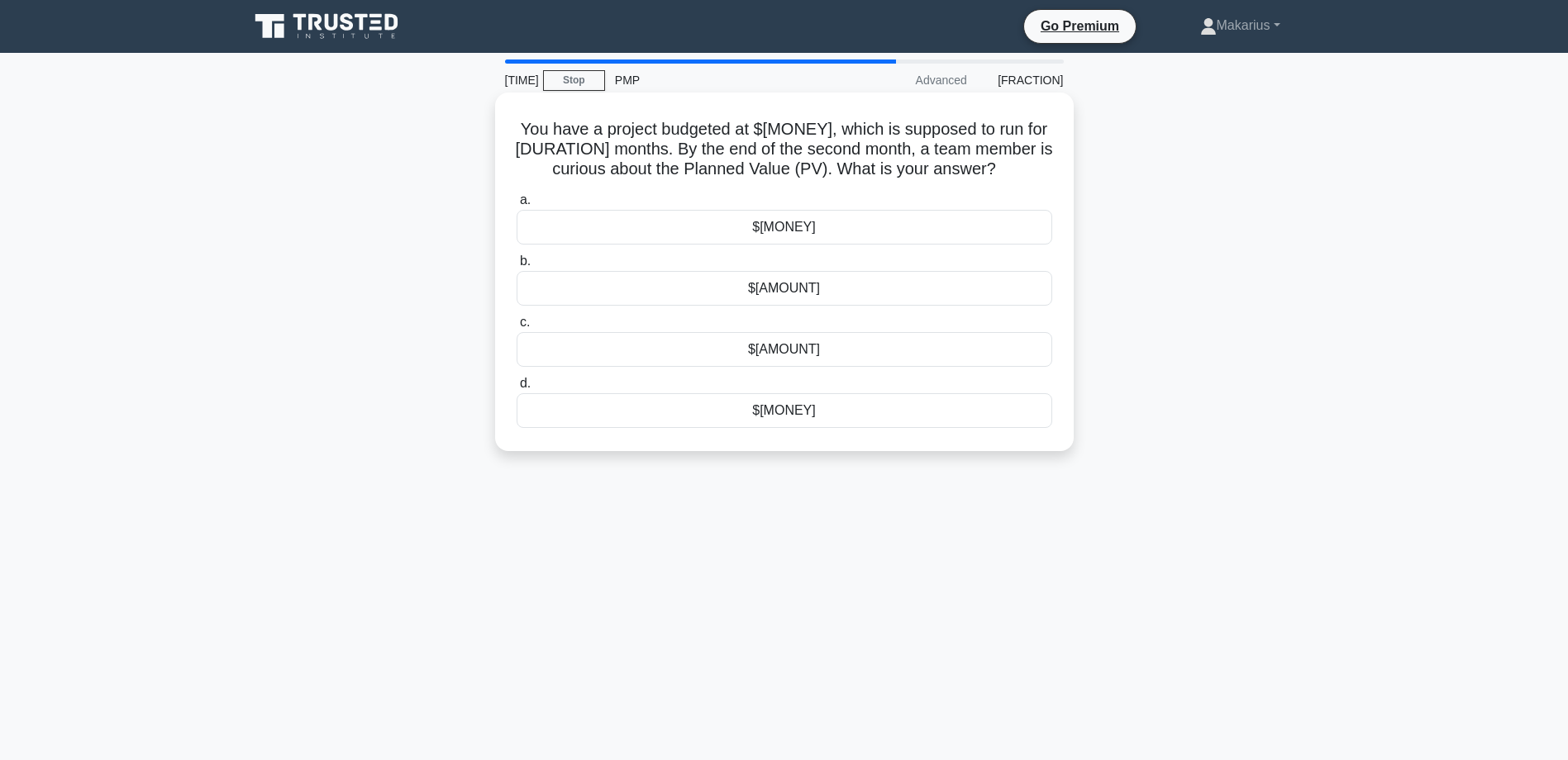 click on "$25,000" at bounding box center [784, 349] 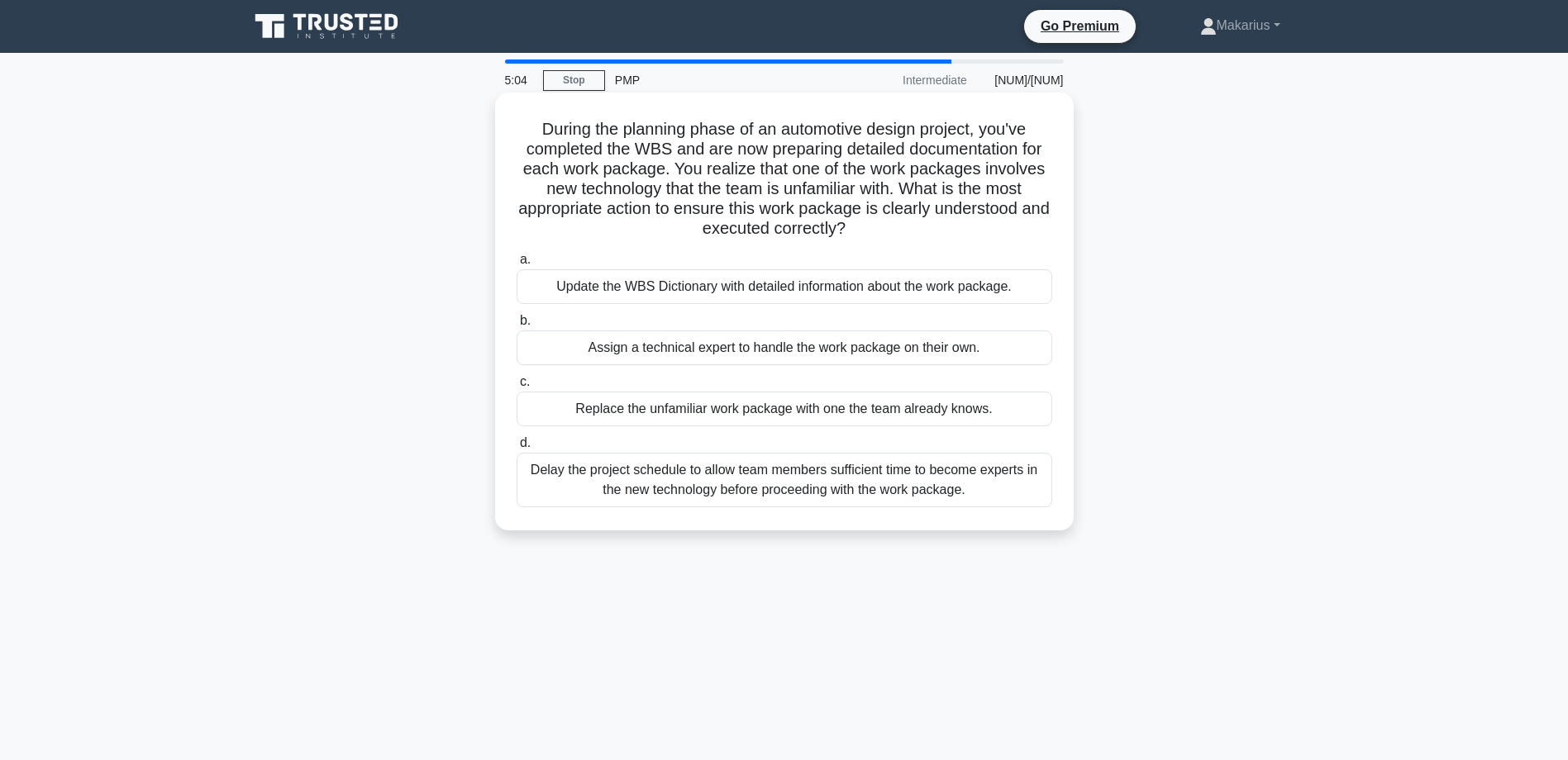 click on "Update the WBS Dictionary with detailed information about the work package." at bounding box center [784, 287] 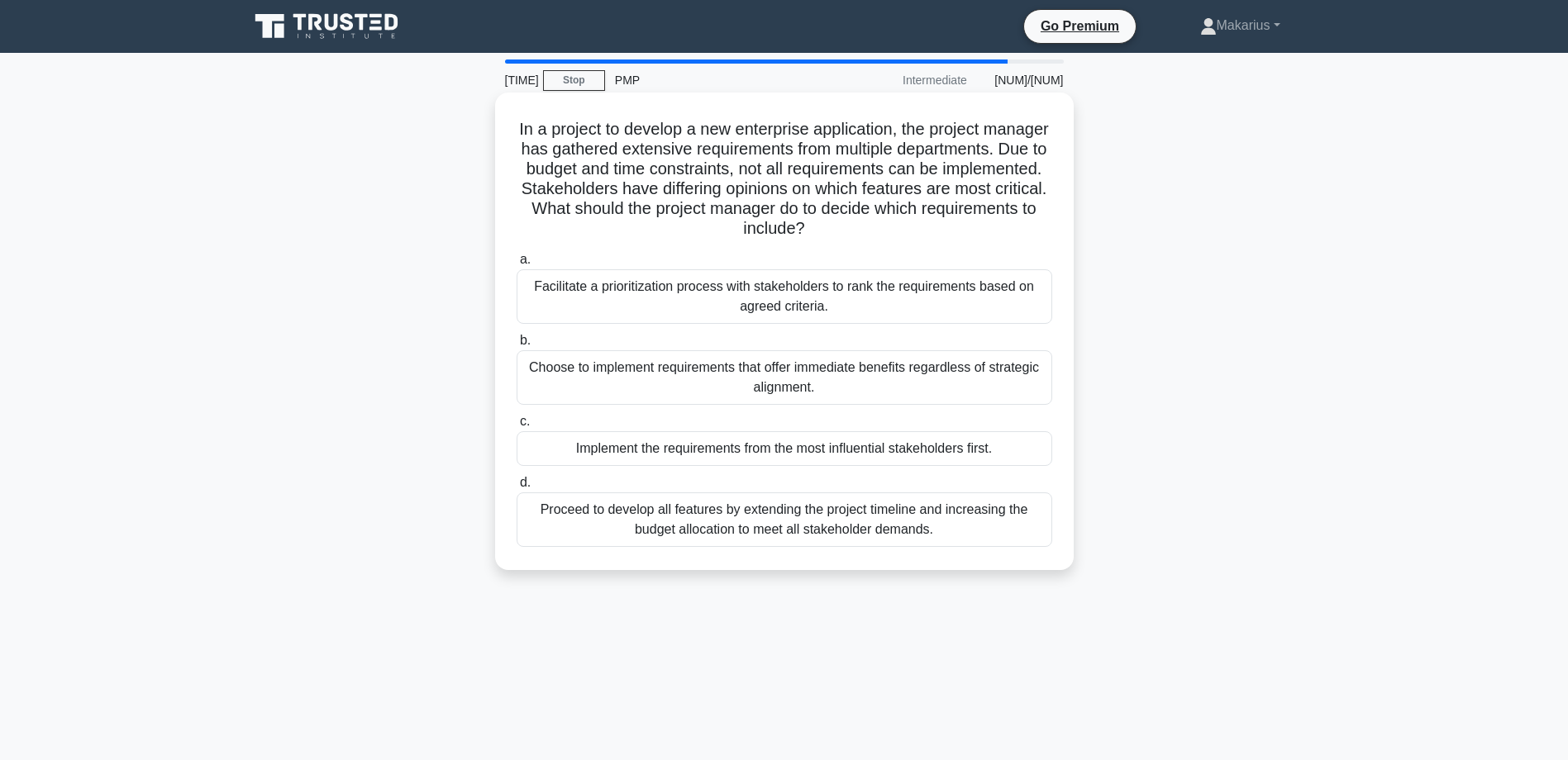 click on "Choose to implement requirements that offer immediate benefits regardless of strategic alignment." at bounding box center [784, 378] 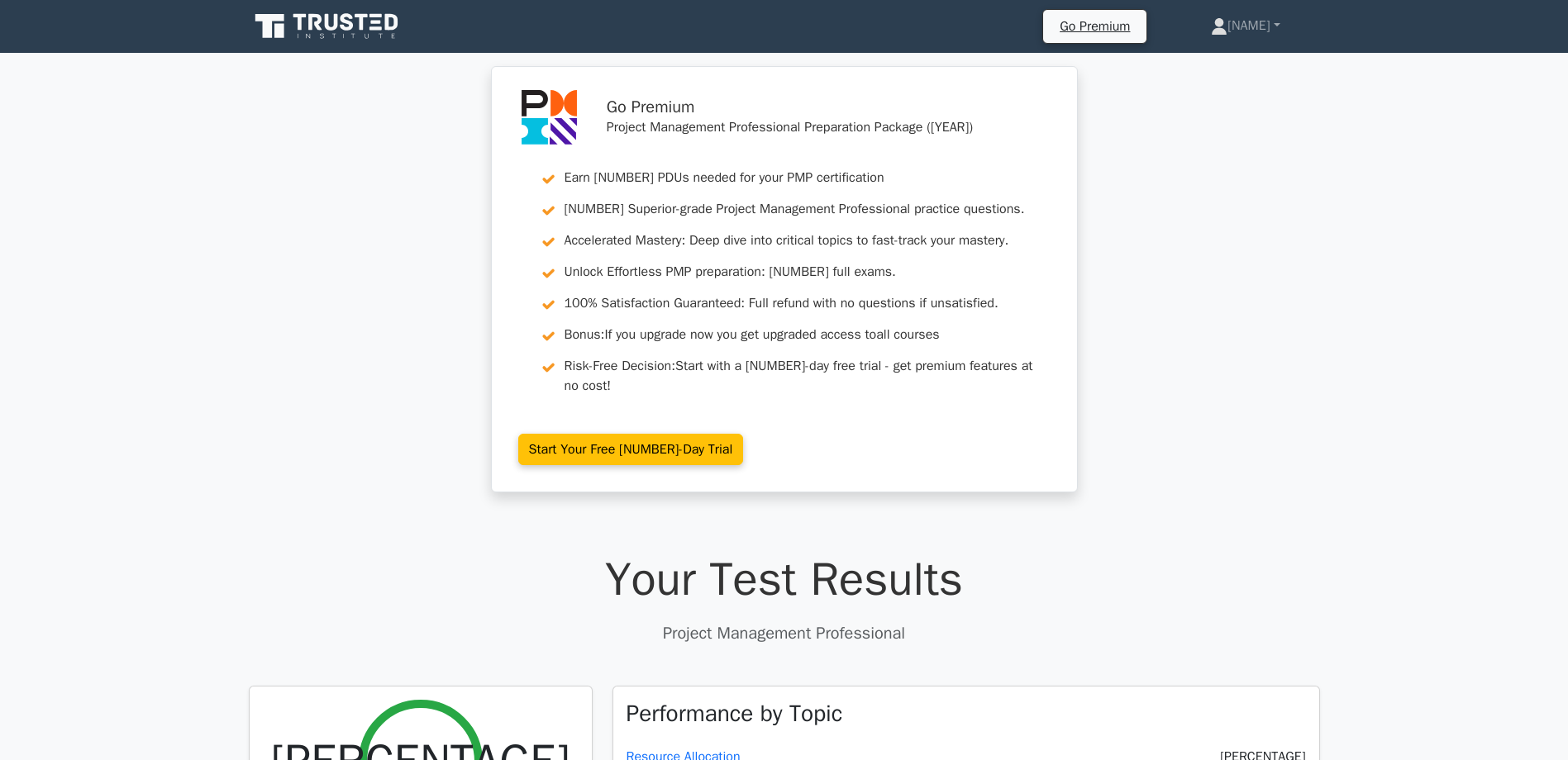 scroll, scrollTop: 0, scrollLeft: 0, axis: both 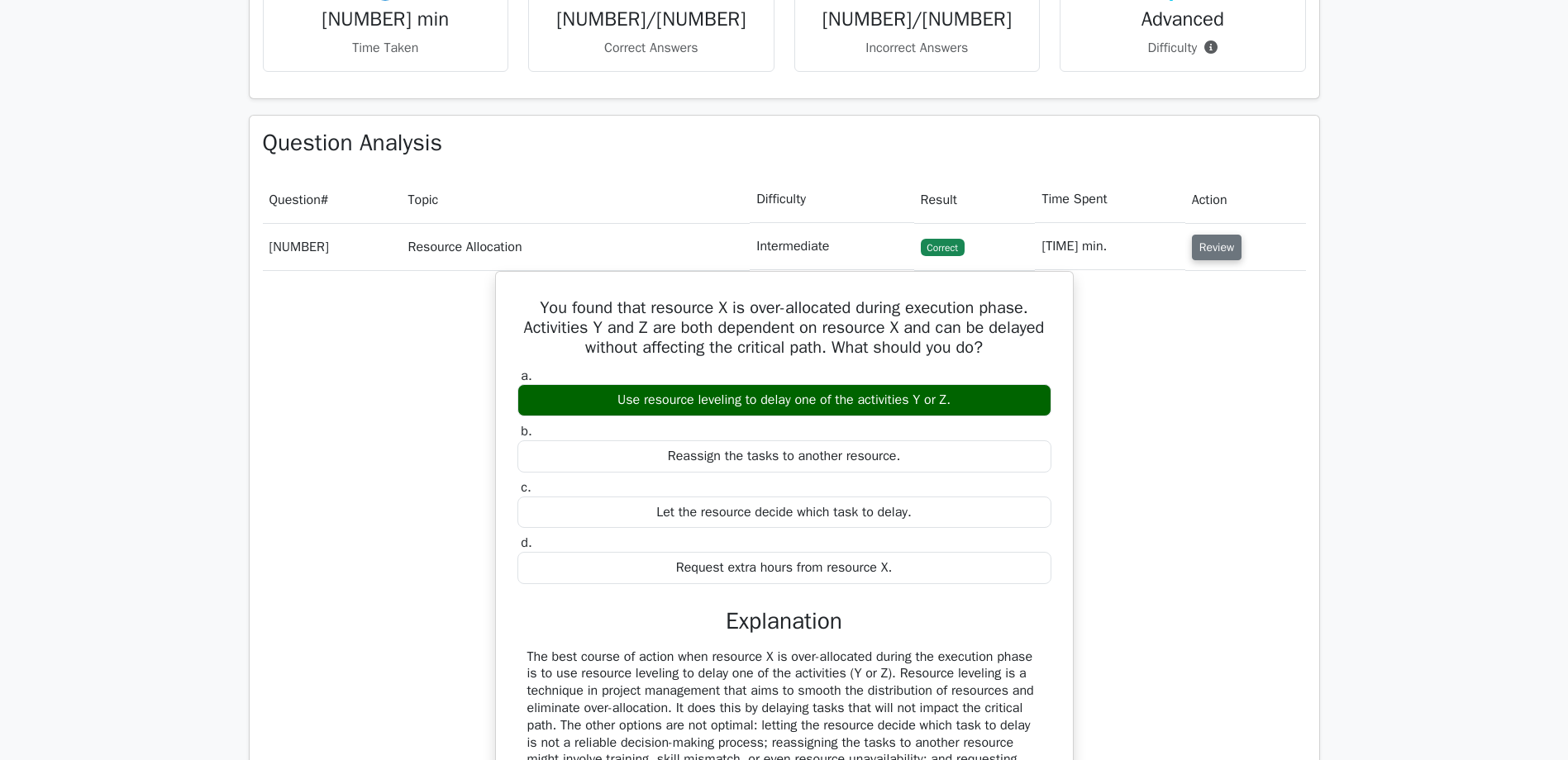 click on "Review" at bounding box center (1217, 247) 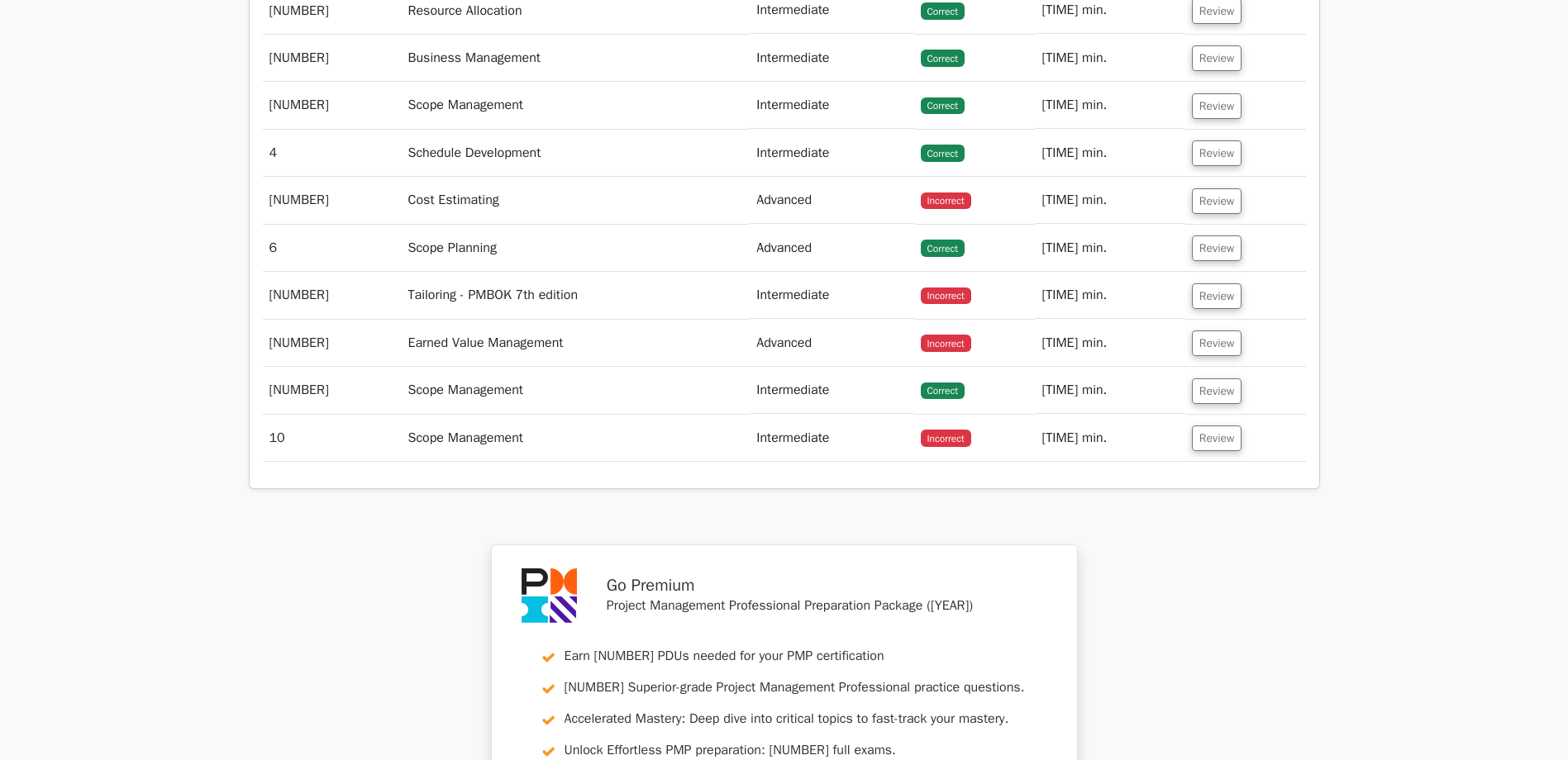 scroll, scrollTop: 1487, scrollLeft: 0, axis: vertical 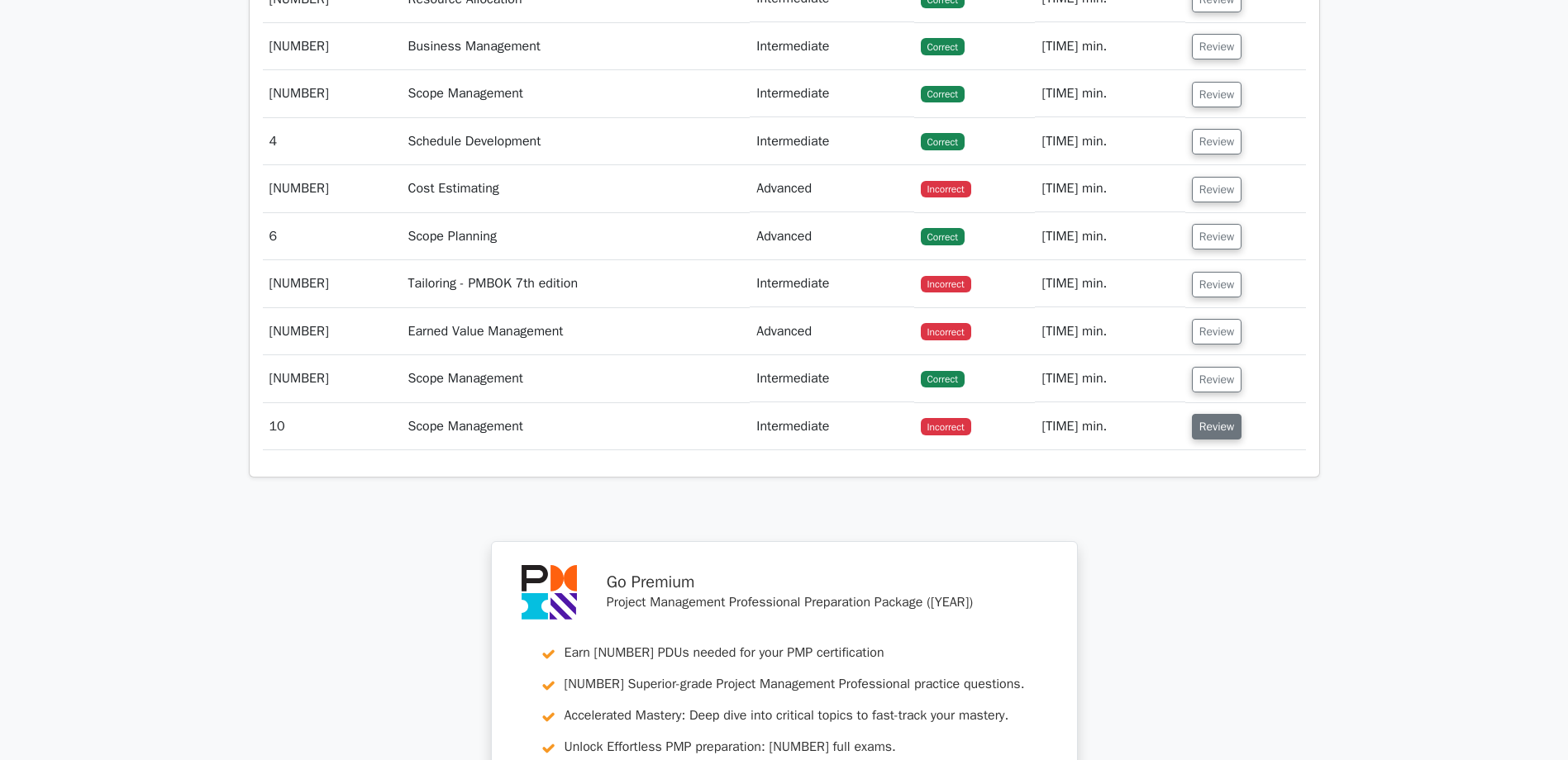 click on "Review" at bounding box center [1217, 426] 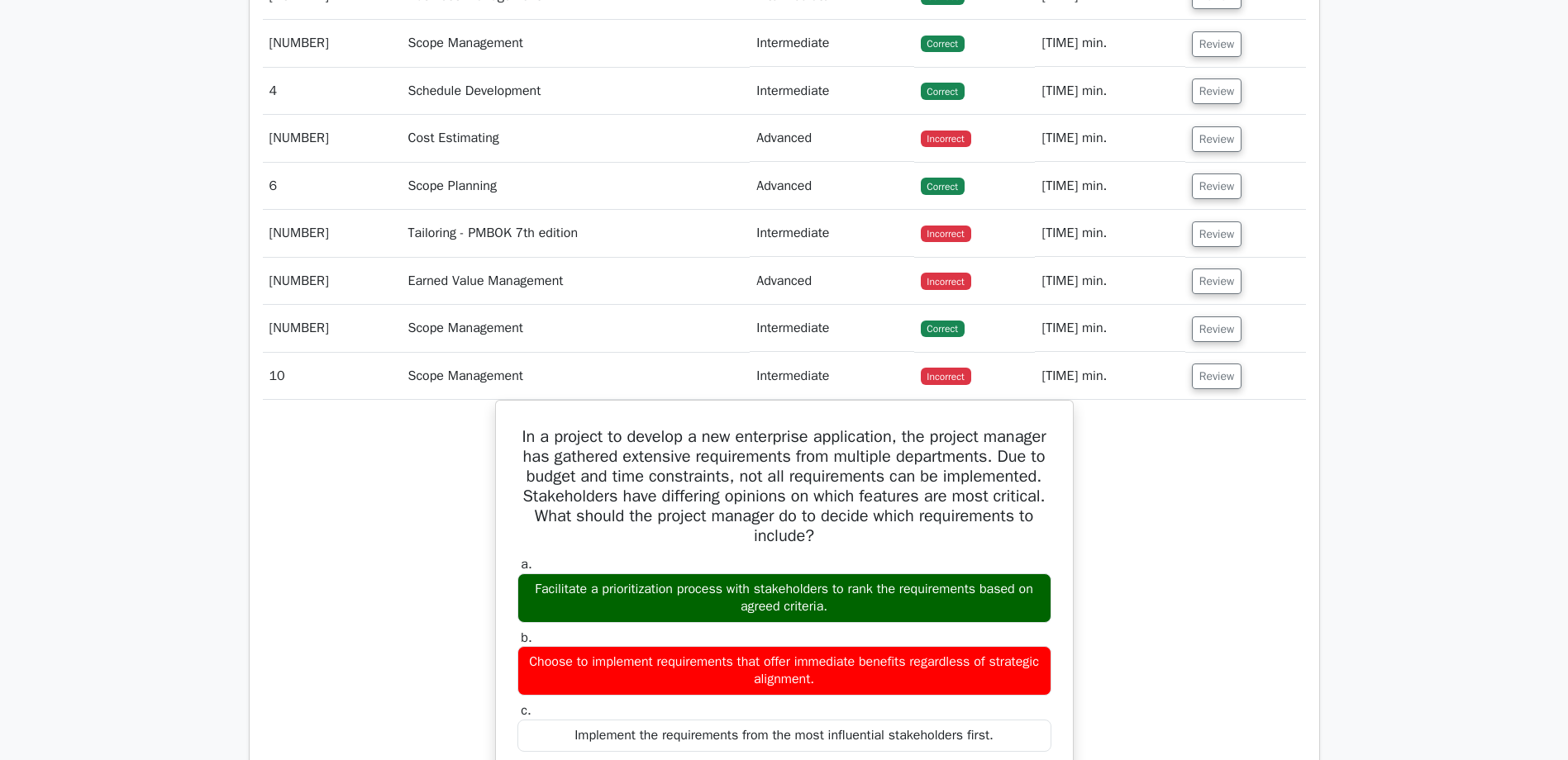 scroll, scrollTop: 1652, scrollLeft: 0, axis: vertical 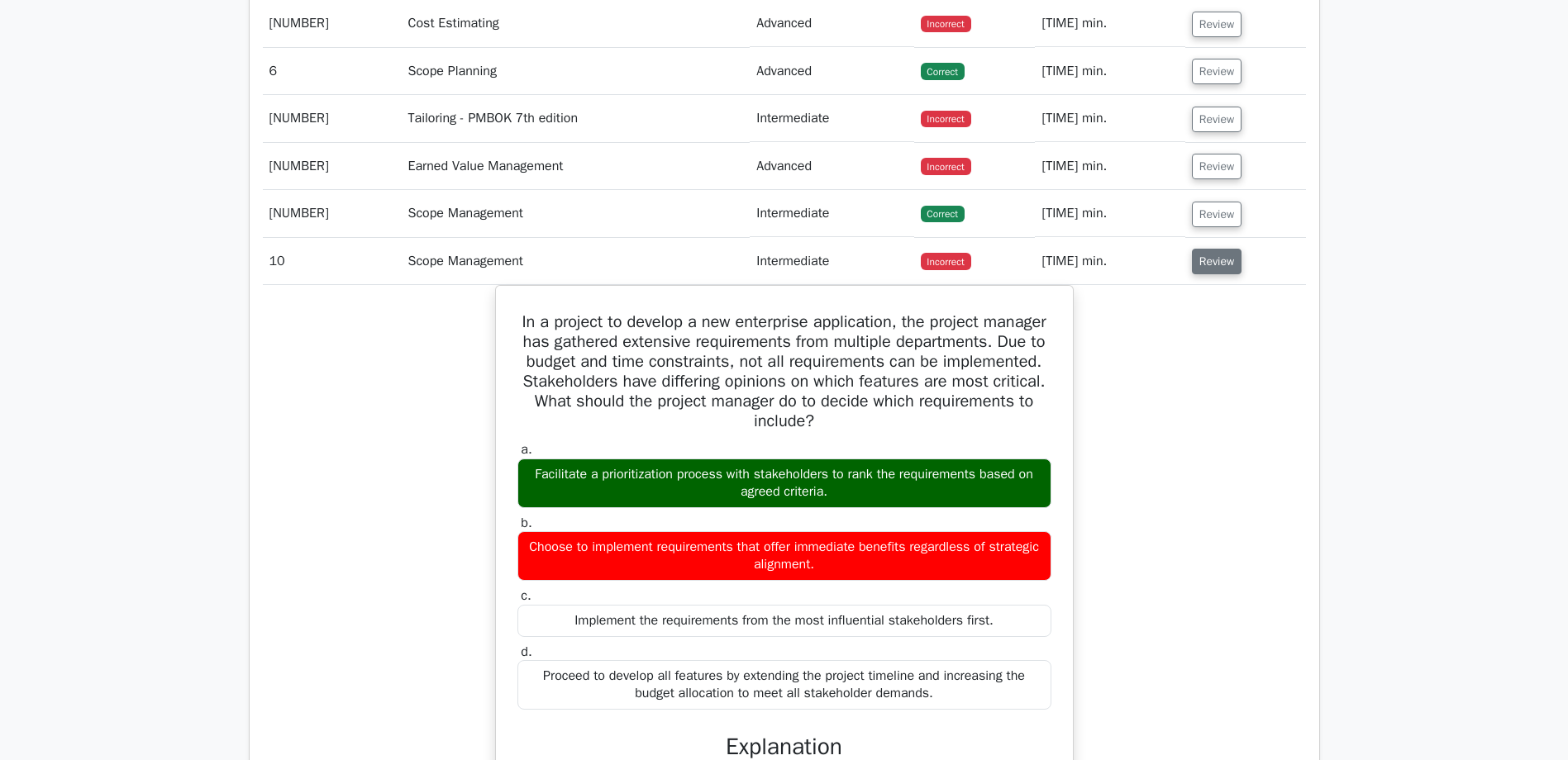click on "Review" at bounding box center [1217, 261] 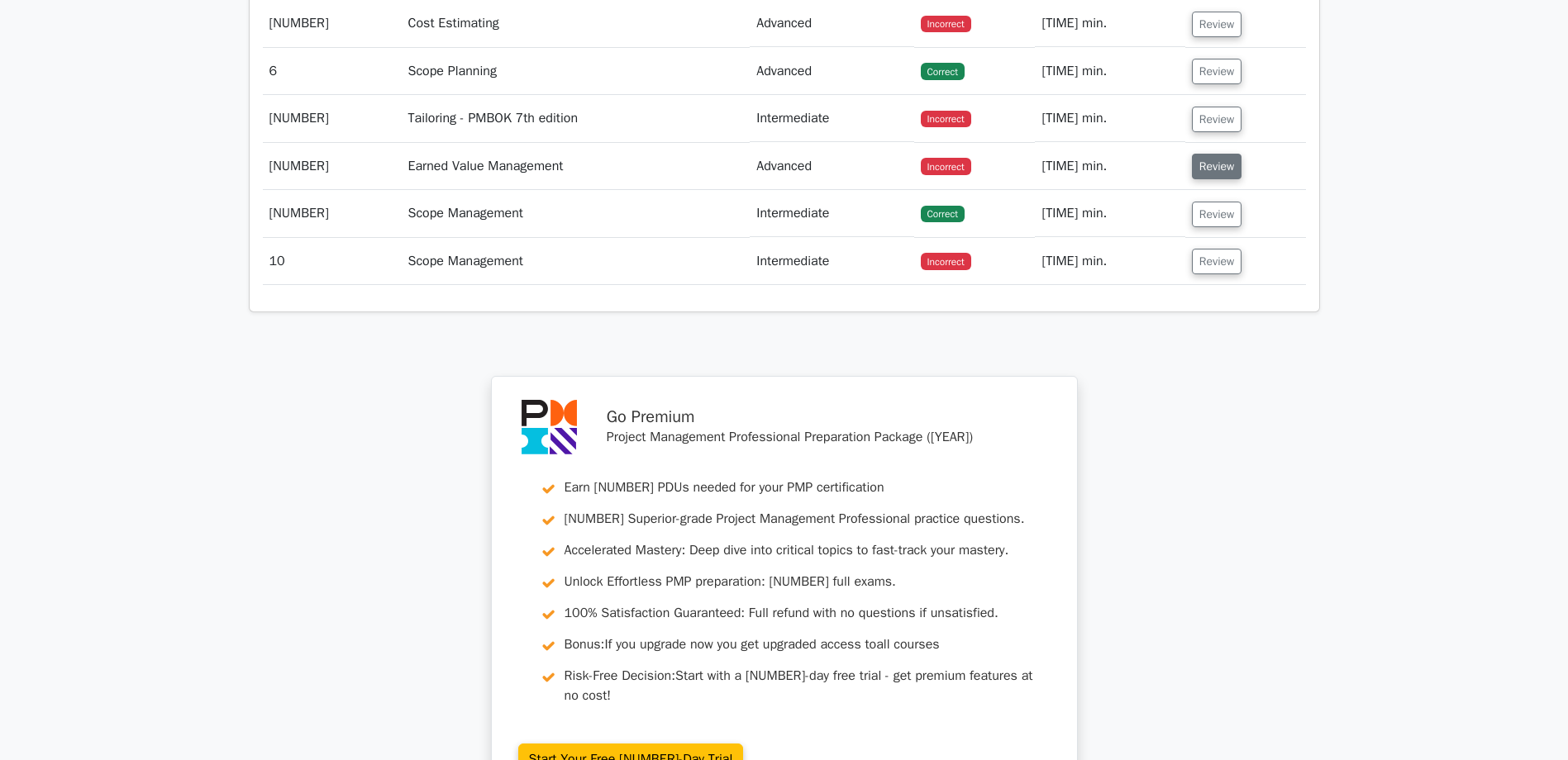 click on "Review" at bounding box center (1217, 166) 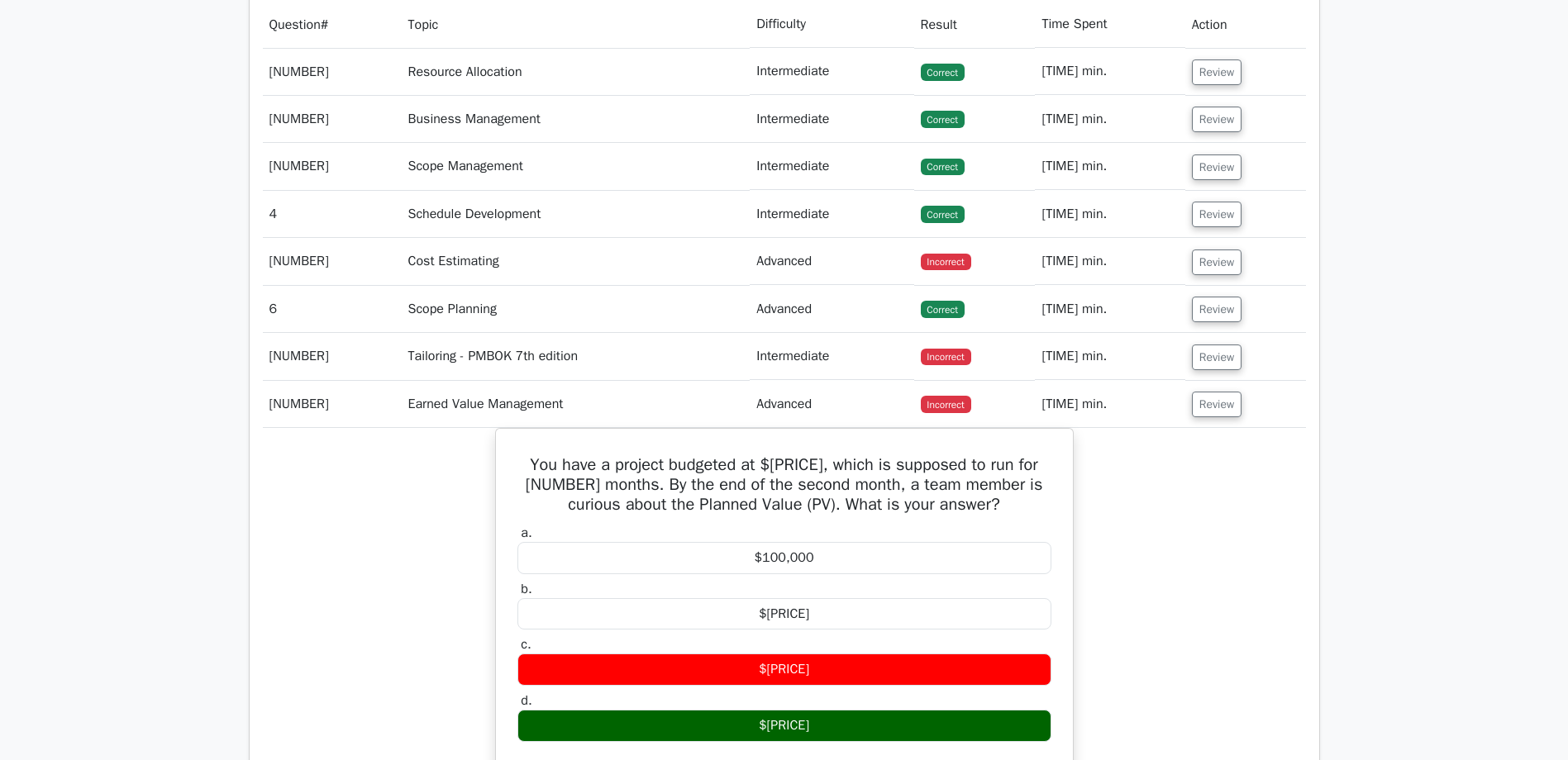 scroll, scrollTop: 1404, scrollLeft: 0, axis: vertical 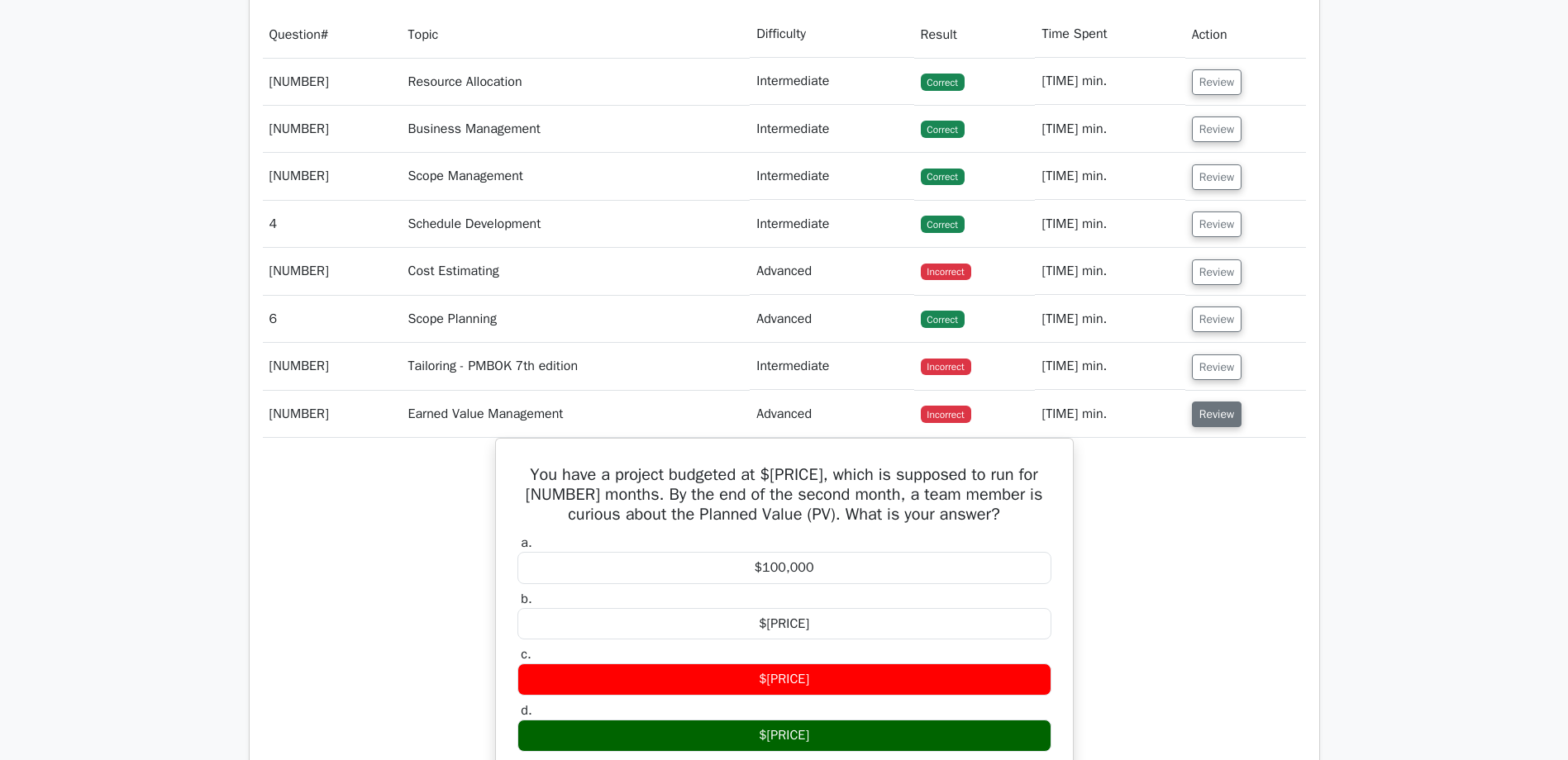click on "Review" at bounding box center [1217, 414] 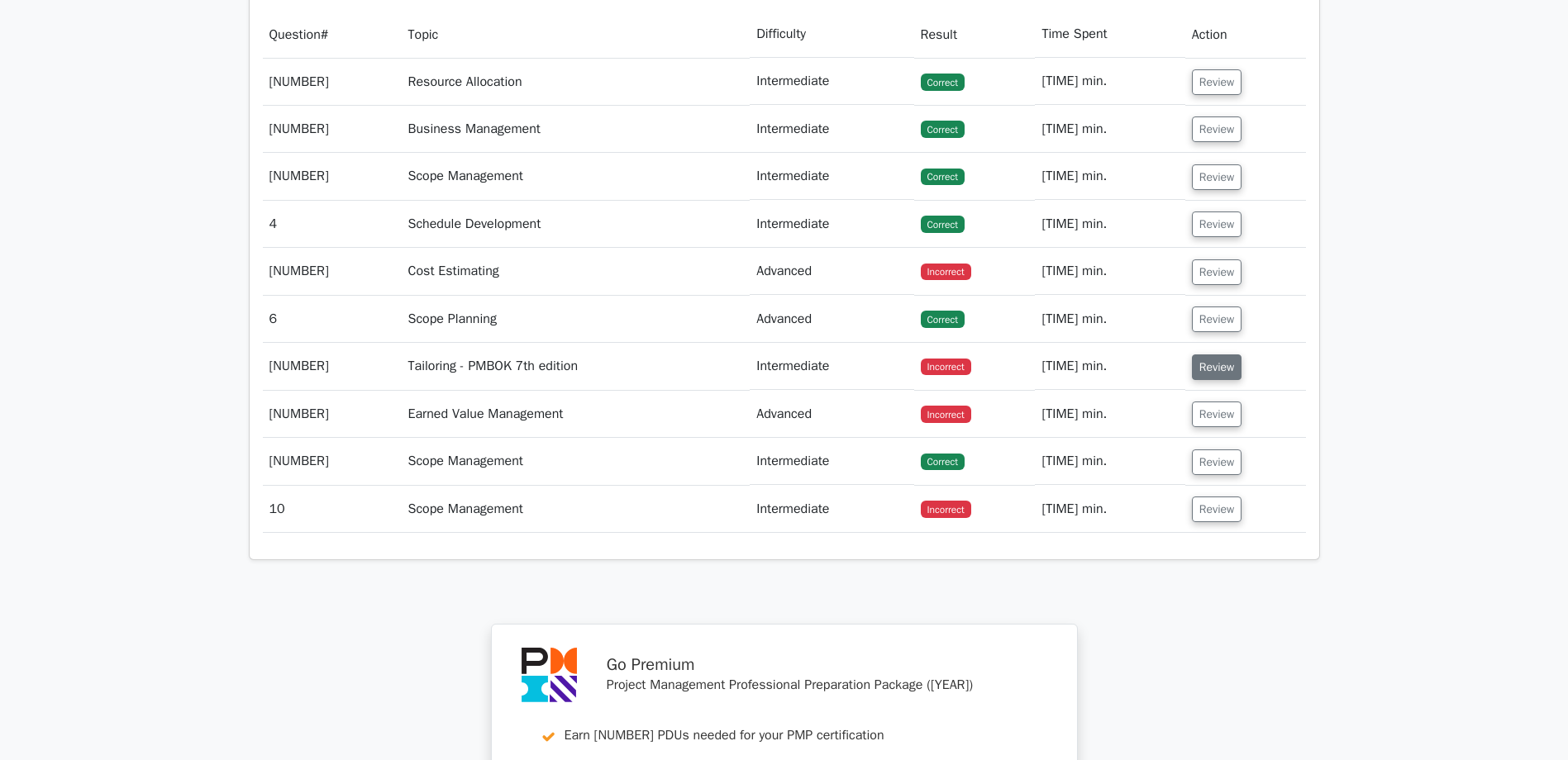 click on "Review" at bounding box center (1217, 367) 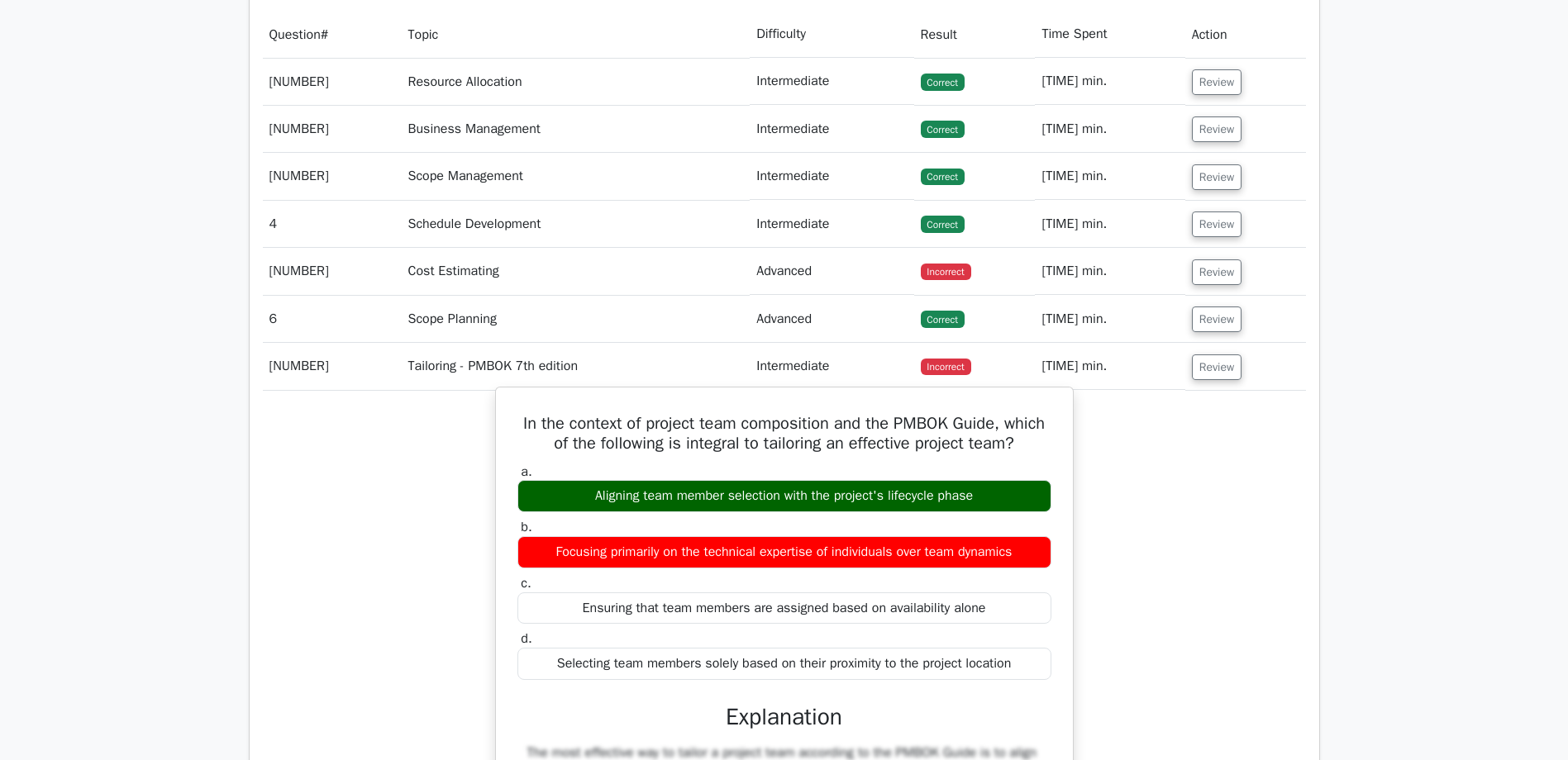 scroll, scrollTop: 1487, scrollLeft: 0, axis: vertical 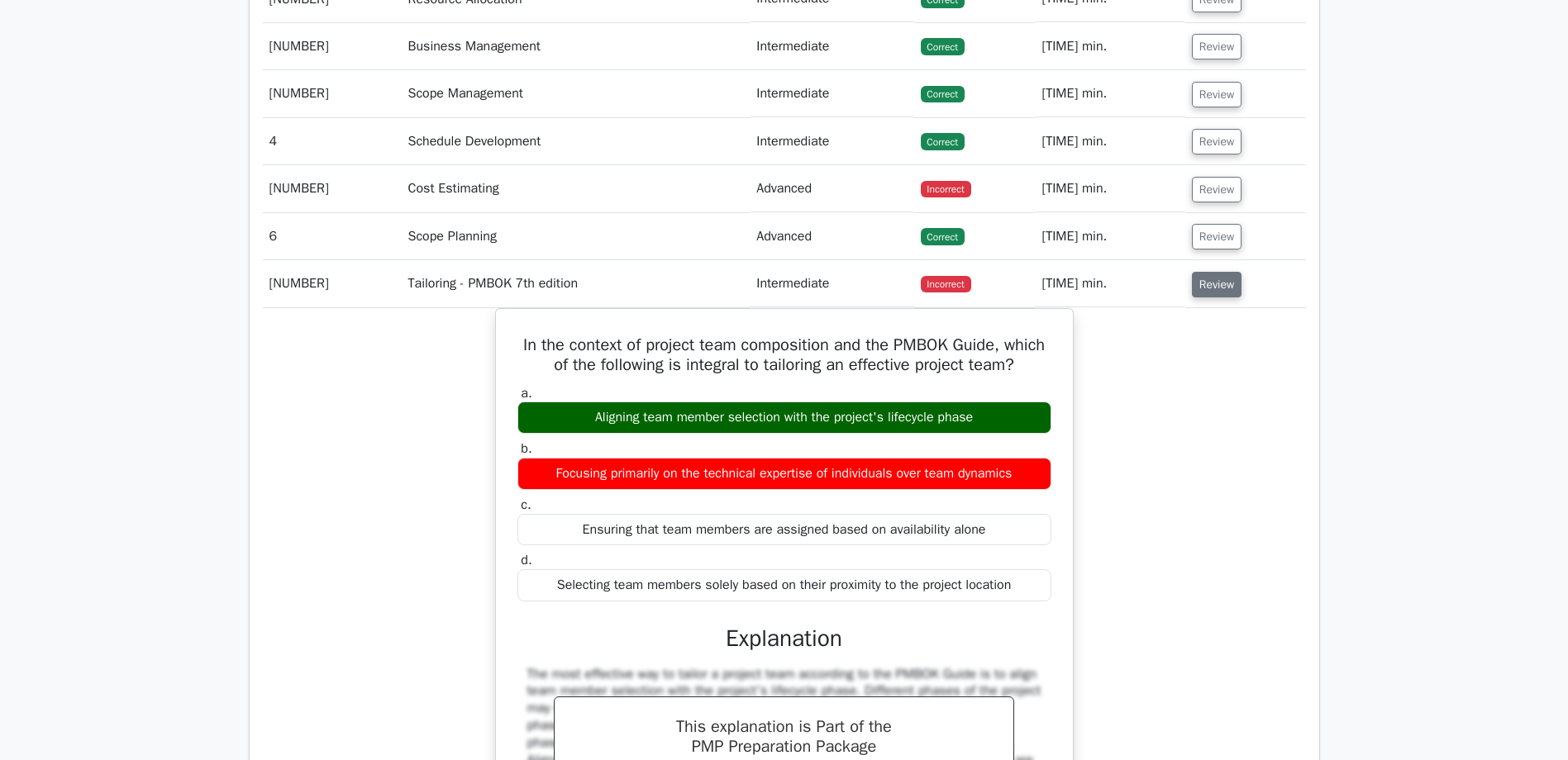 click on "Review" at bounding box center (1217, 284) 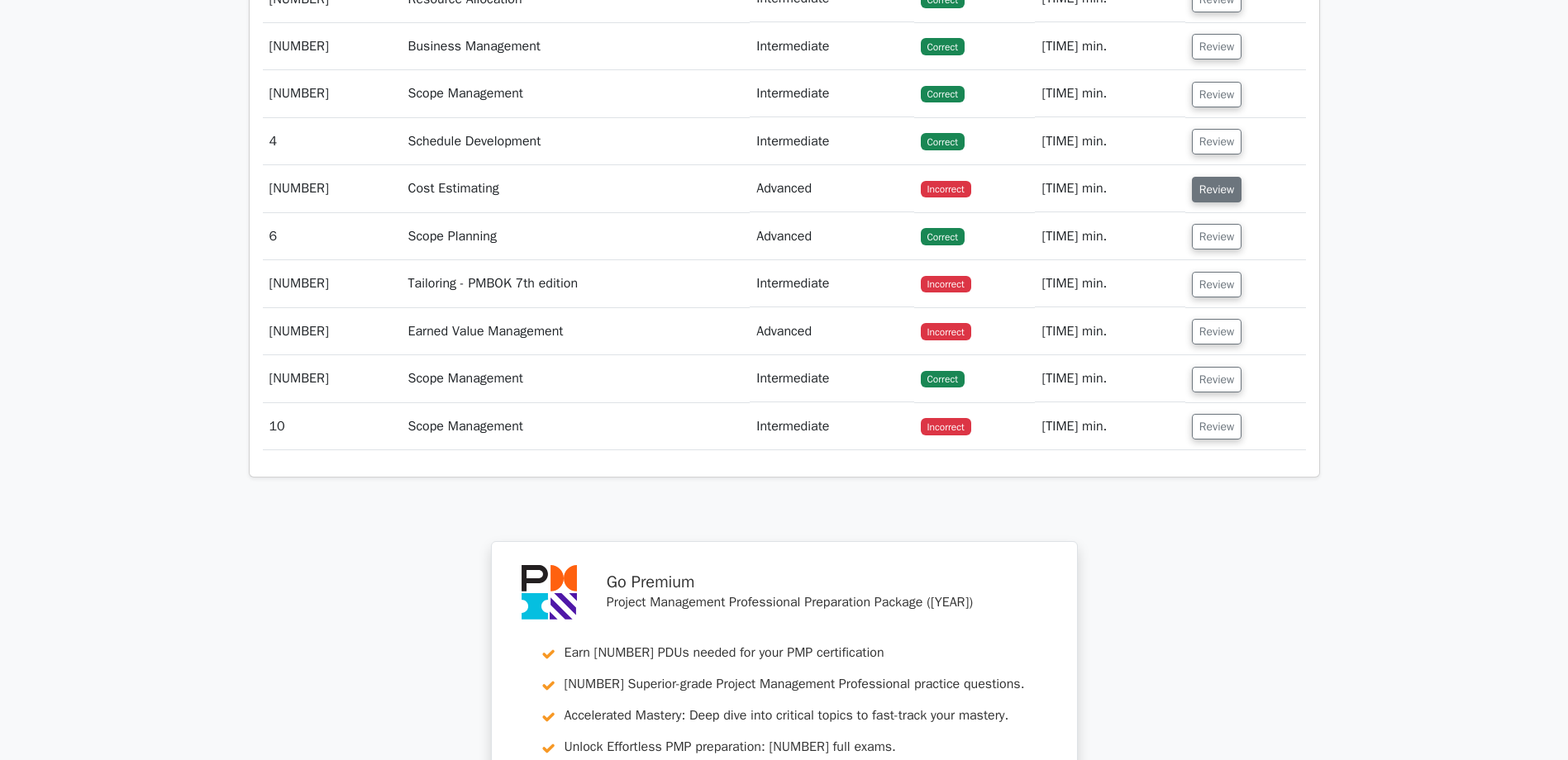 click on "Review" at bounding box center [1217, 189] 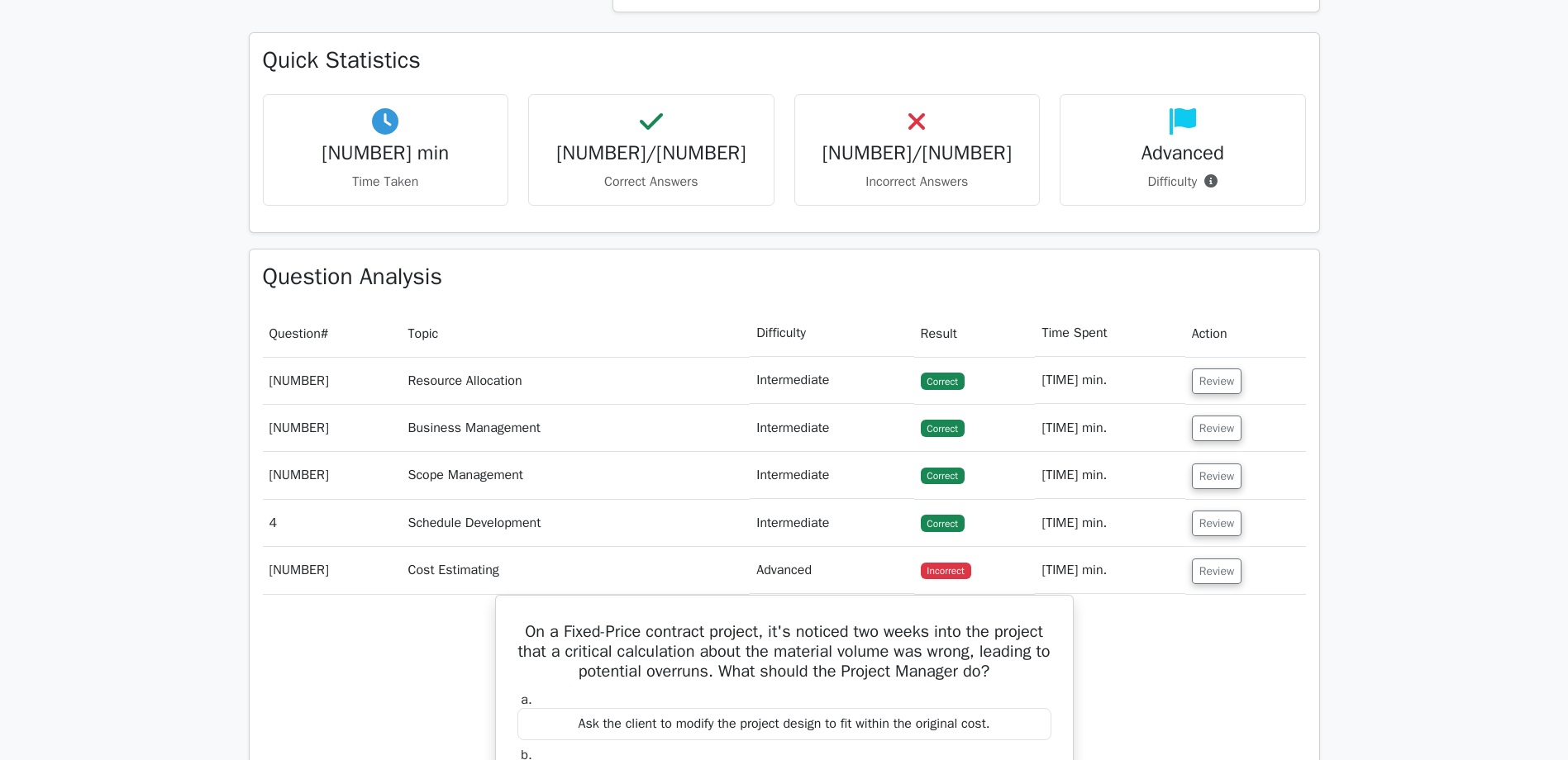 scroll, scrollTop: 1074, scrollLeft: 0, axis: vertical 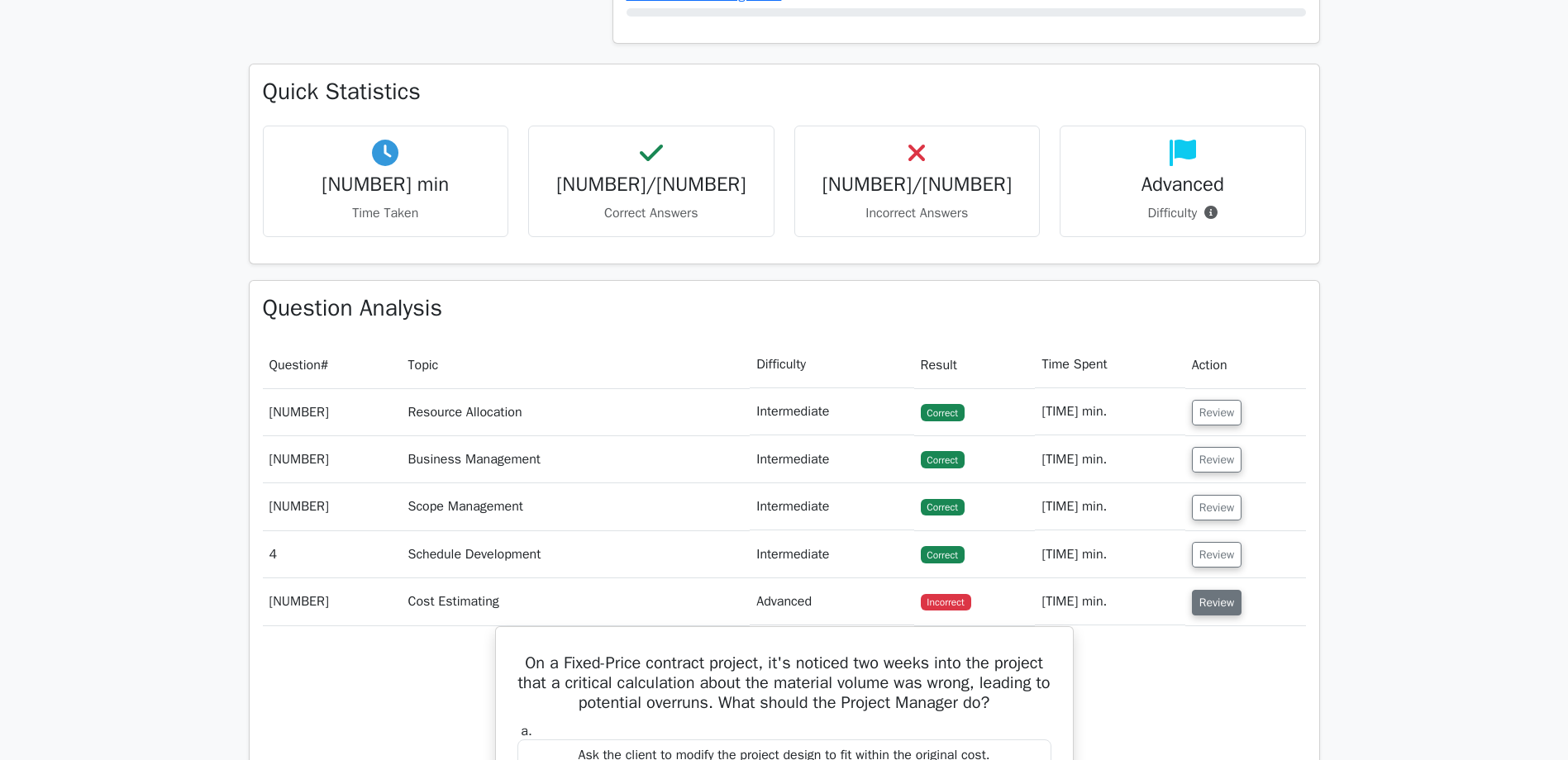 click on "Review" at bounding box center [1217, 602] 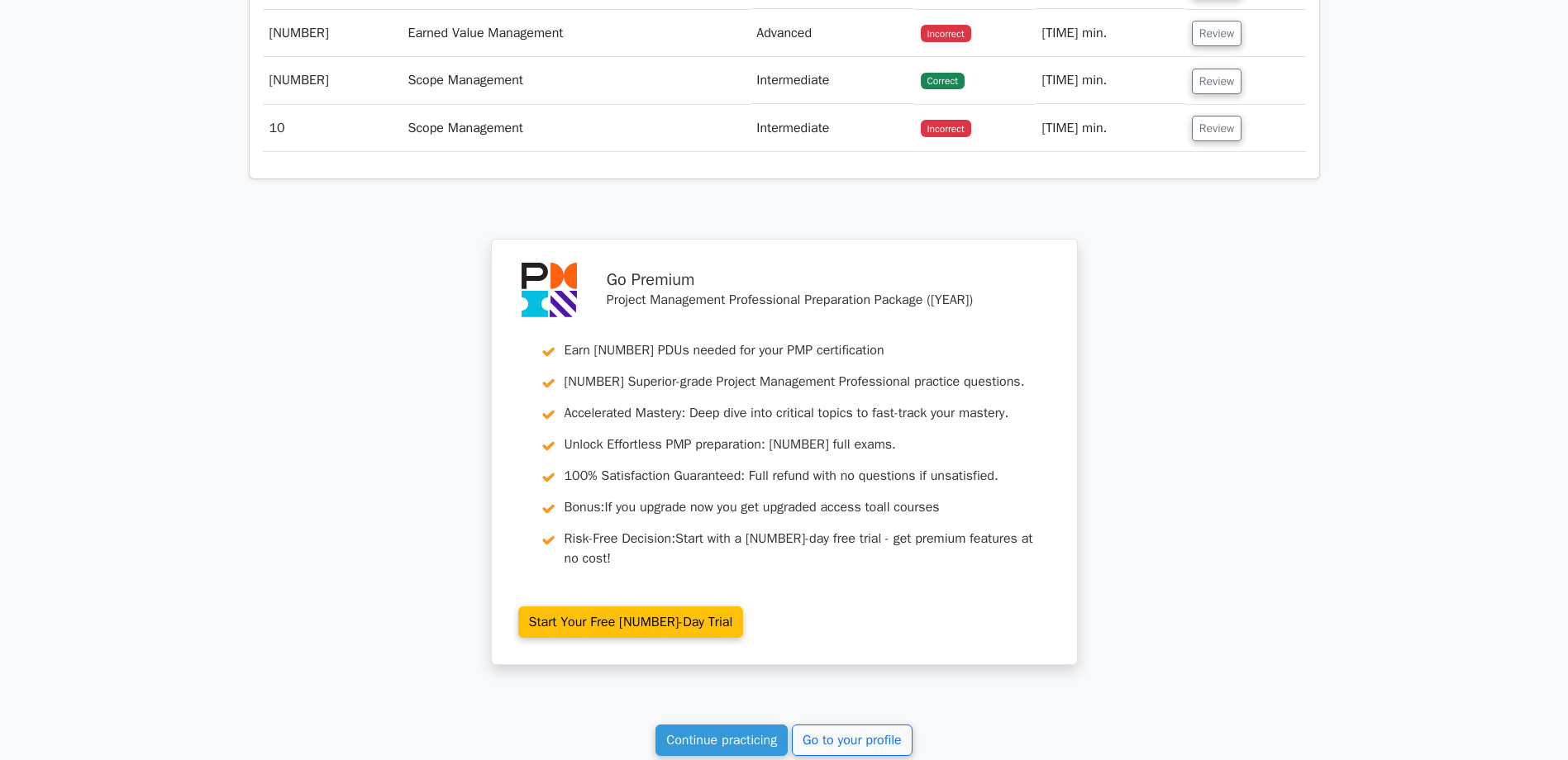 scroll, scrollTop: 1981, scrollLeft: 0, axis: vertical 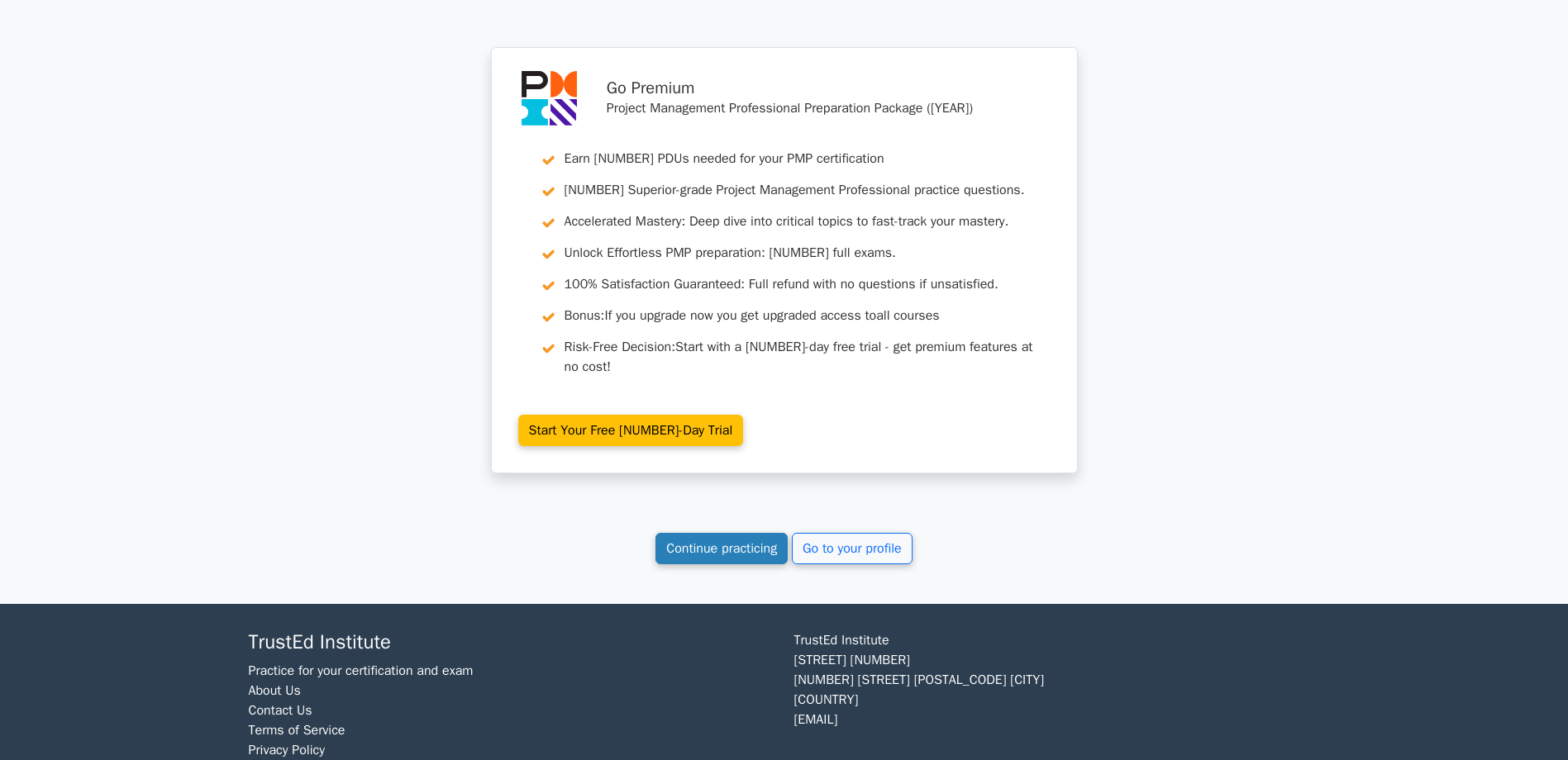 click on "Continue practicing" at bounding box center (722, 549) 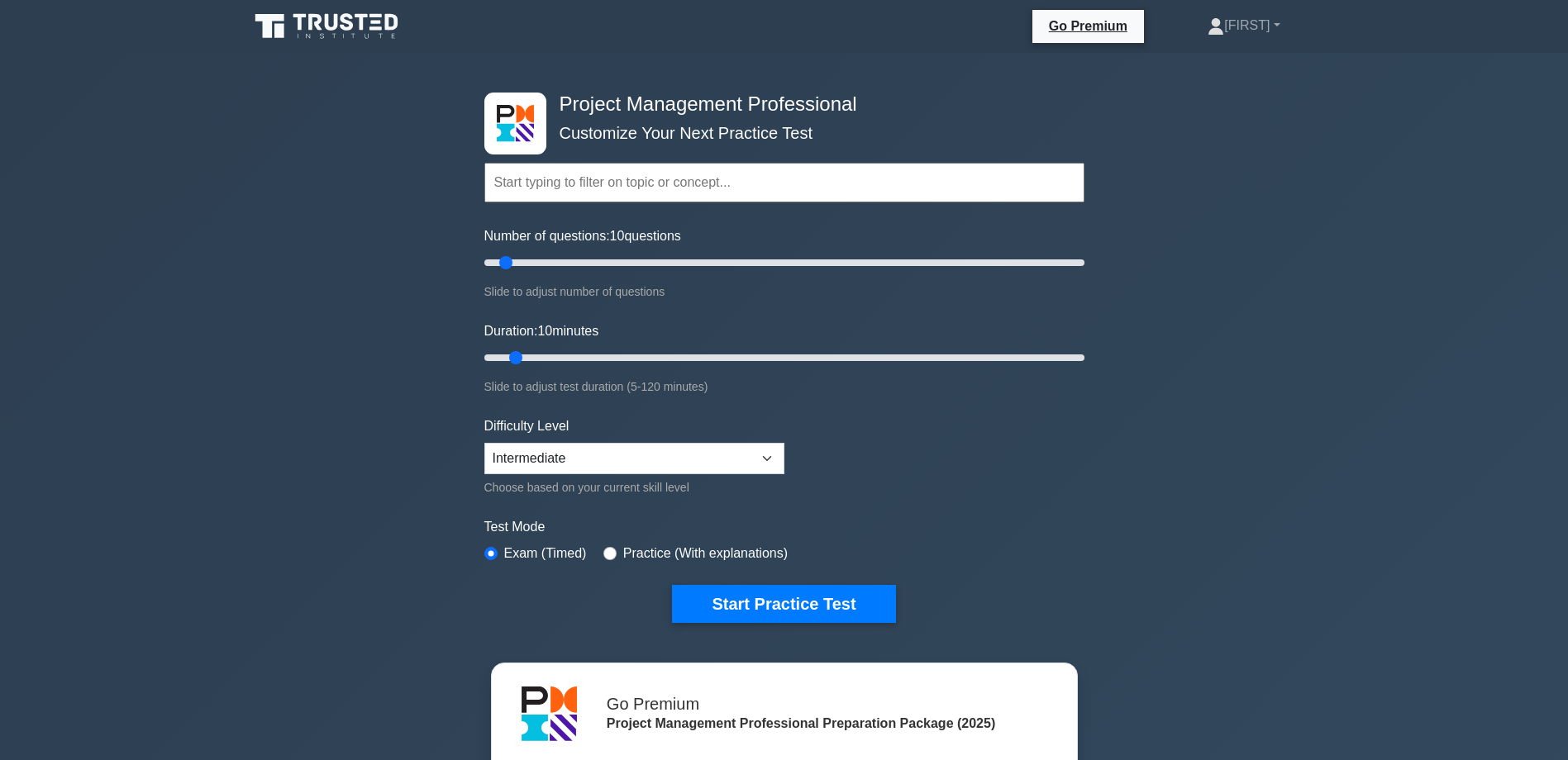 scroll, scrollTop: 0, scrollLeft: 0, axis: both 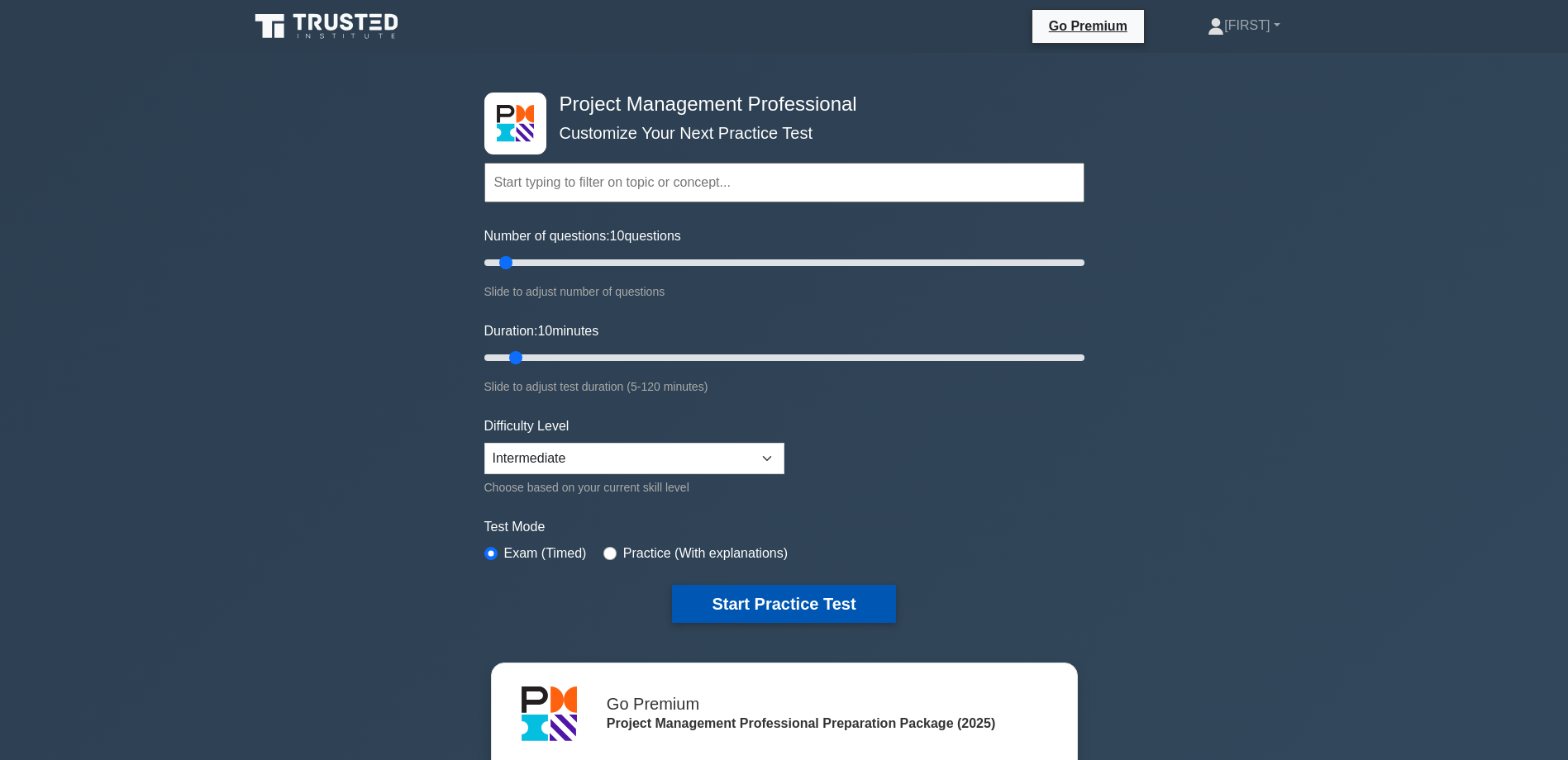 click on "Start Practice Test" at bounding box center (784, 604) 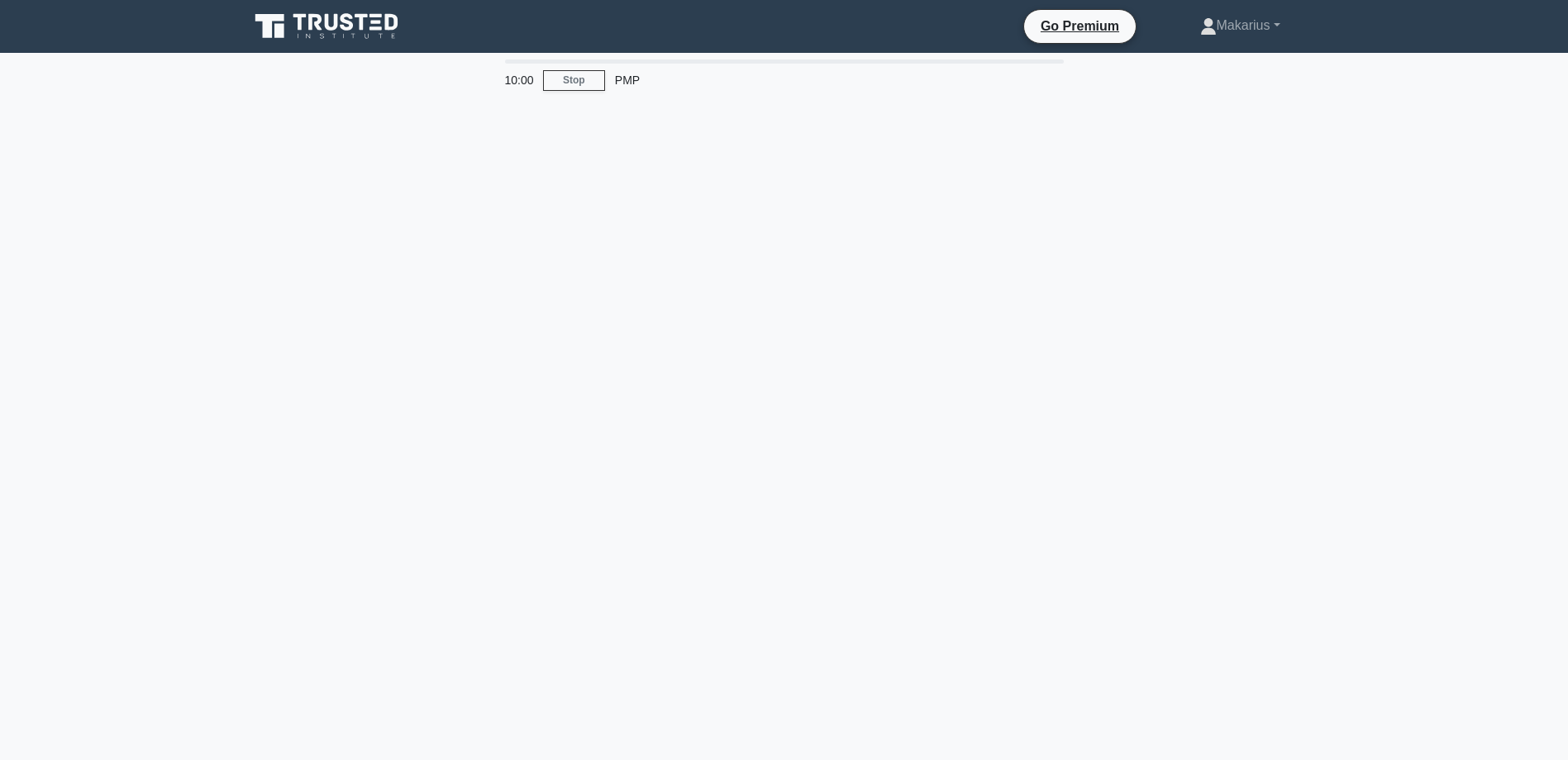 scroll, scrollTop: 0, scrollLeft: 0, axis: both 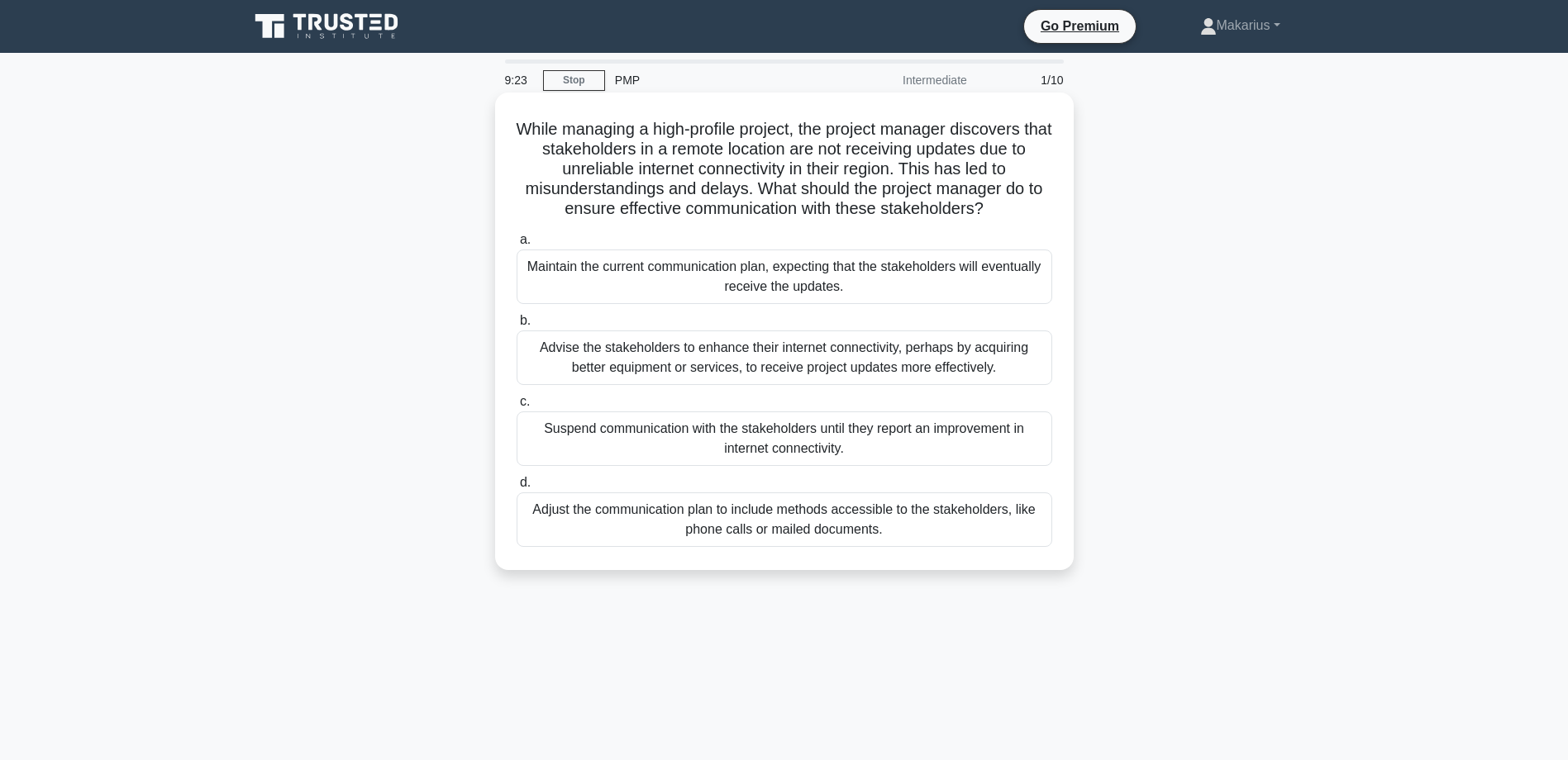 click on "Adjust the communication plan to include methods accessible to the stakeholders, like phone calls or mailed documents." at bounding box center (784, 520) 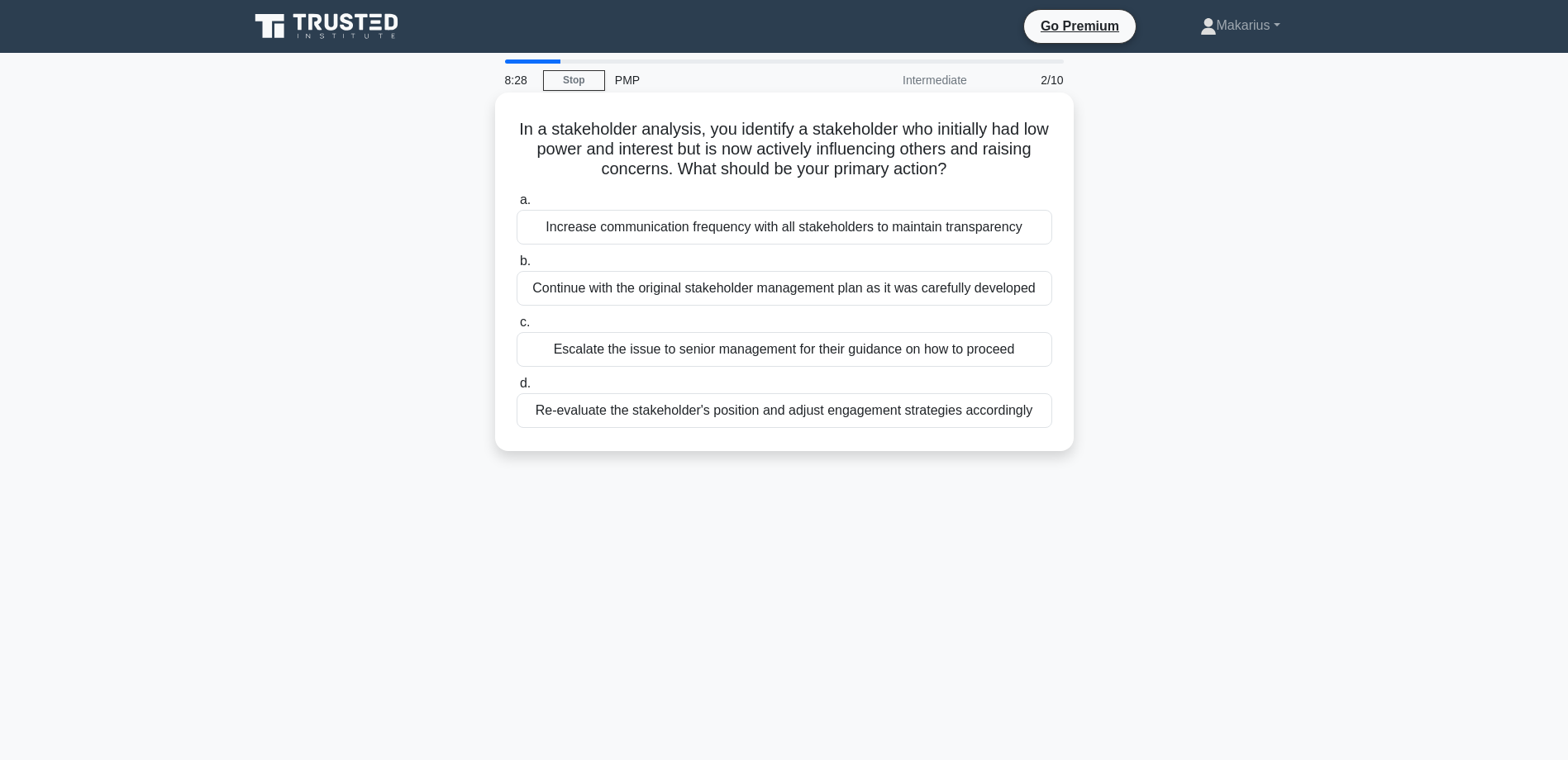 click on "Re-evaluate the stakeholder's position and adjust engagement strategies accordingly" at bounding box center (784, 411) 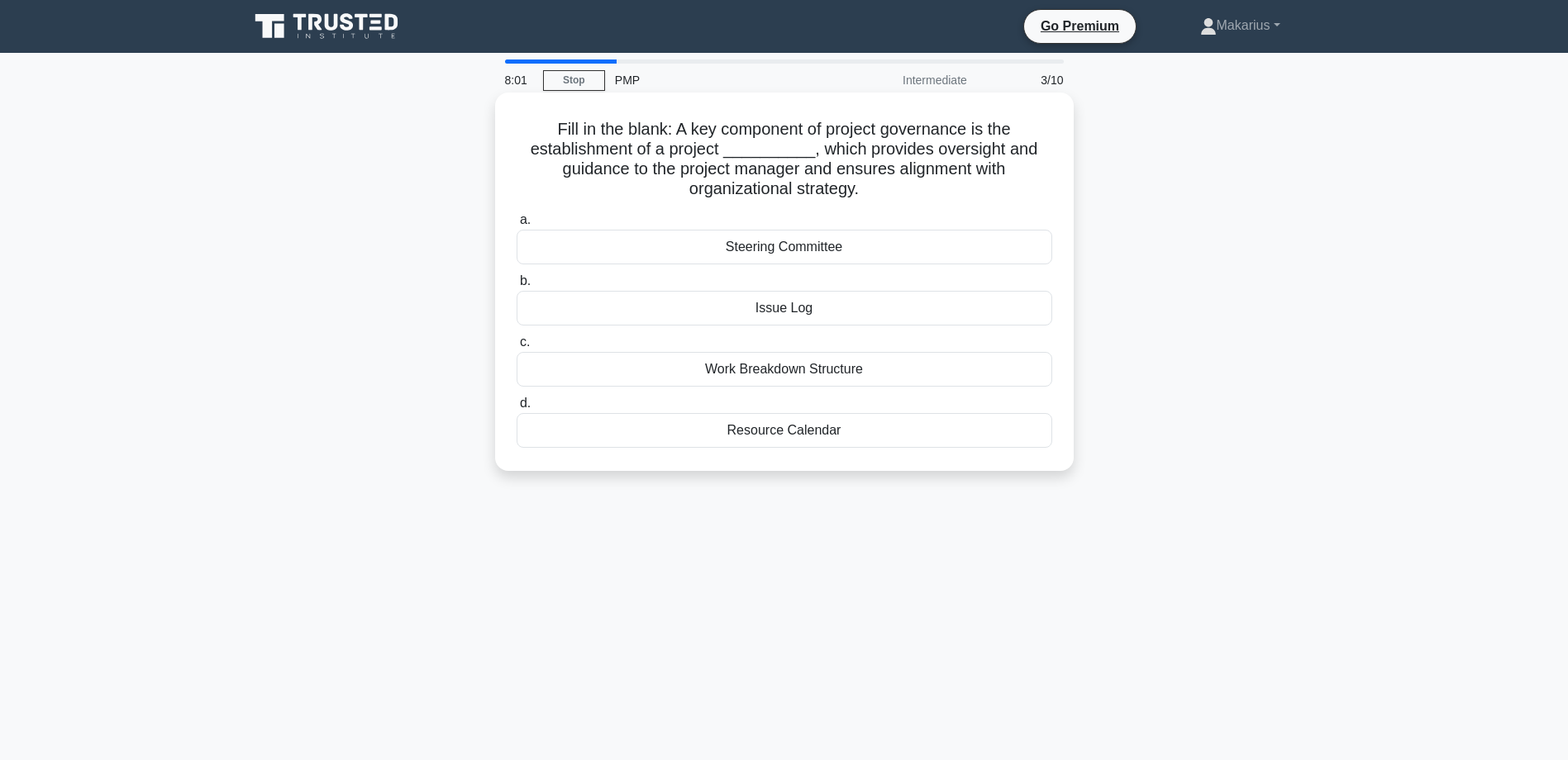 click on "Steering Committee" at bounding box center [784, 247] 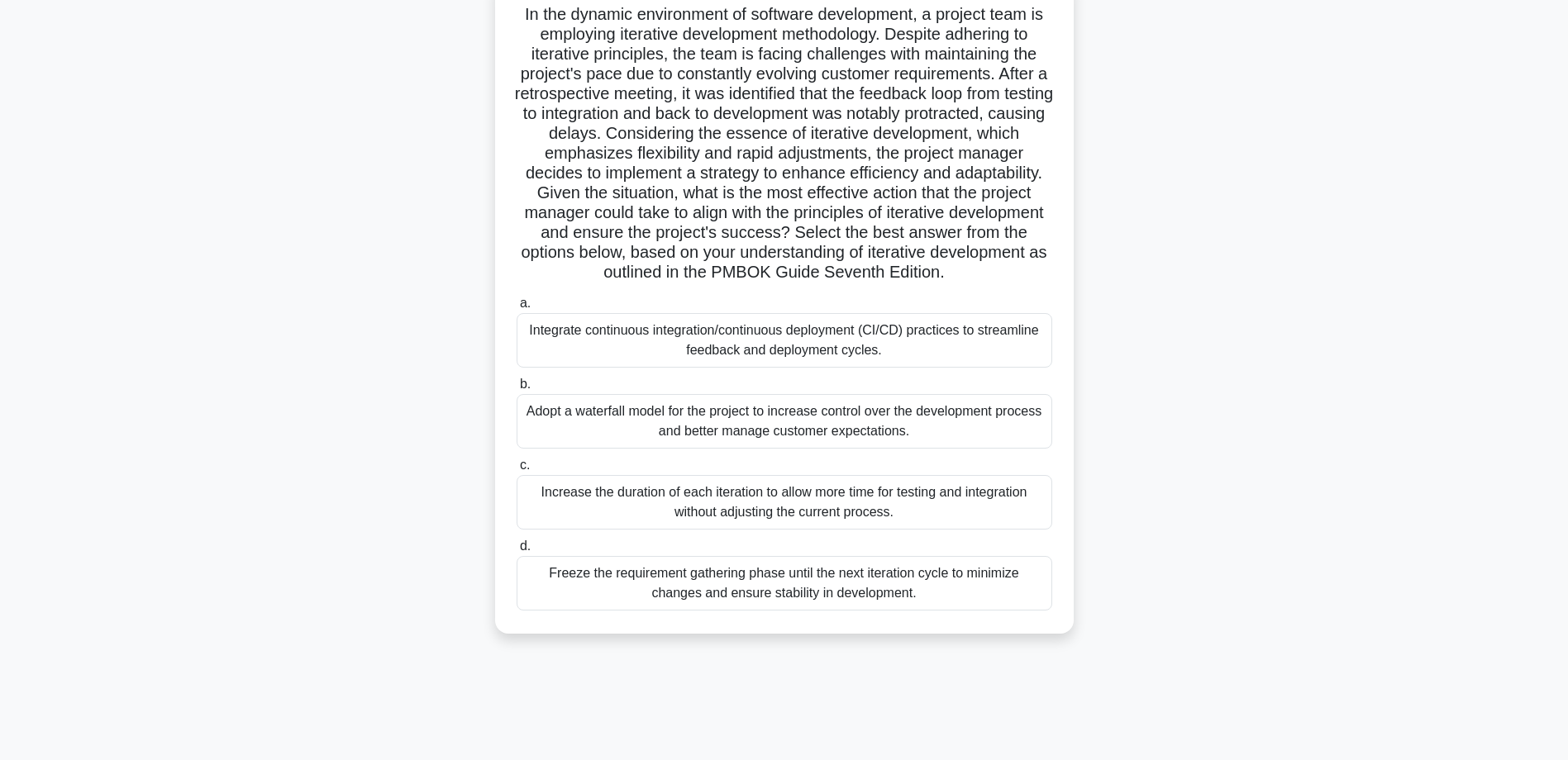 scroll, scrollTop: 132, scrollLeft: 0, axis: vertical 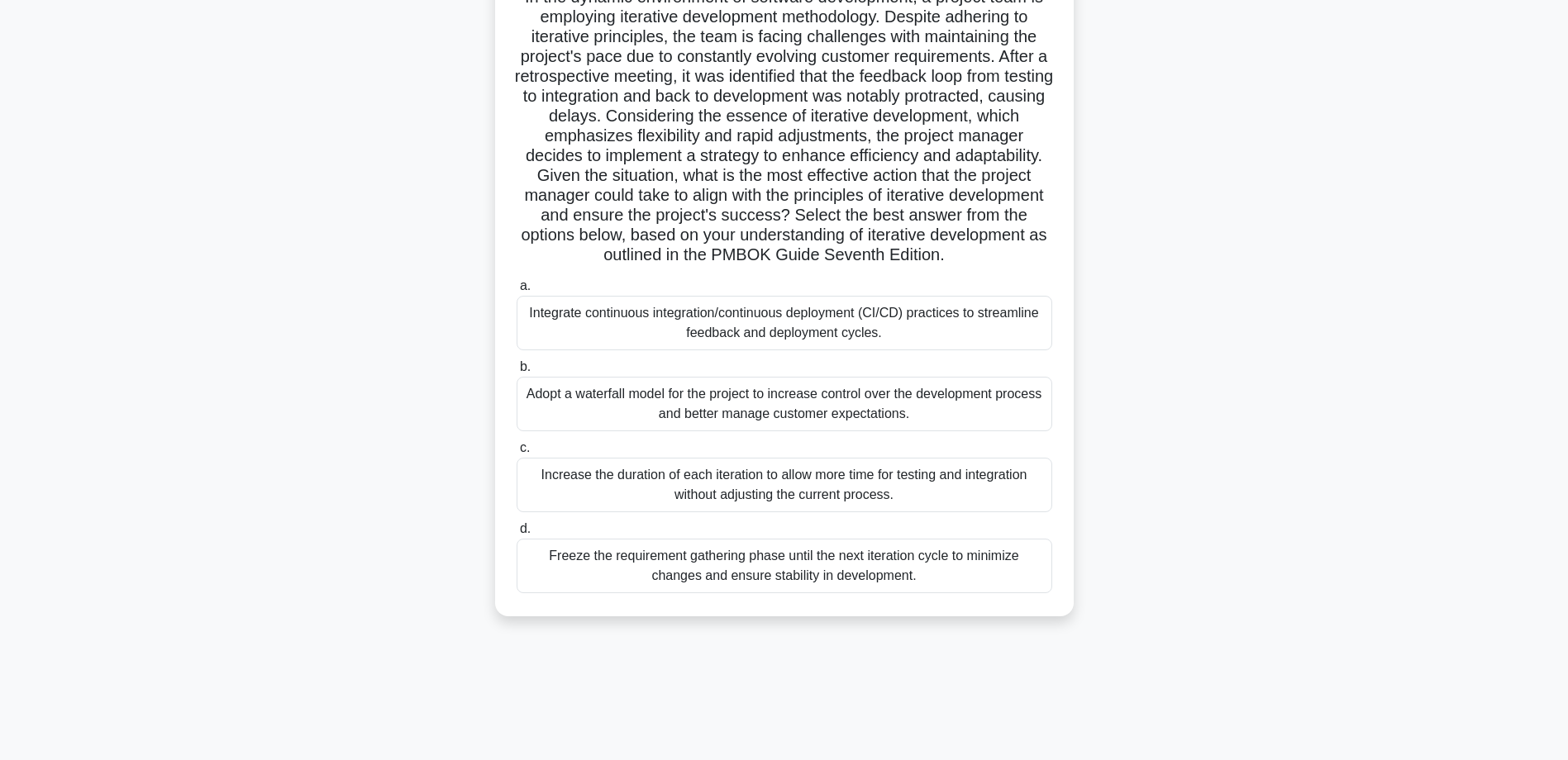click on "Integrate continuous integration/continuous deployment (CI/CD) practices to streamline feedback and deployment cycles." at bounding box center (784, 323) 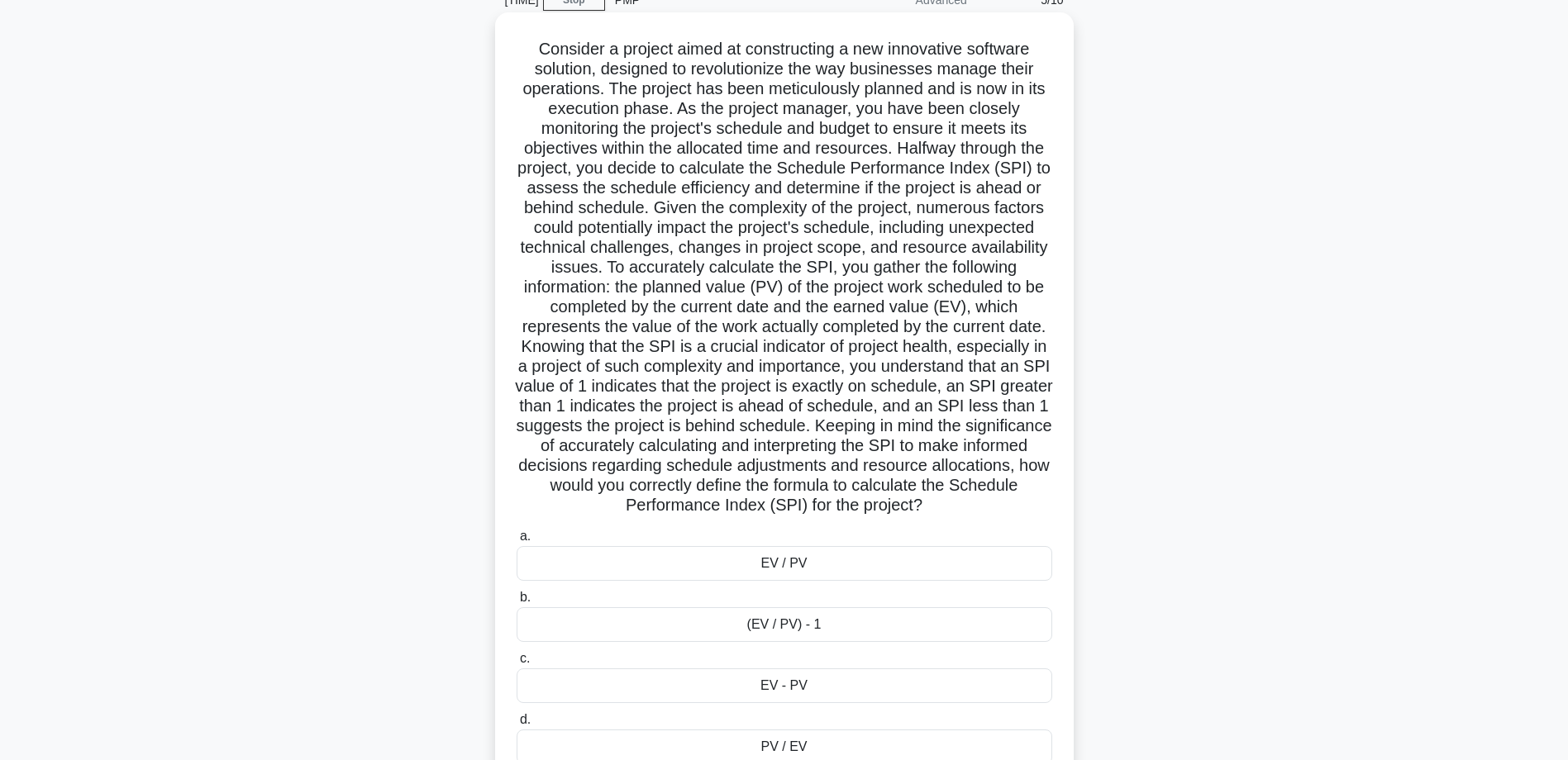 scroll, scrollTop: 159, scrollLeft: 0, axis: vertical 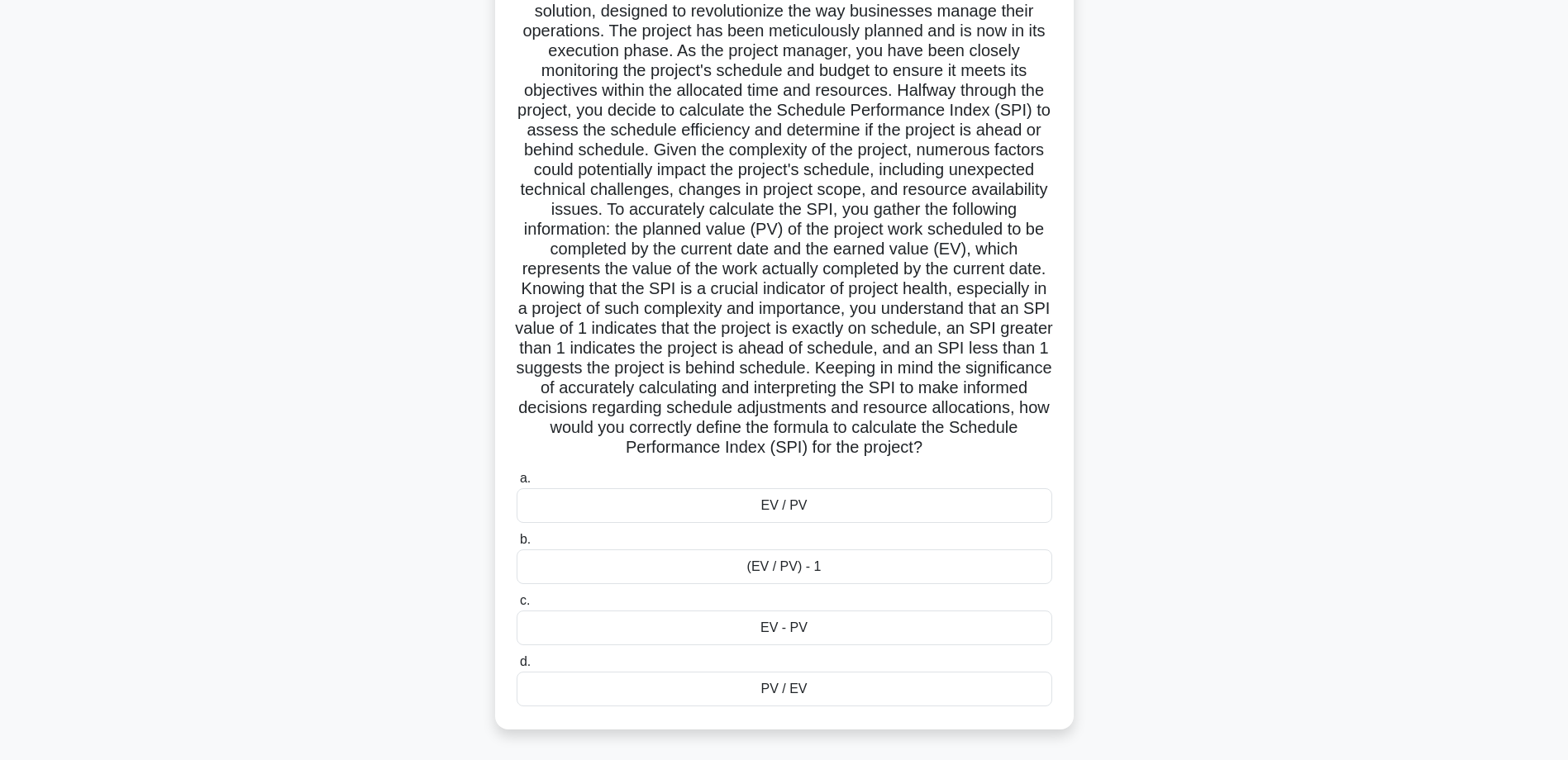 click on "EV / PV" at bounding box center (784, 506) 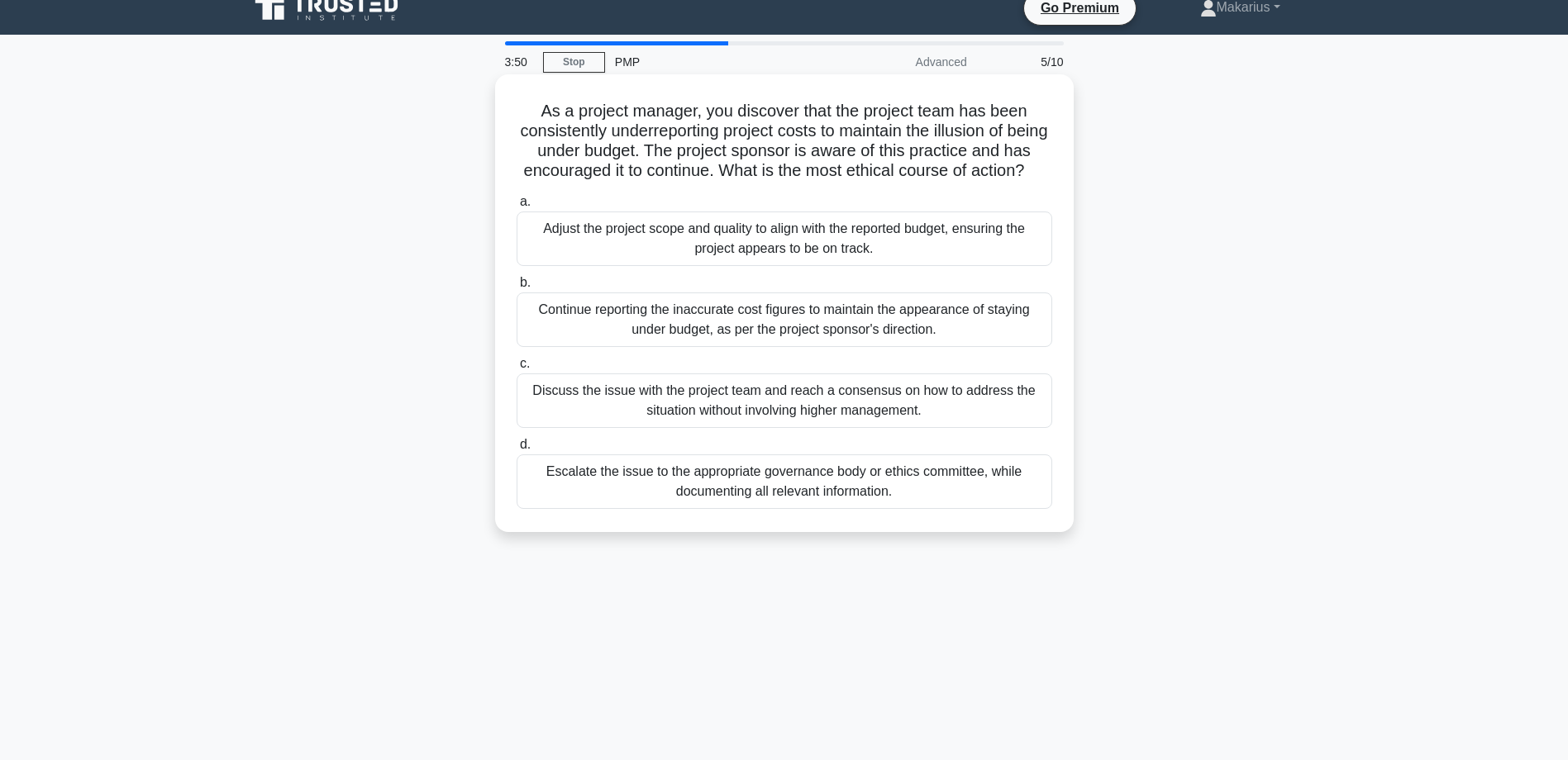 scroll, scrollTop: 0, scrollLeft: 0, axis: both 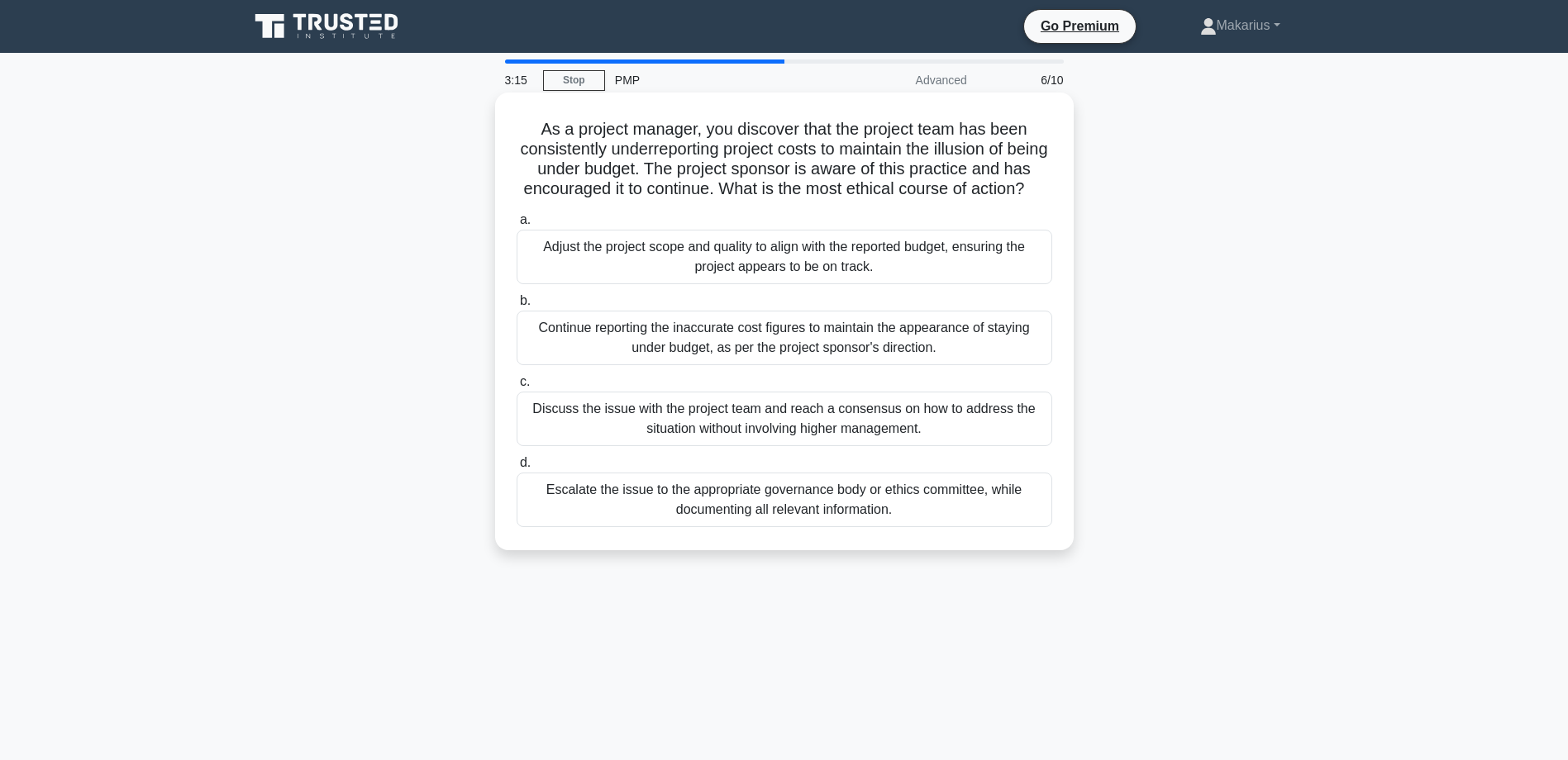 click on "Discuss the issue with the project team and reach a consensus on how to address the situation without involving higher management." at bounding box center [784, 419] 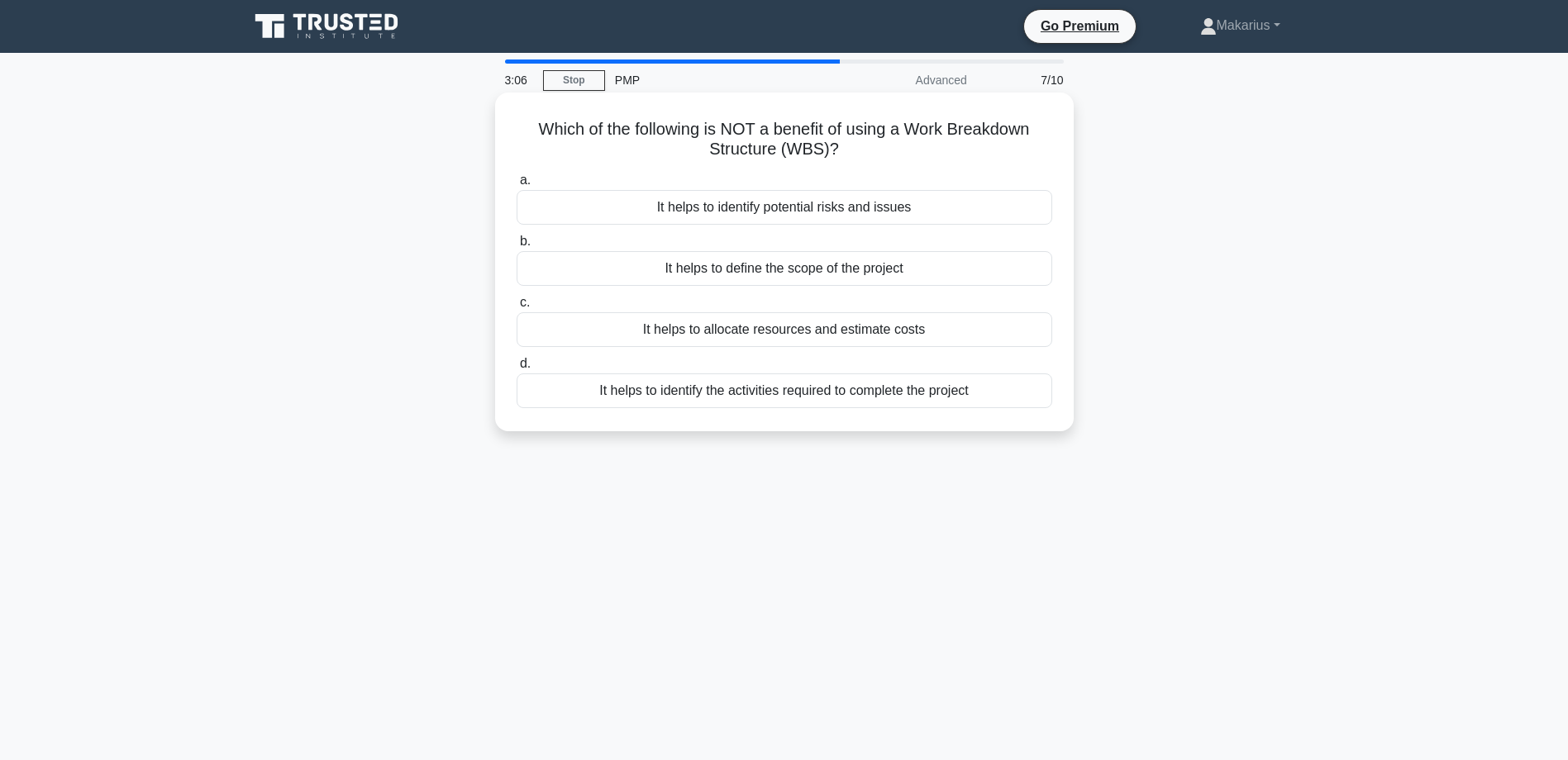 click on "It helps to identify potential risks and issues" at bounding box center [784, 207] 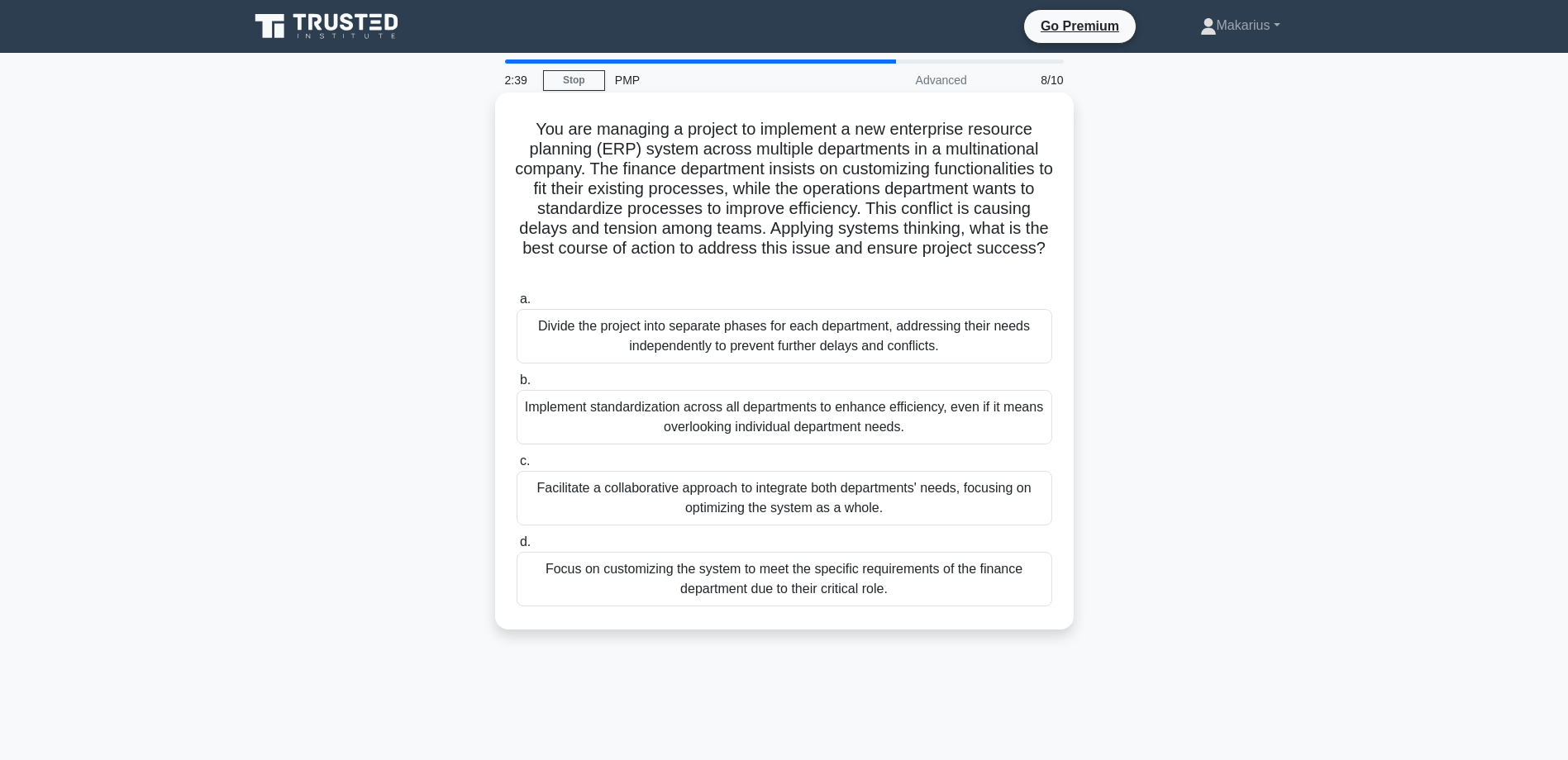 click on "Facilitate a collaborative approach to integrate both departments' needs, focusing on optimizing the system as a whole." at bounding box center (784, 498) 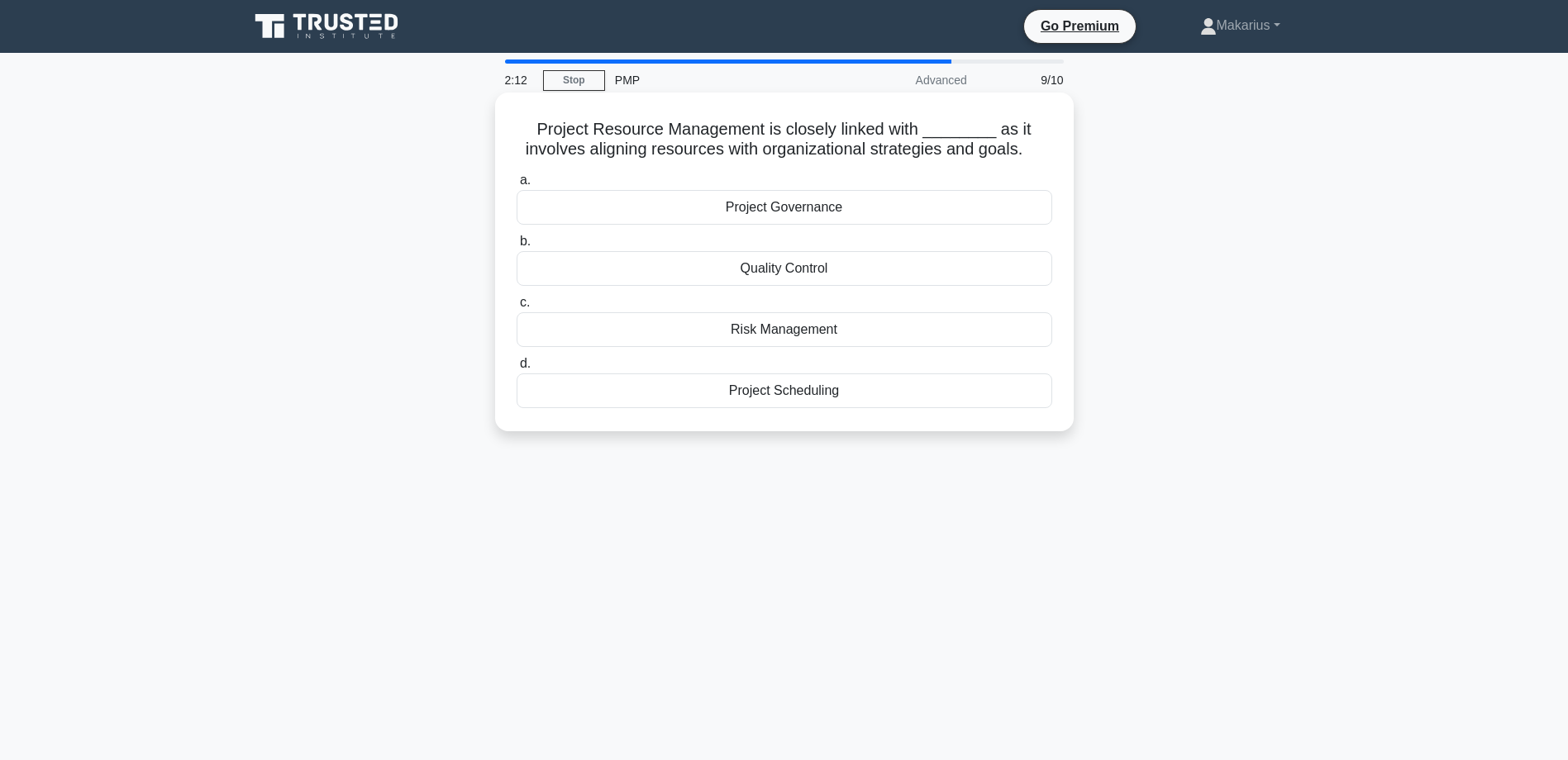 click on "Quality Control" at bounding box center (784, 268) 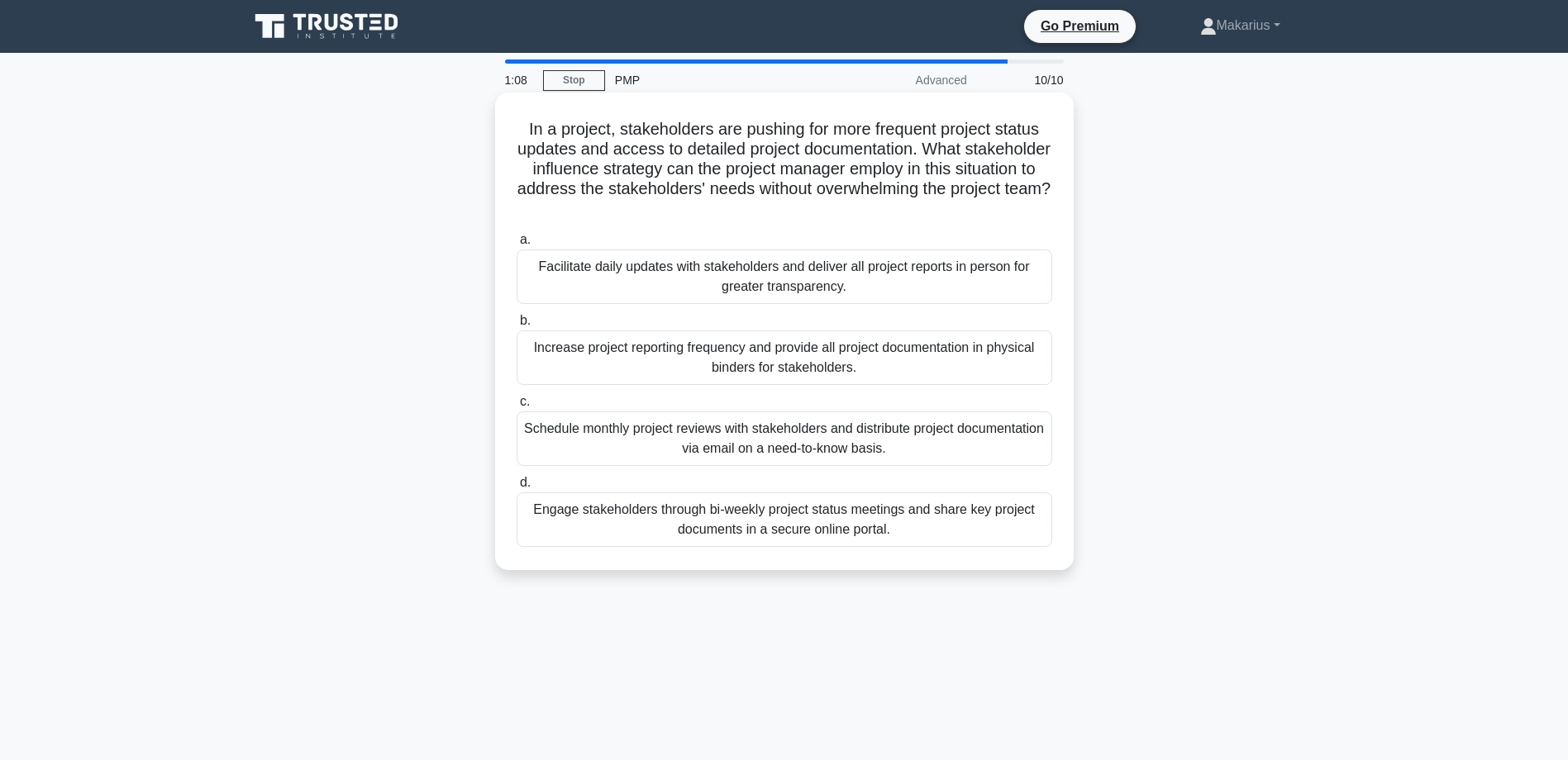 click on "Facilitate daily updates with stakeholders and deliver all project reports in person for greater transparency." at bounding box center [784, 277] 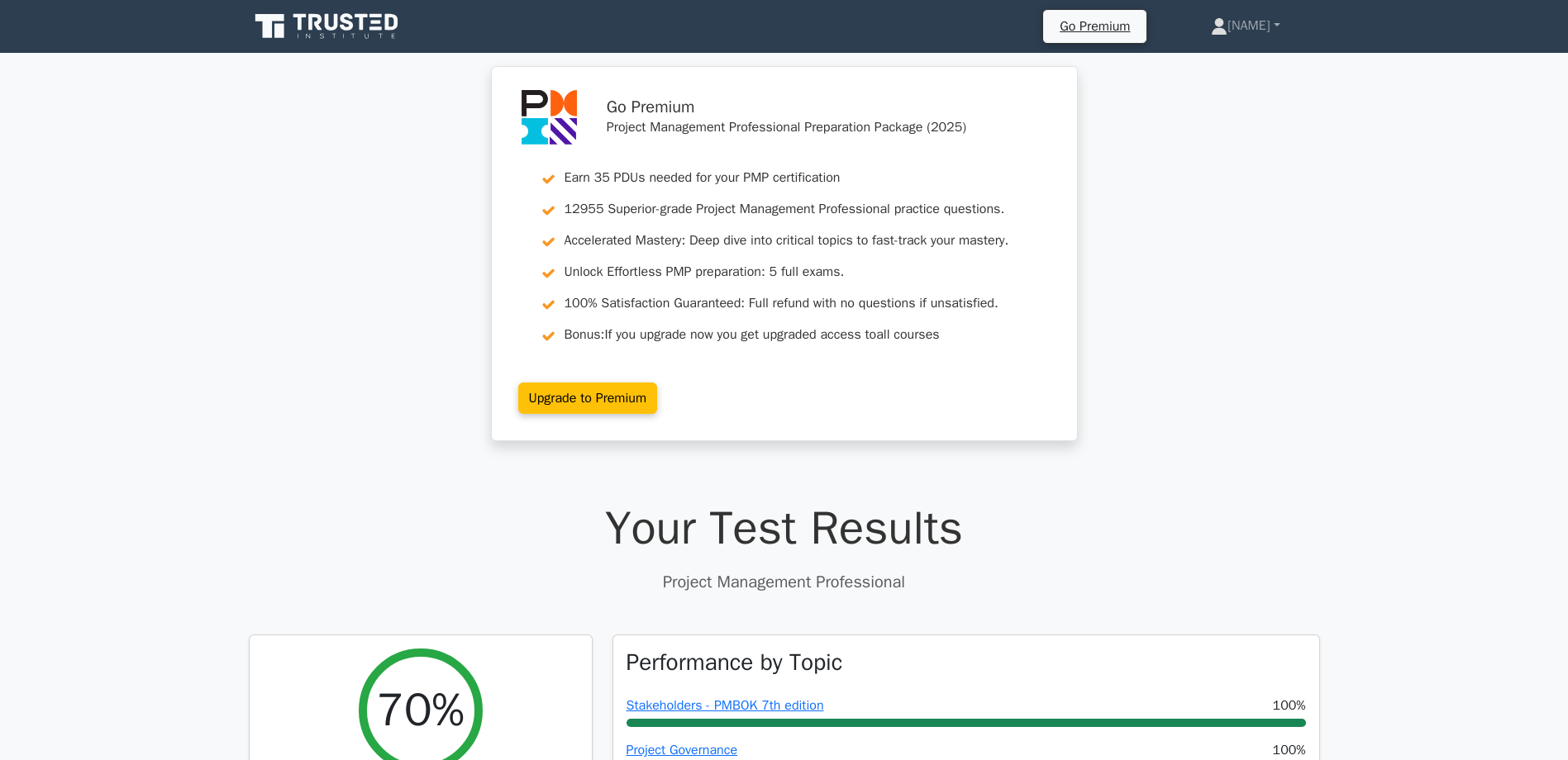 scroll, scrollTop: 0, scrollLeft: 0, axis: both 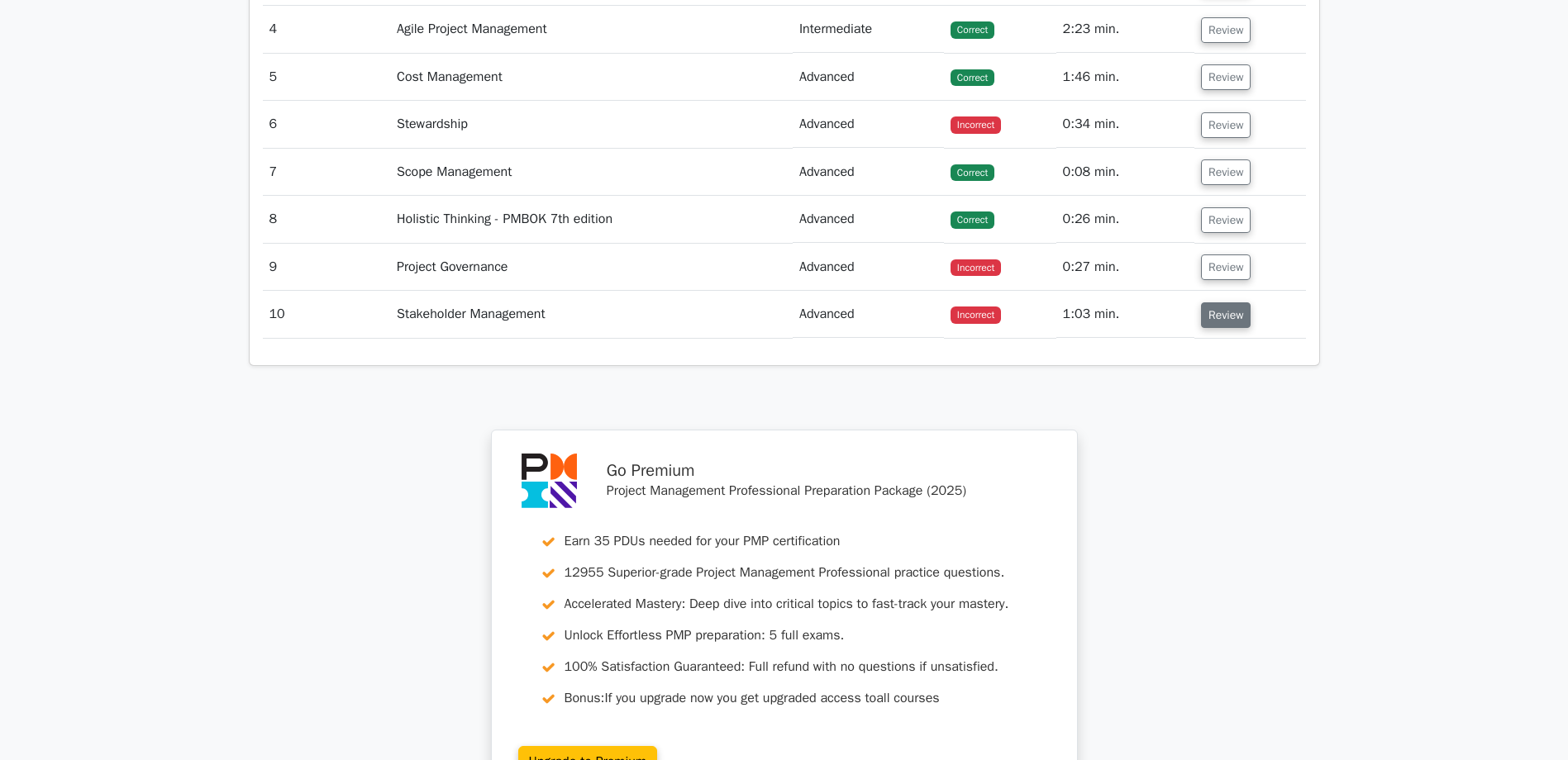 click on "Review" at bounding box center [1226, 315] 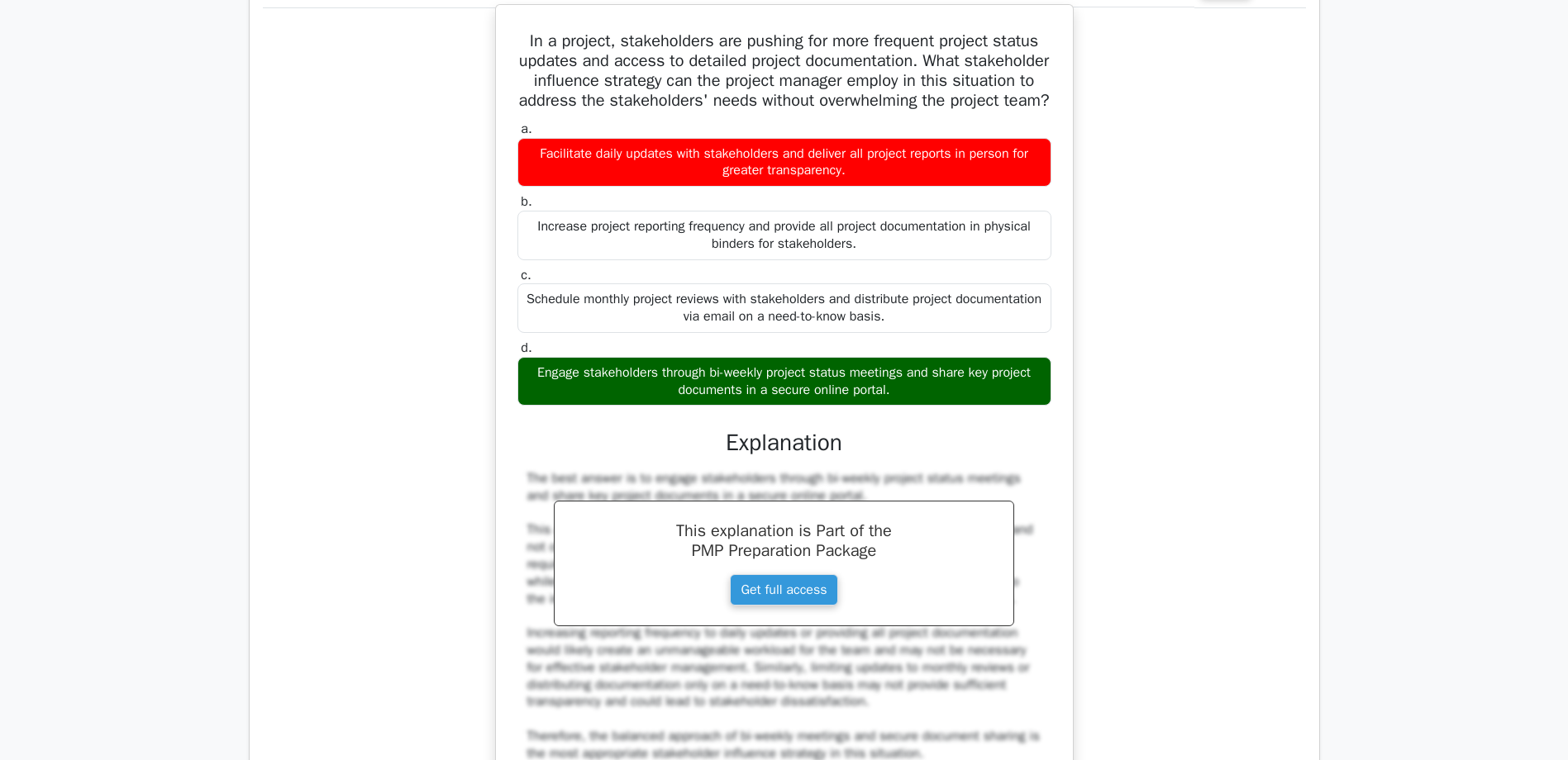 scroll, scrollTop: 2313, scrollLeft: 0, axis: vertical 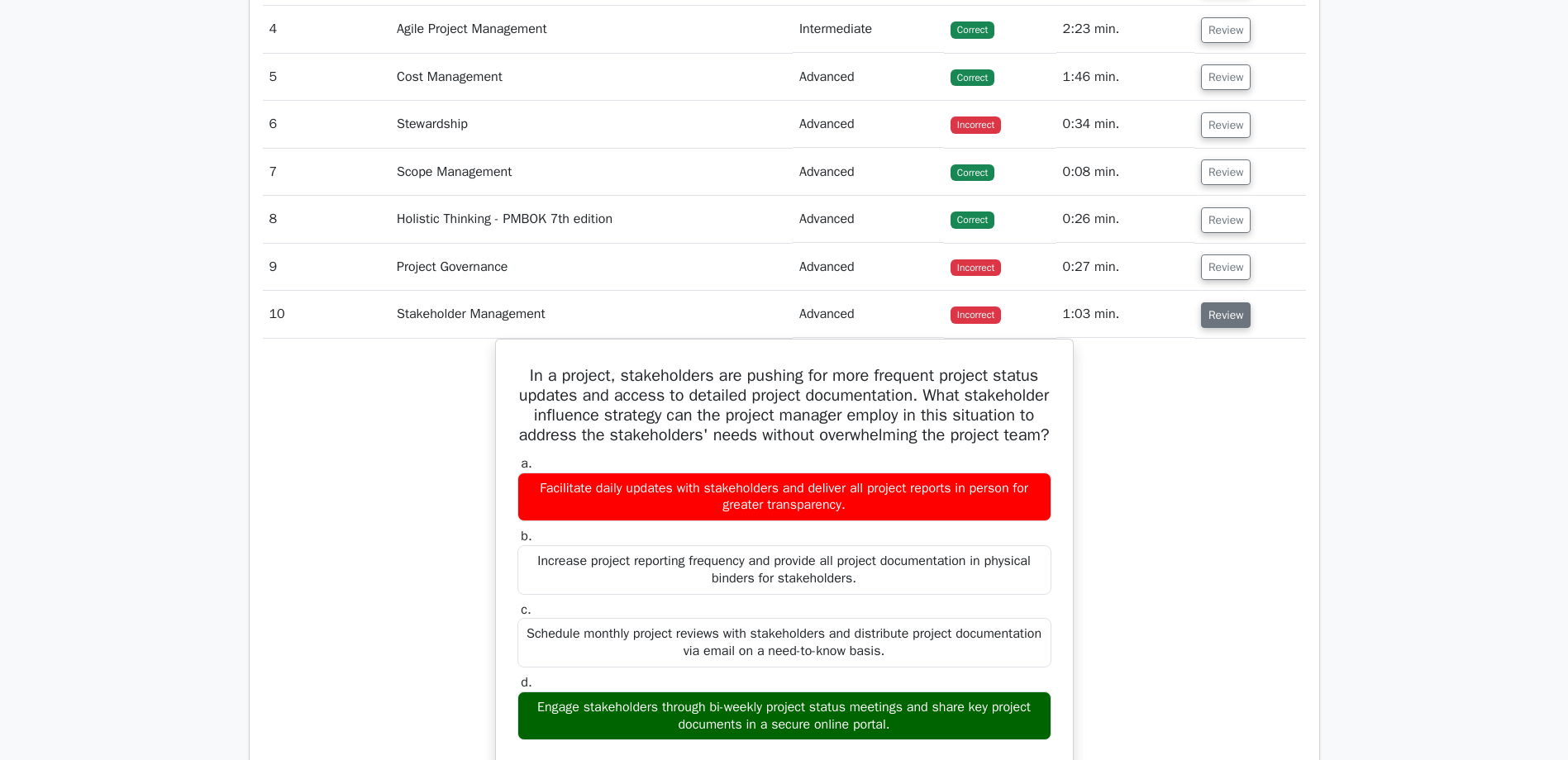 click on "Review" at bounding box center [1226, 315] 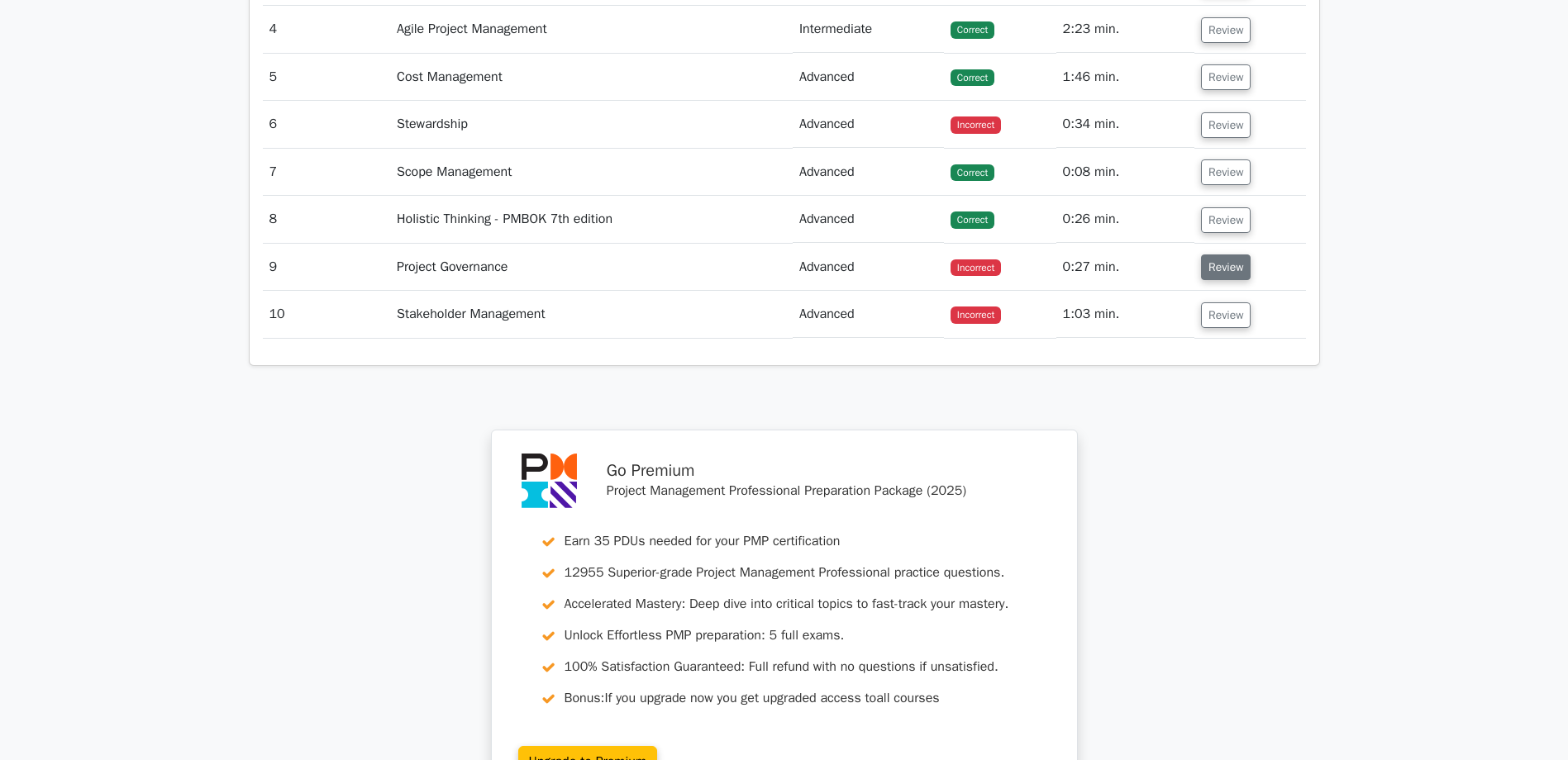 click on "Review" at bounding box center [1226, 267] 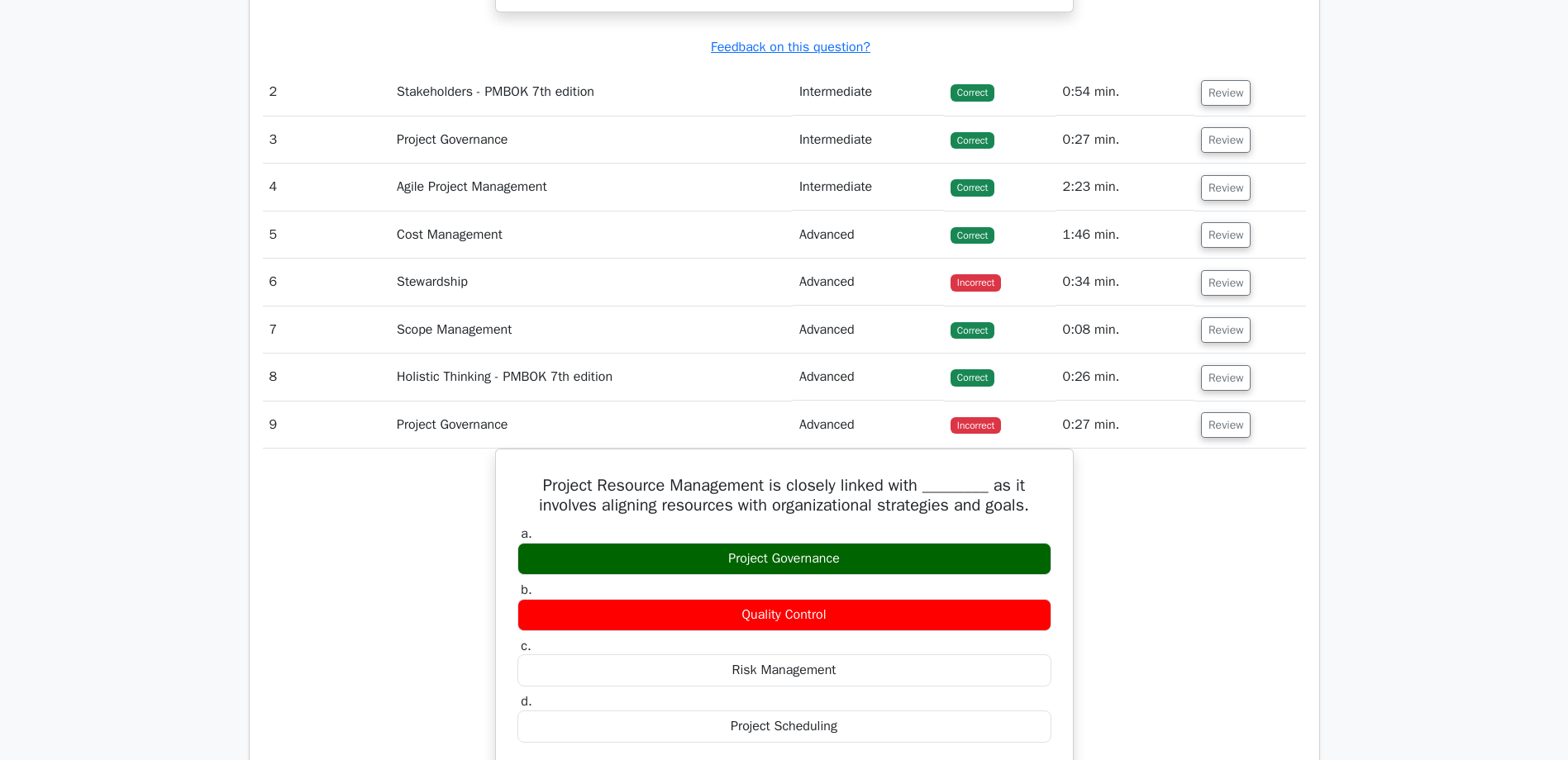 scroll, scrollTop: 2065, scrollLeft: 0, axis: vertical 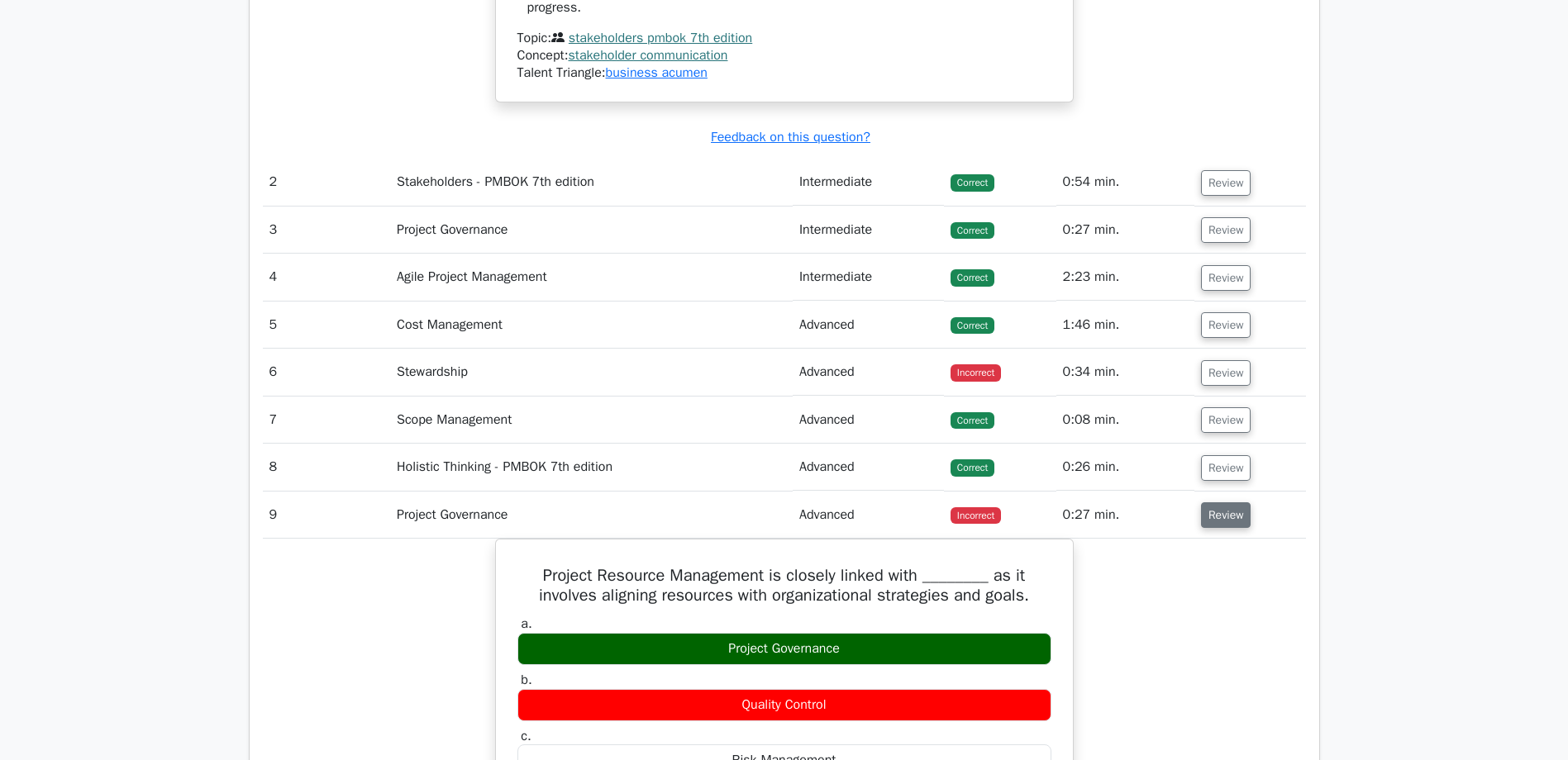 click on "Review" at bounding box center (1226, 515) 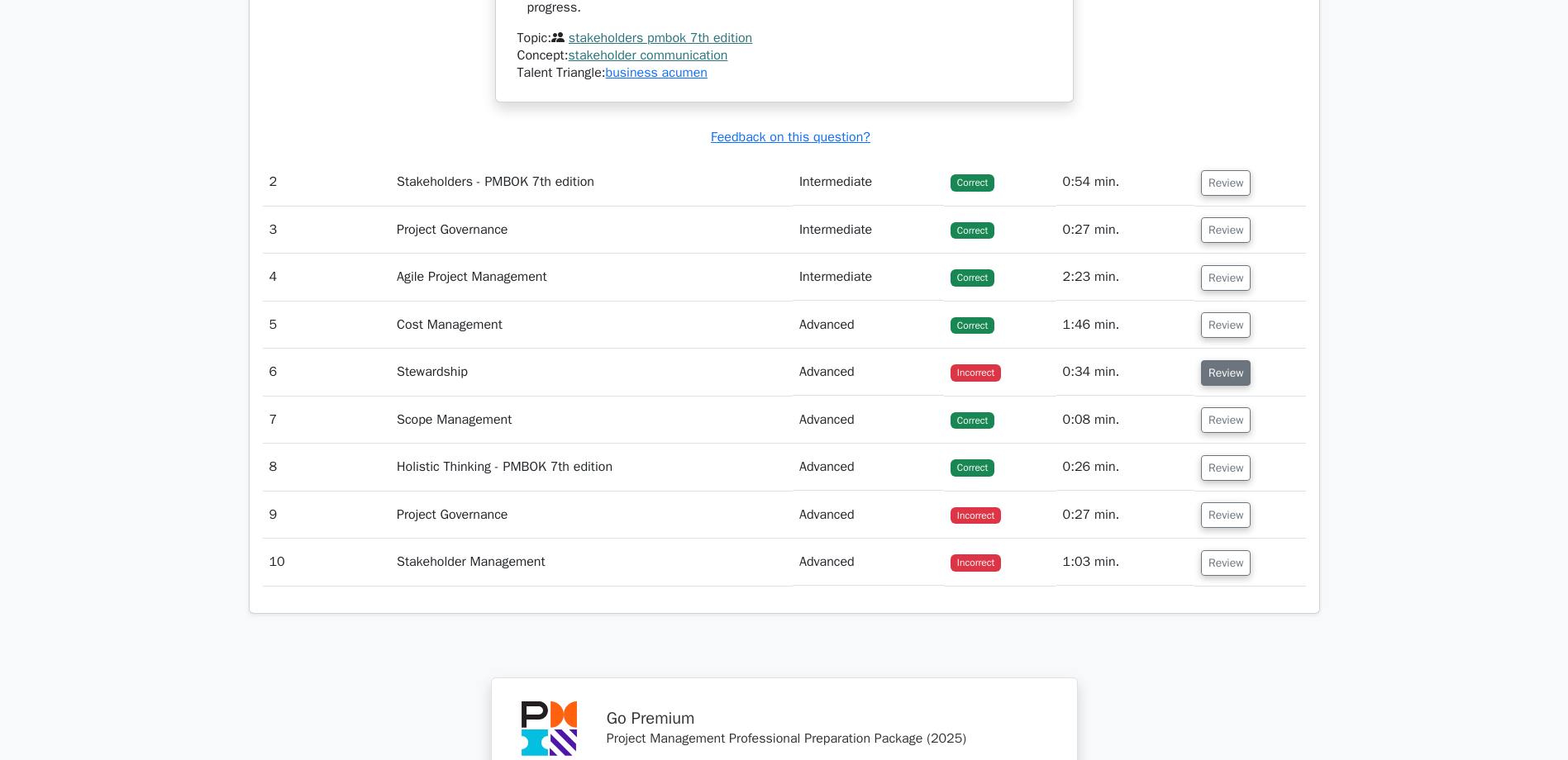 click on "Review" at bounding box center [1226, 373] 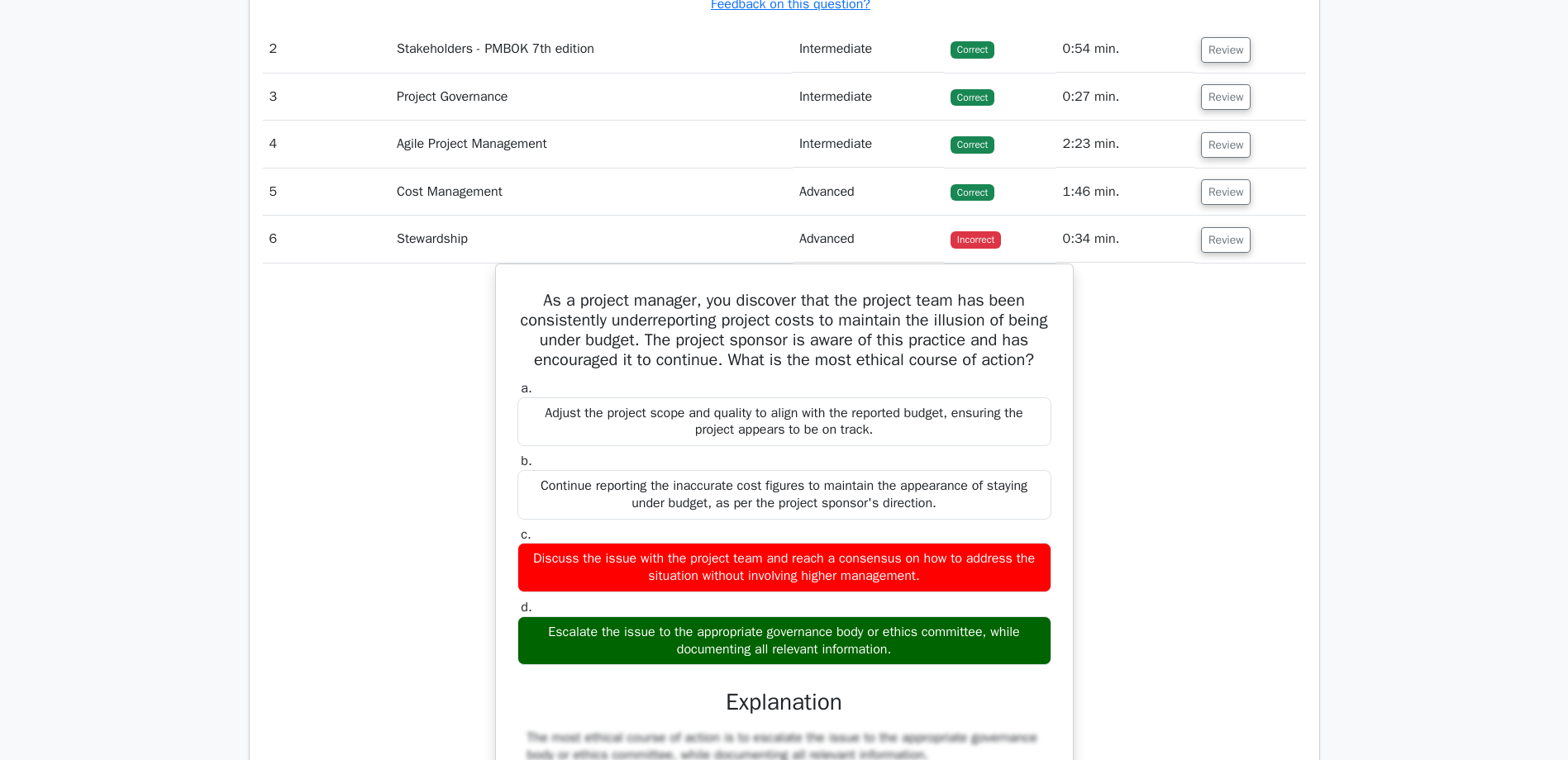 scroll, scrollTop: 2065, scrollLeft: 0, axis: vertical 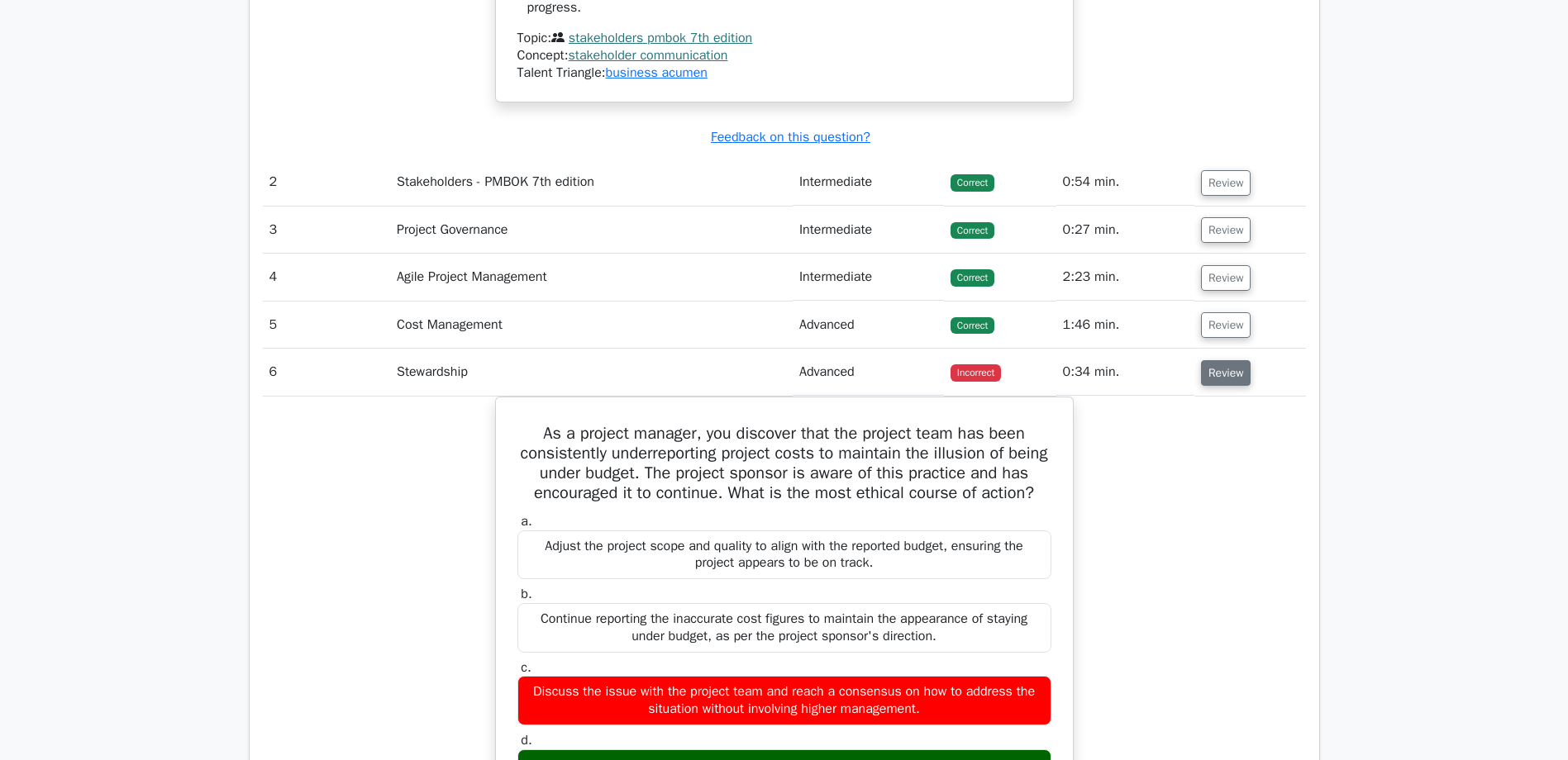 click on "Review" at bounding box center [1226, 373] 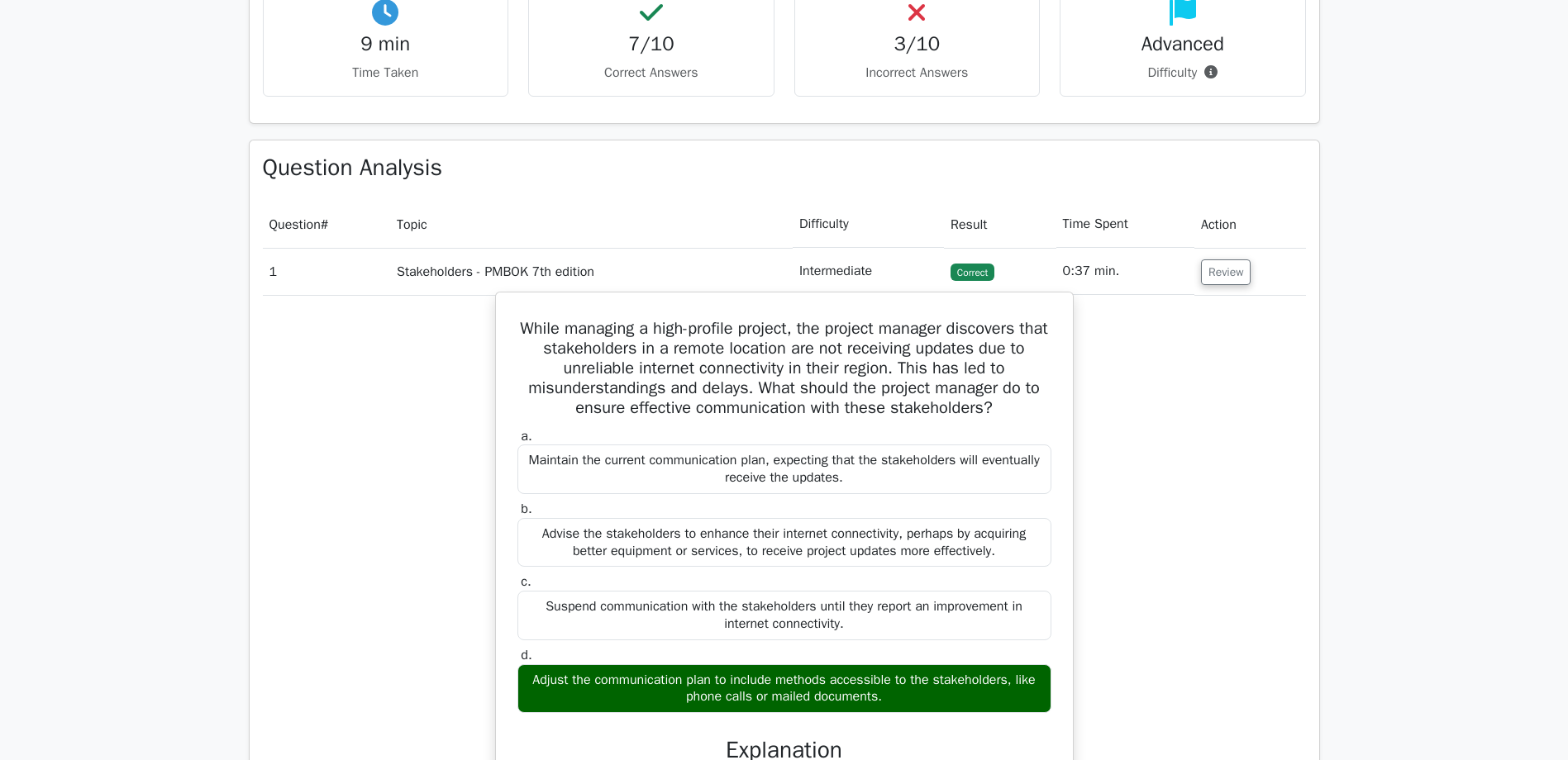 scroll, scrollTop: 1157, scrollLeft: 0, axis: vertical 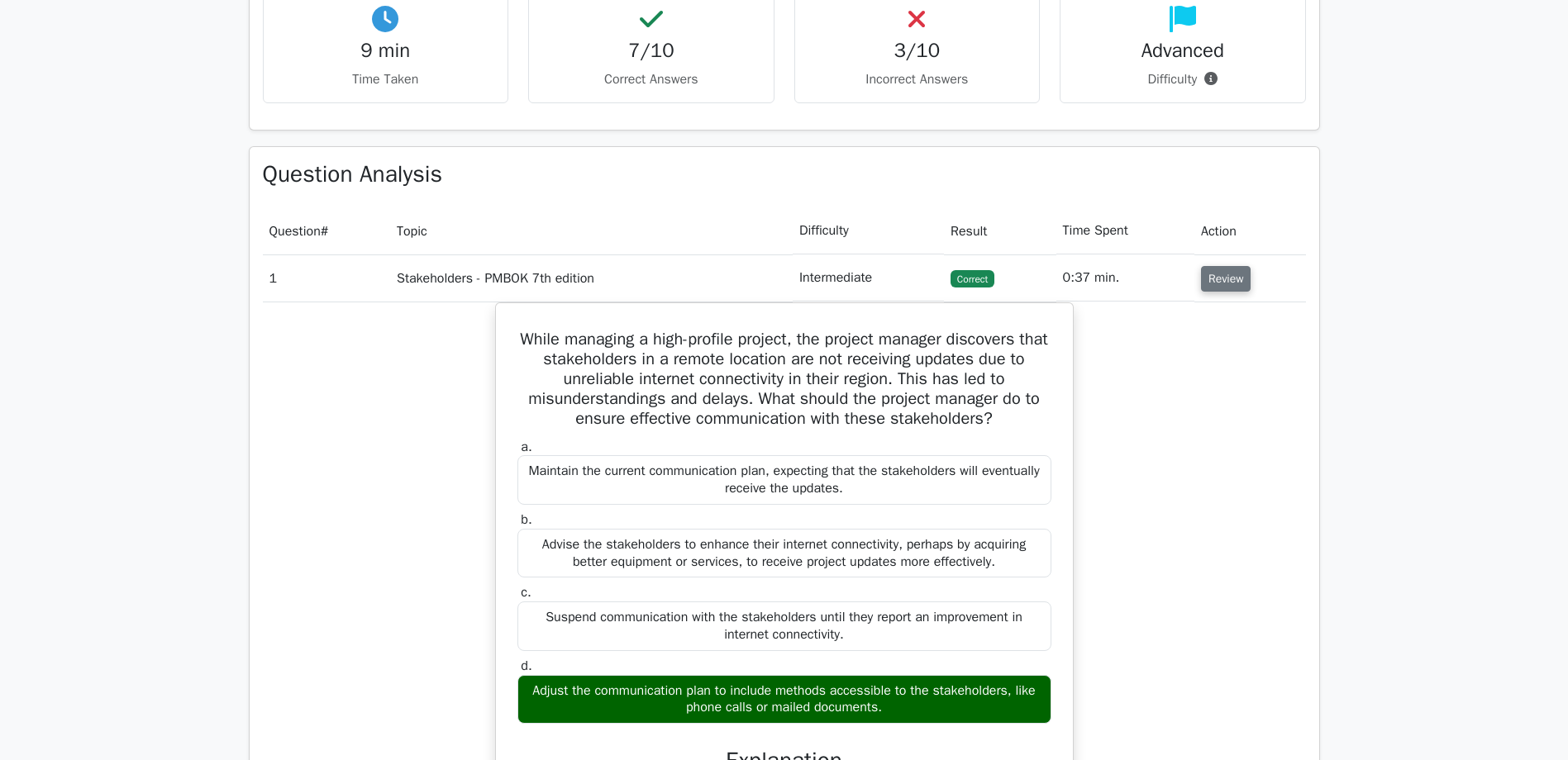 click on "Review" at bounding box center (1226, 278) 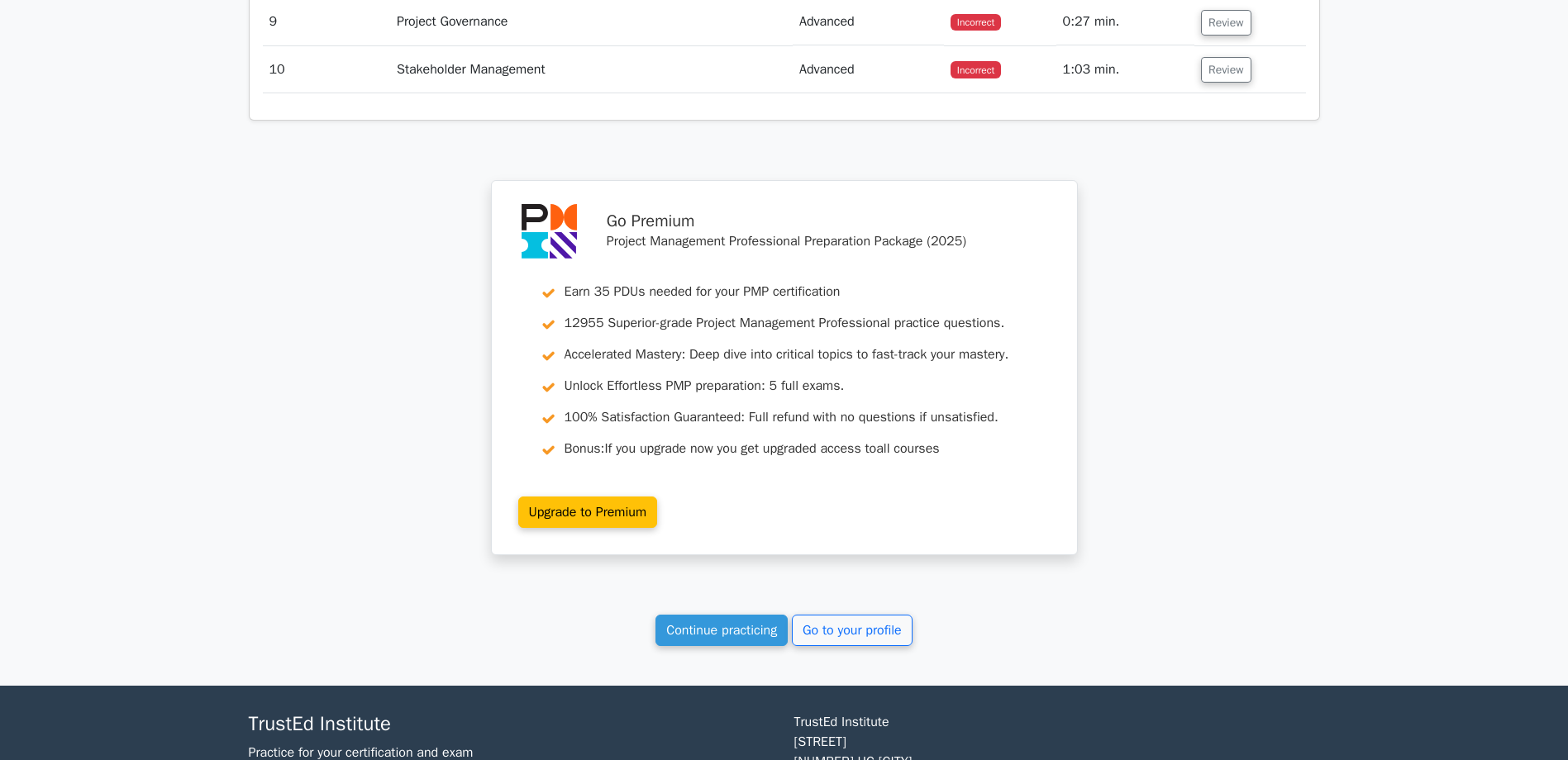 scroll, scrollTop: 1918, scrollLeft: 0, axis: vertical 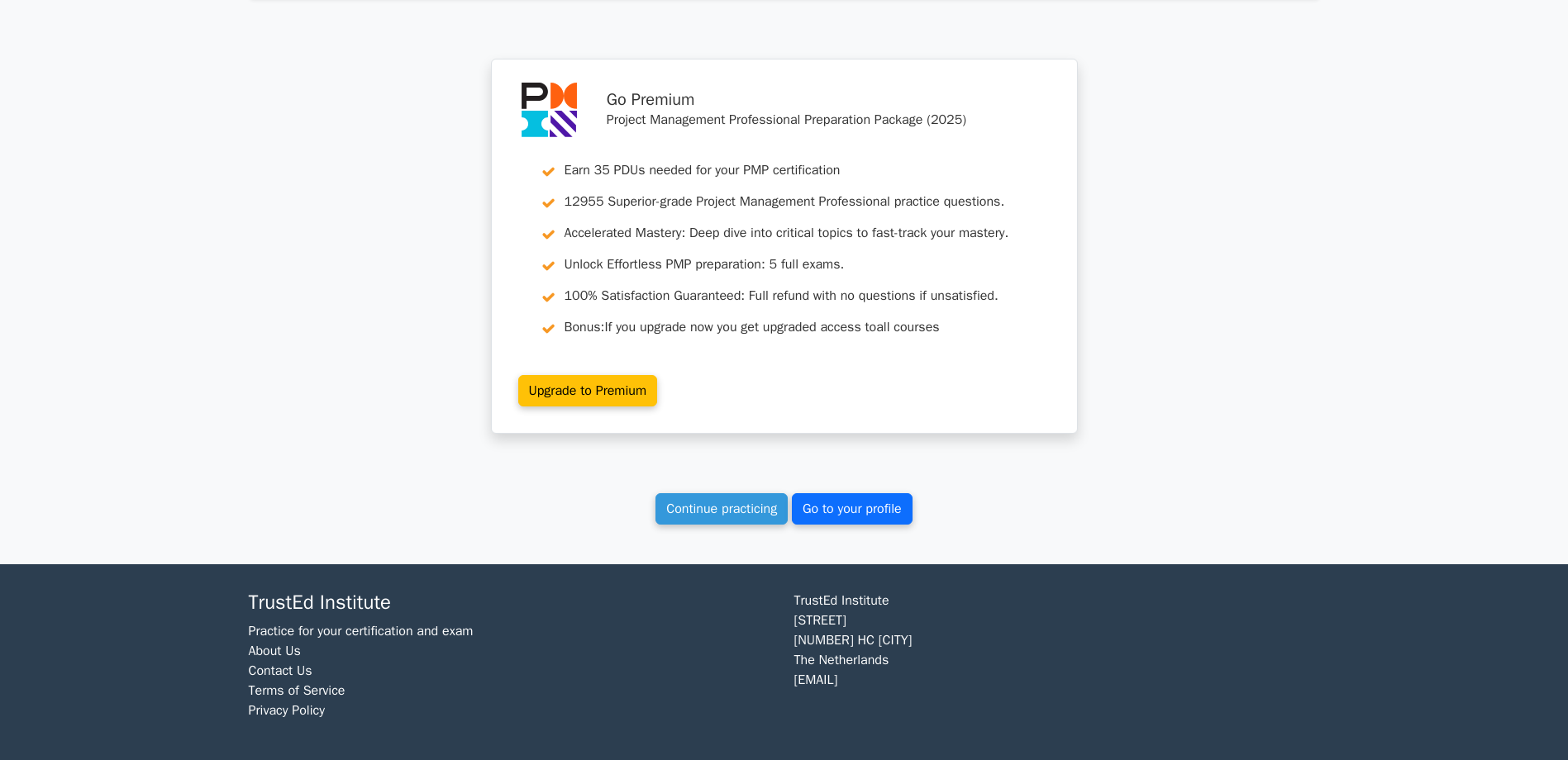 click on "Go to your profile" at bounding box center [852, 509] 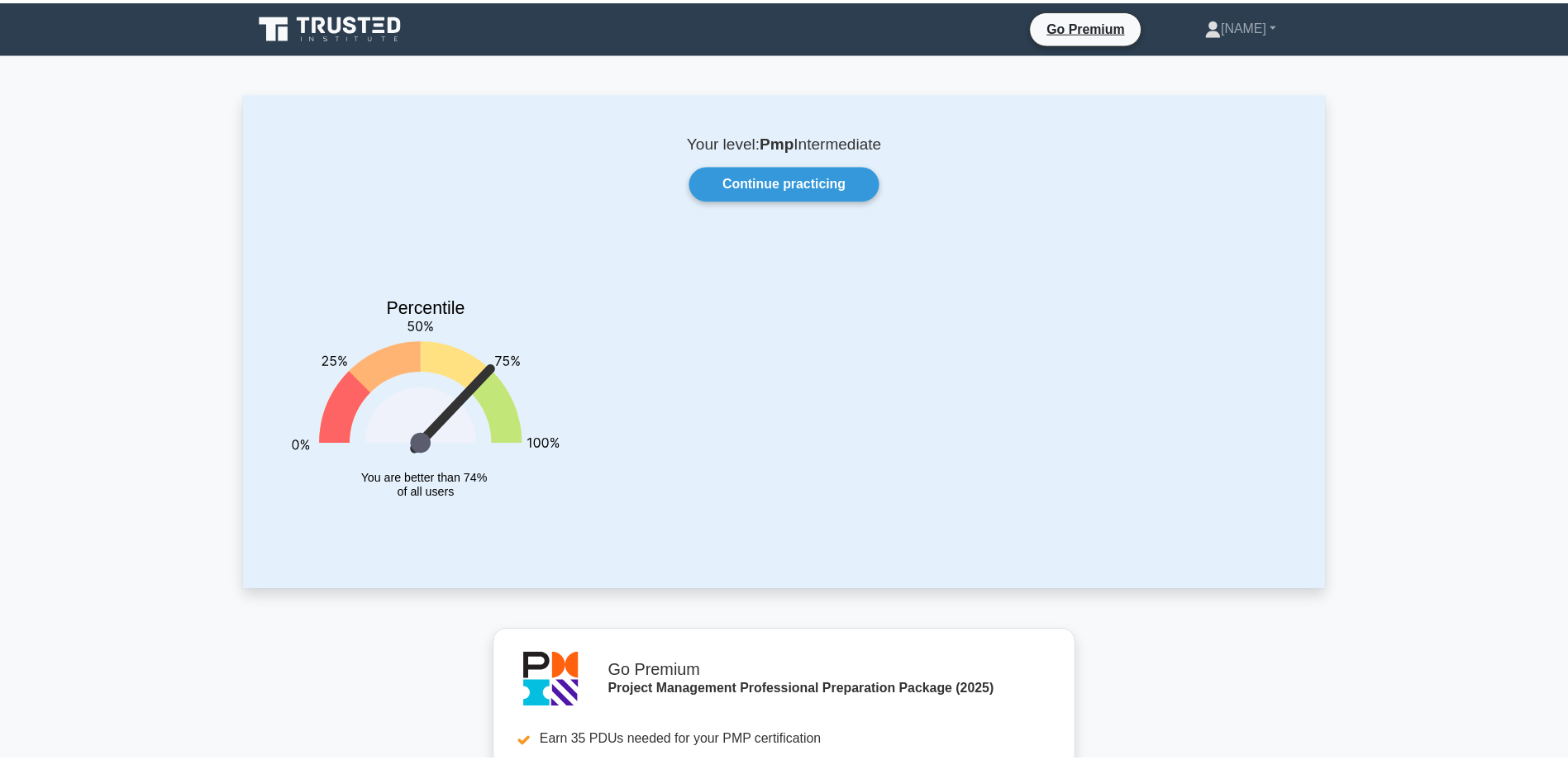 scroll, scrollTop: 0, scrollLeft: 0, axis: both 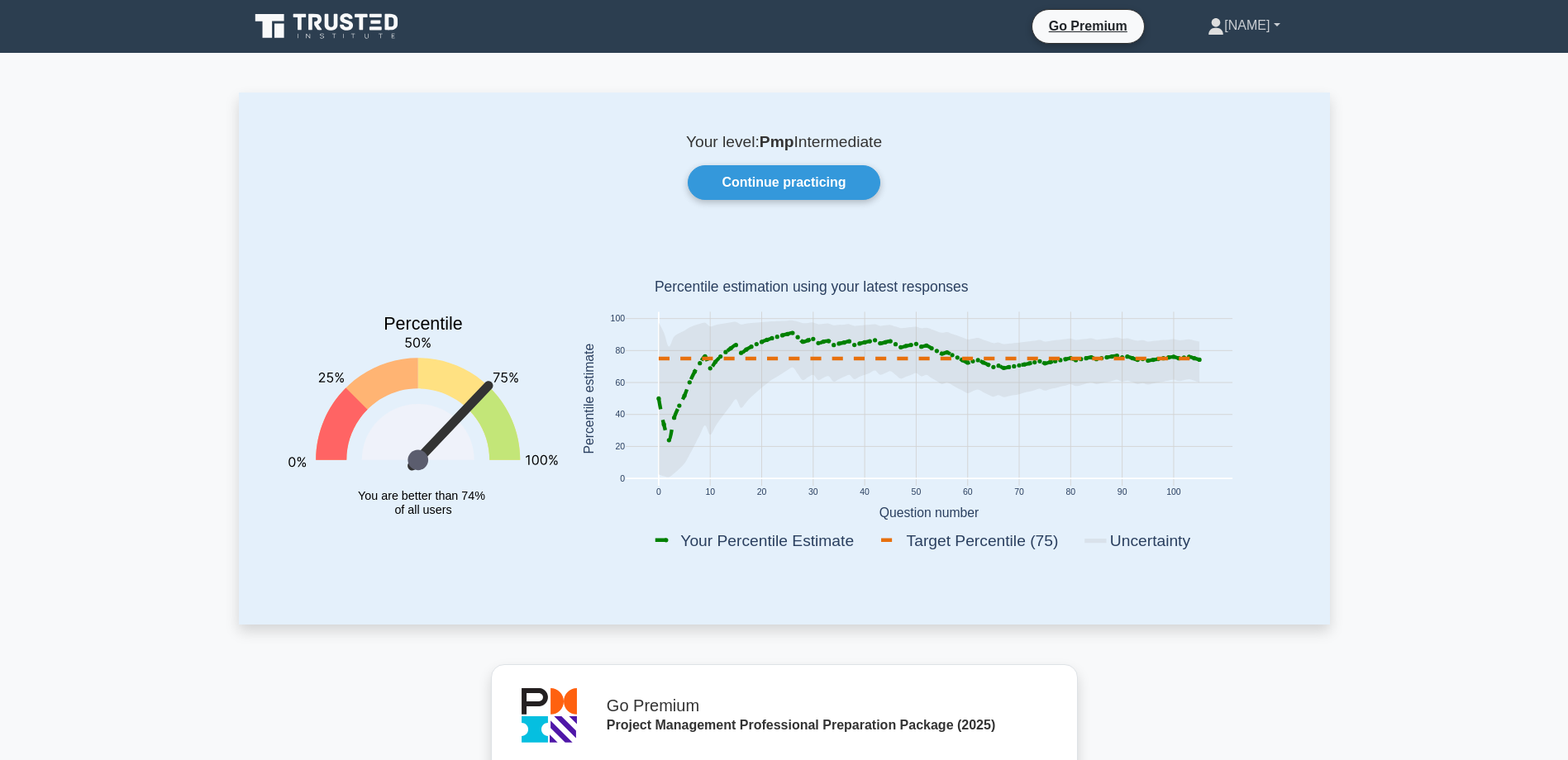 click on "[NAME]" at bounding box center [1243, 26] 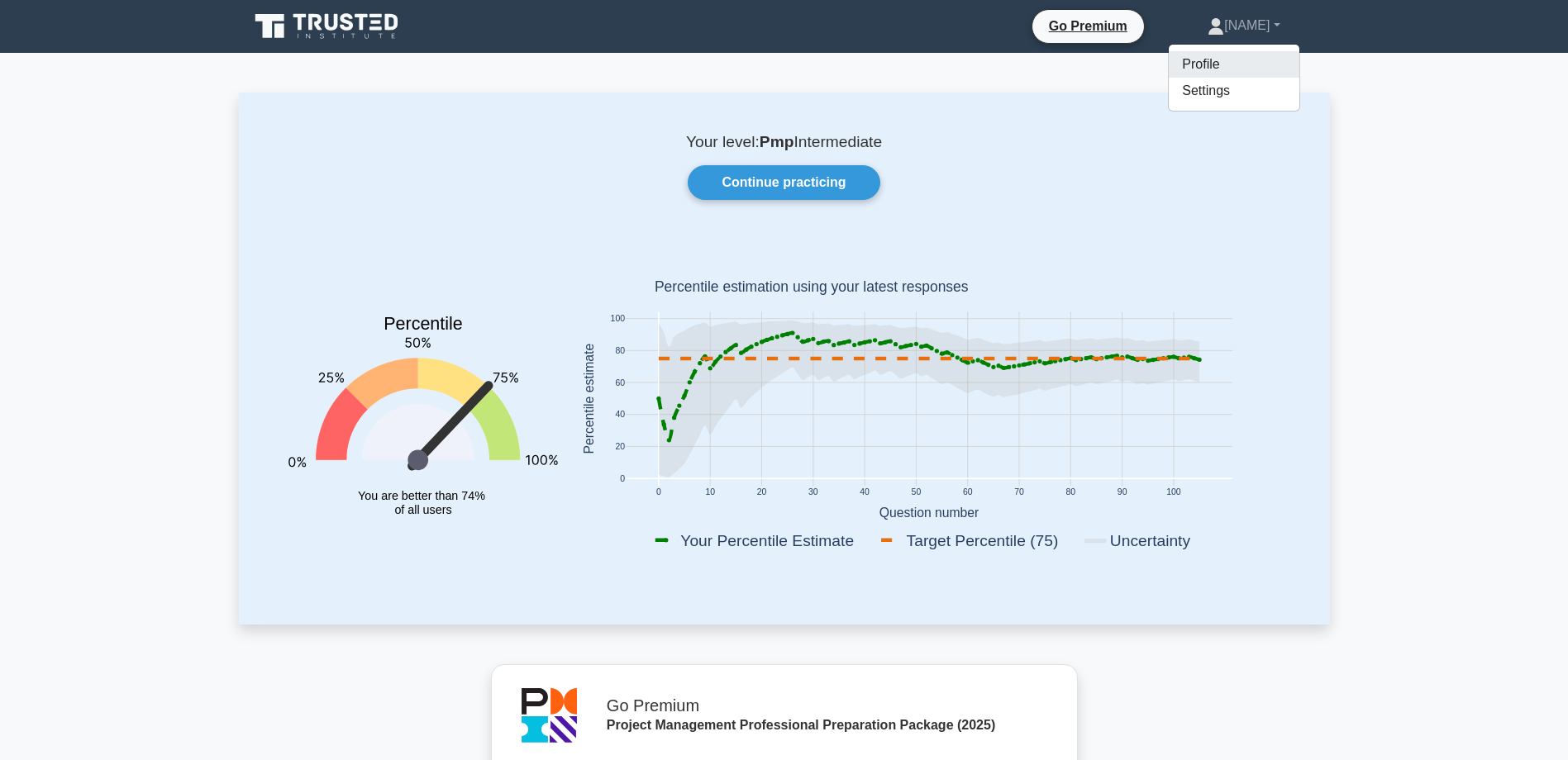 click on "Profile" at bounding box center (1234, 64) 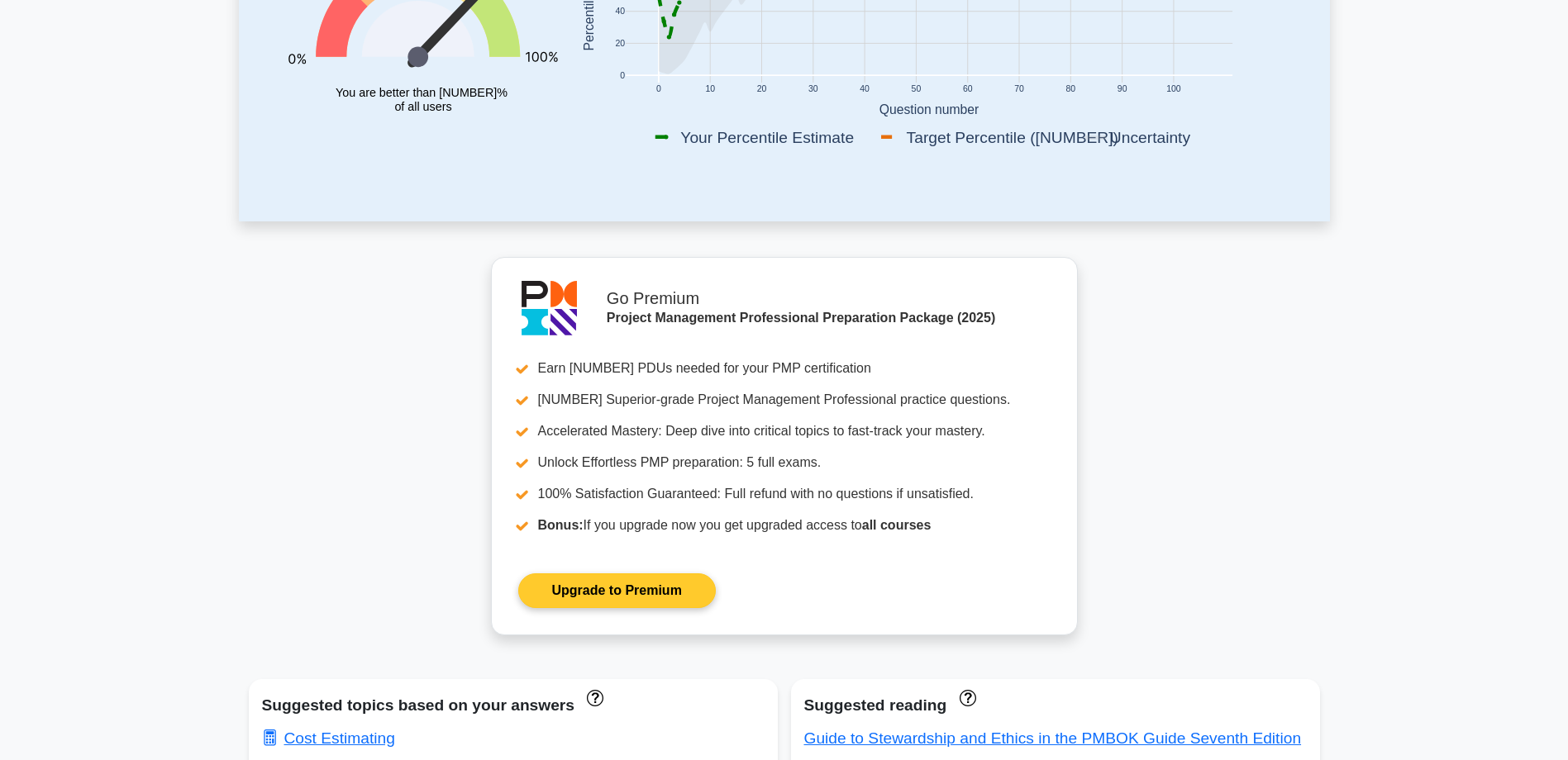 scroll, scrollTop: 458, scrollLeft: 0, axis: vertical 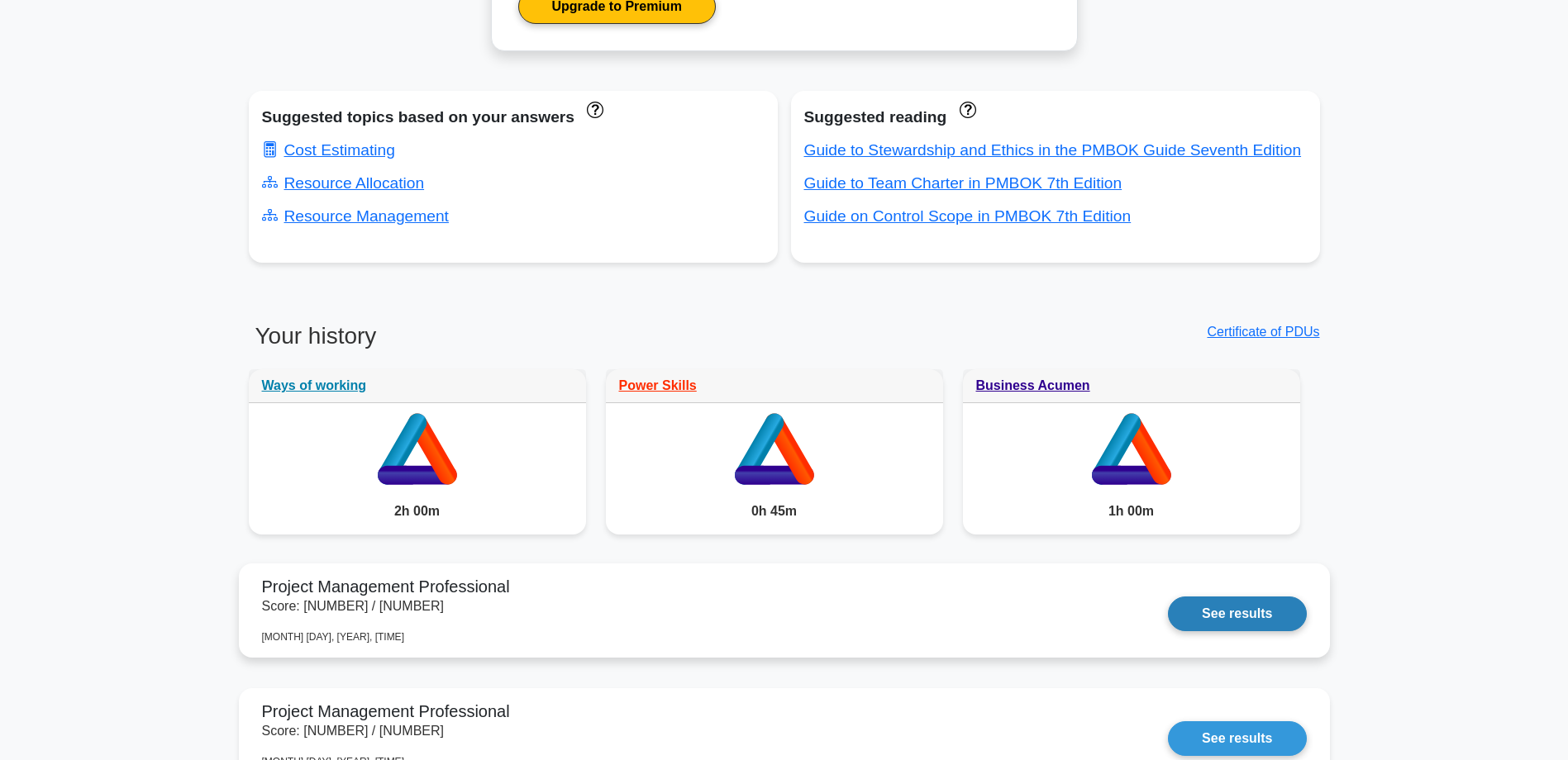 click on "See results" at bounding box center [1237, 614] 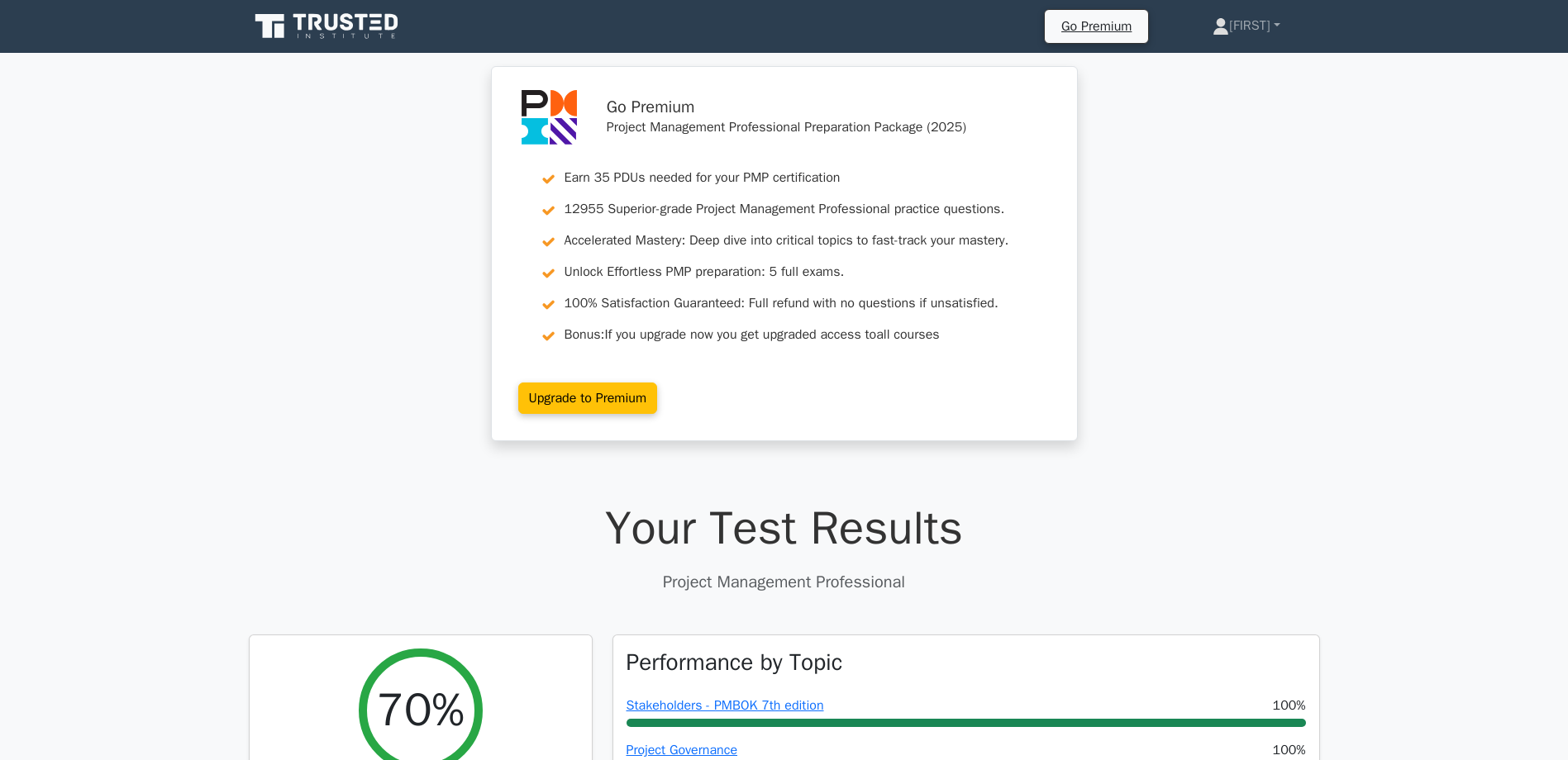 scroll, scrollTop: 0, scrollLeft: 0, axis: both 